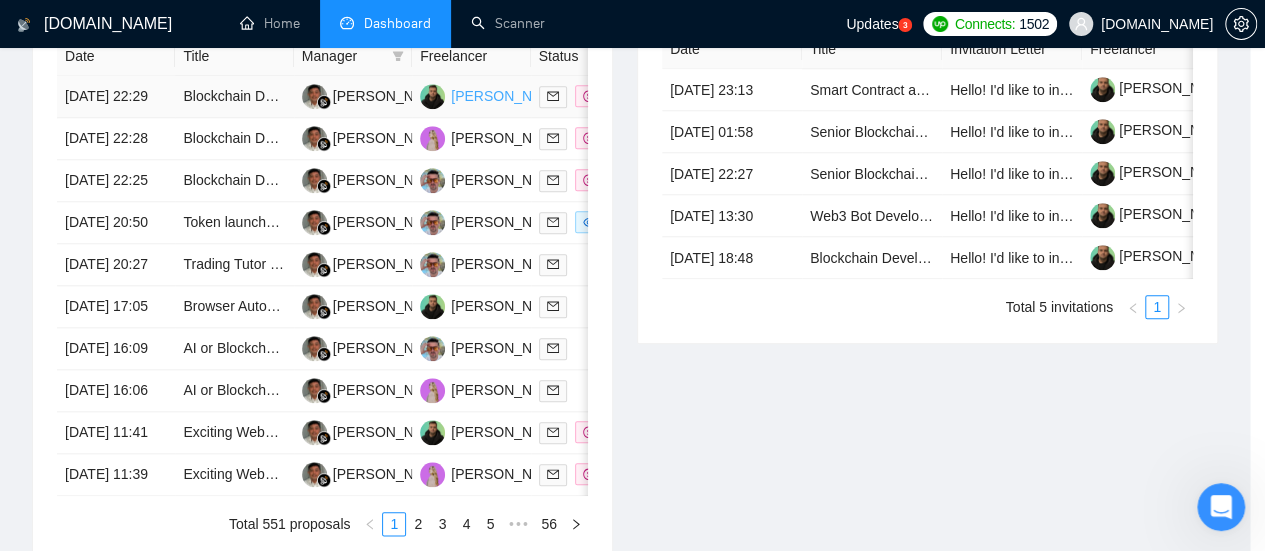 scroll, scrollTop: 900, scrollLeft: 0, axis: vertical 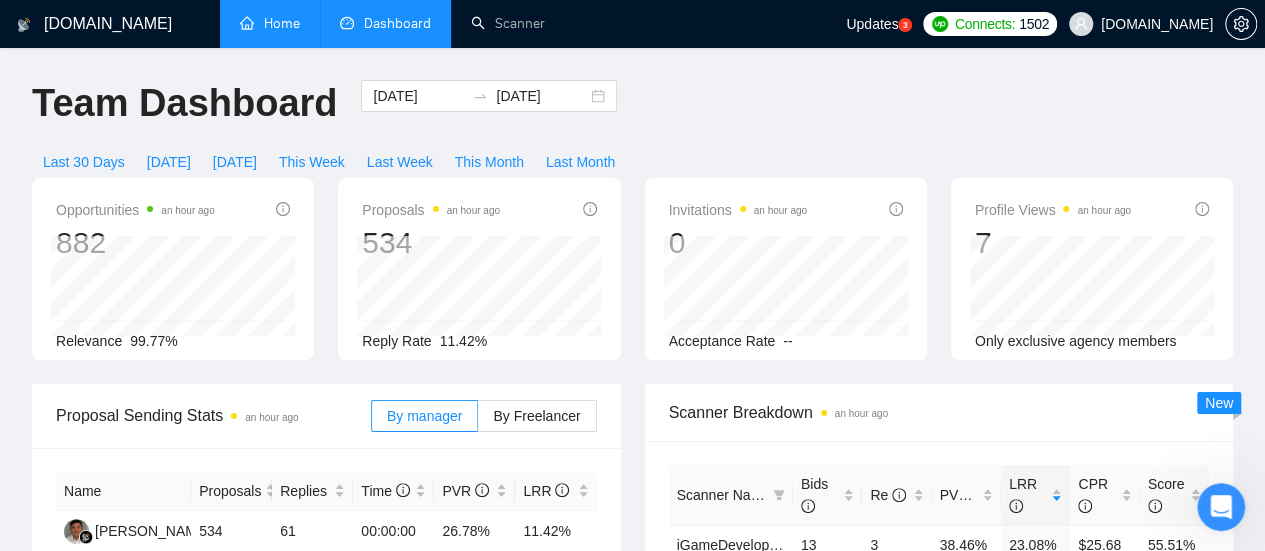 click on "Home" at bounding box center [270, 23] 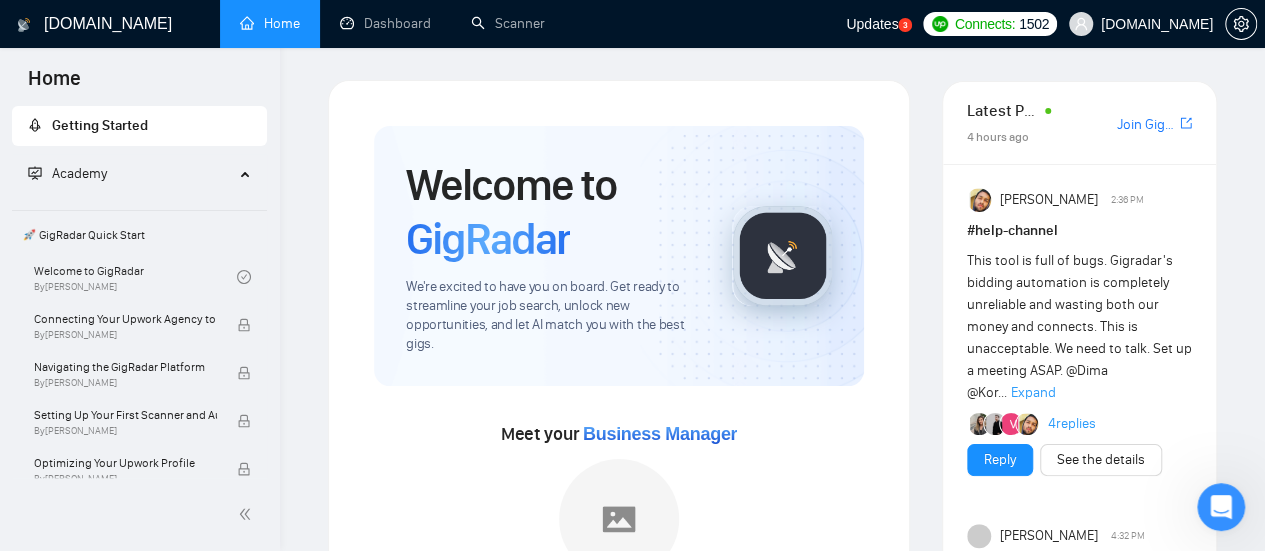 click on "[DOMAIN_NAME] Home Dashboard Scanner Updates
3
Connects: 1502 [DOMAIN_NAME] Welcome to  GigRadar We're excited to have you on board. Get ready to streamline your job search, unlock new opportunities, and let AI match you with the best gigs. Meet your   Business Manager [PERSON_NAME] [PERSON_NAME]  is ready to join your team! Please invite them to your agency. Invite our BM to your team → [EMAIL_ADDRESS][DOMAIN_NAME] Set up your Country-Specific  Business Manager Set up your [GEOGRAPHIC_DATA] or [GEOGRAPHIC_DATA] Business Manager to access country-specific opportunities. Contact our team GigRadar Automation Set Up a   Scanner Enable the scanner for AI matching and real-time job alerts. Enable   Opportunity Alerts Keep updated on top matches and new jobs. Enable   Automatic Proposal Send Never miss any opportunities. GigRadar Community Join GigRadar   Community Connect with the GigRadar Slack Community for updates, job opportunities, partnerships, and support. Make your     #" at bounding box center (772, 1182) 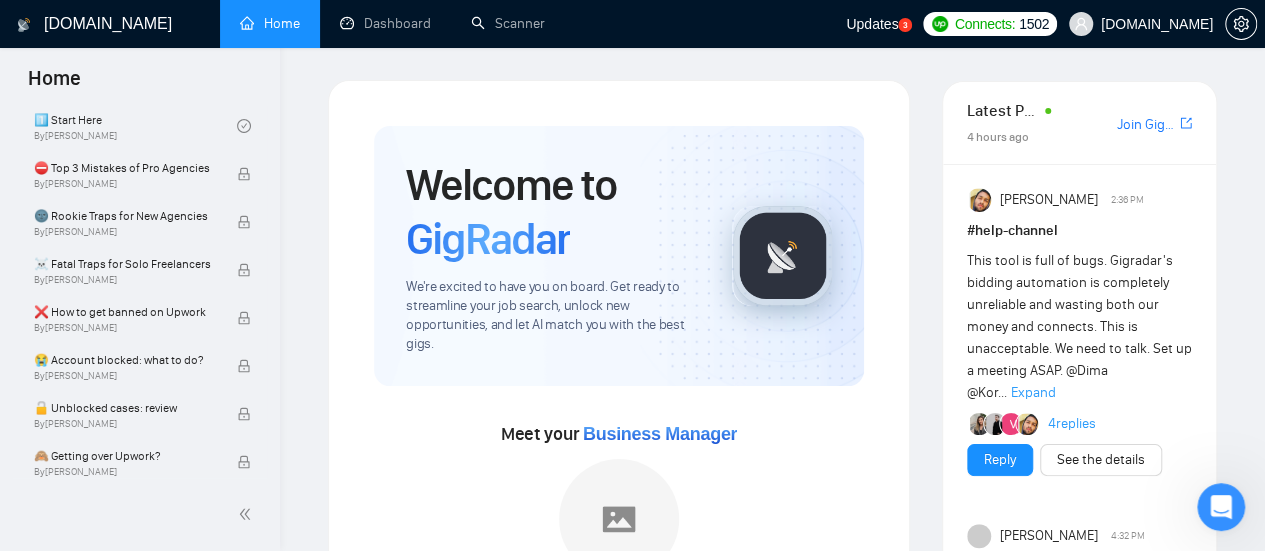 scroll, scrollTop: 493, scrollLeft: 0, axis: vertical 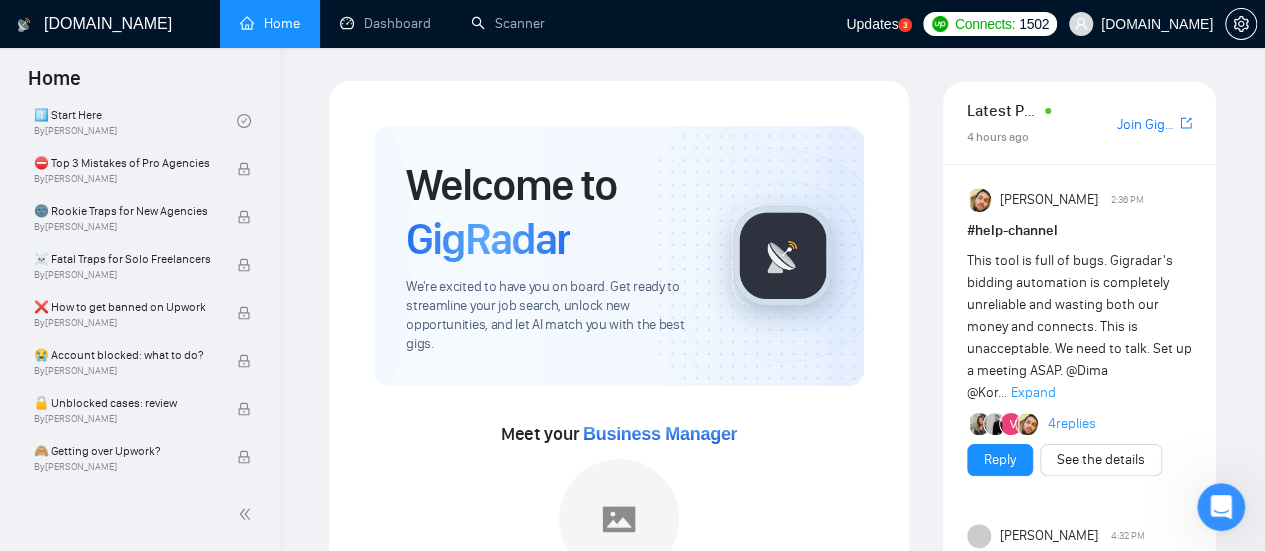 drag, startPoint x: 903, startPoint y: 261, endPoint x: 910, endPoint y: 271, distance: 12.206555 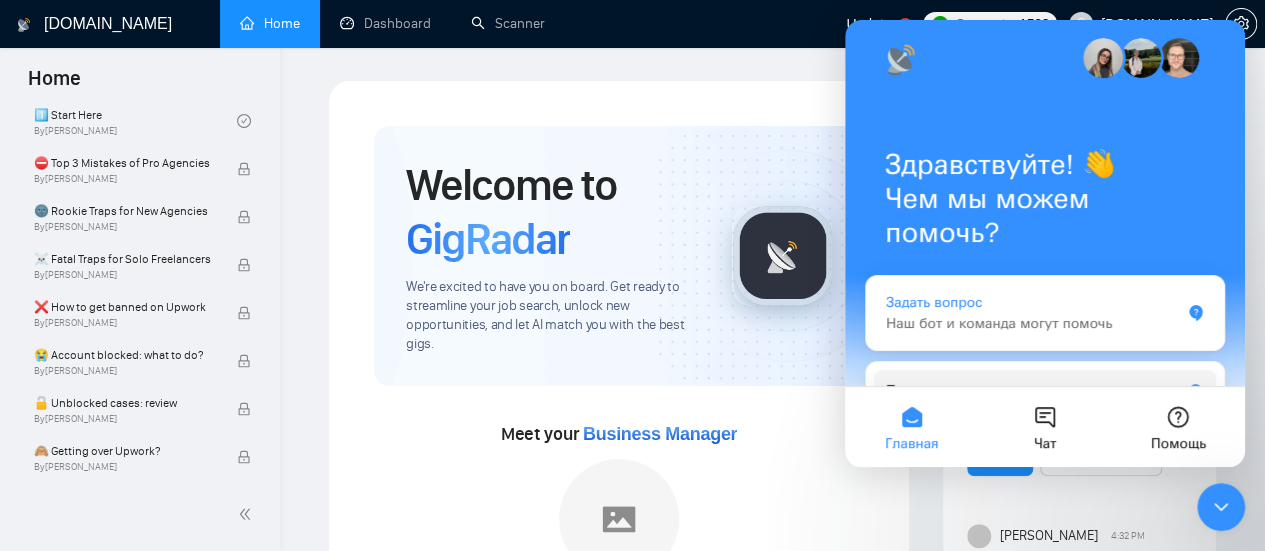 scroll, scrollTop: 0, scrollLeft: 0, axis: both 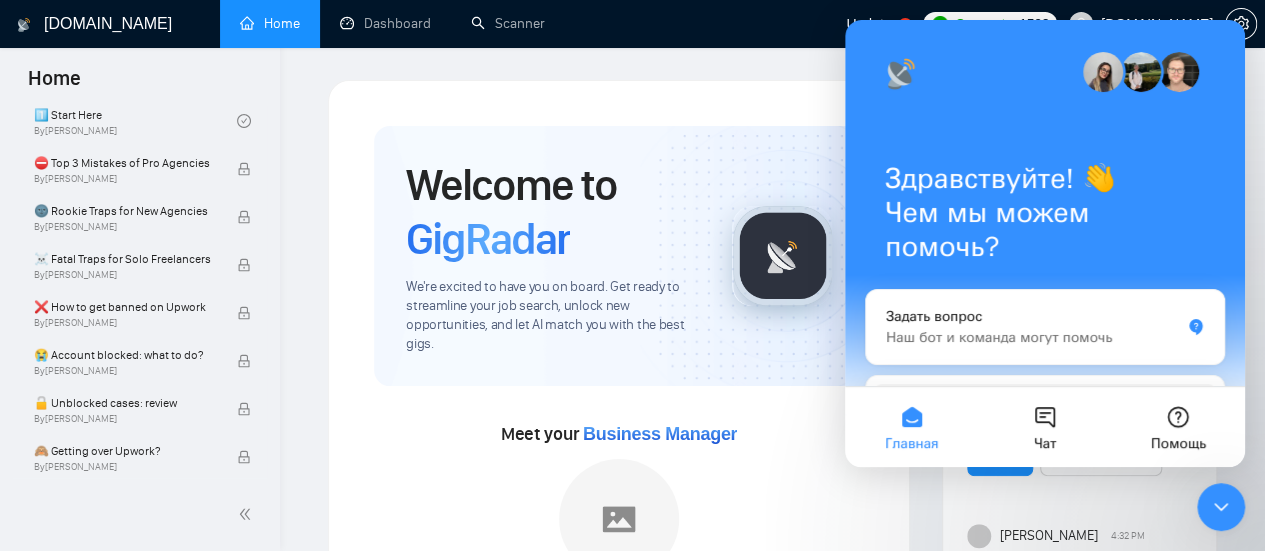 click 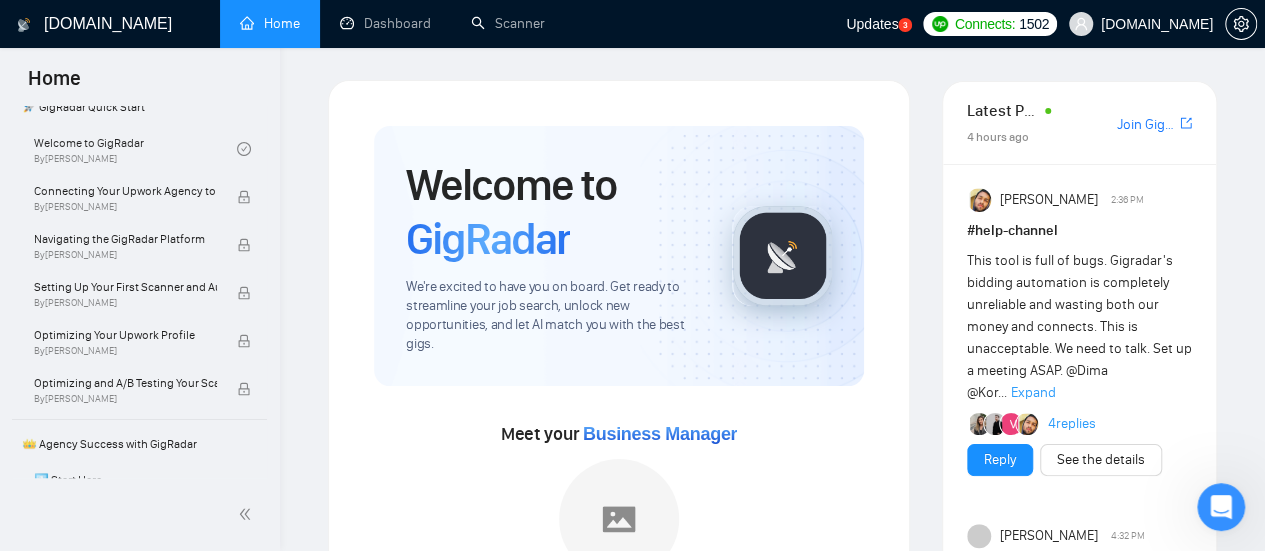 scroll, scrollTop: 94, scrollLeft: 0, axis: vertical 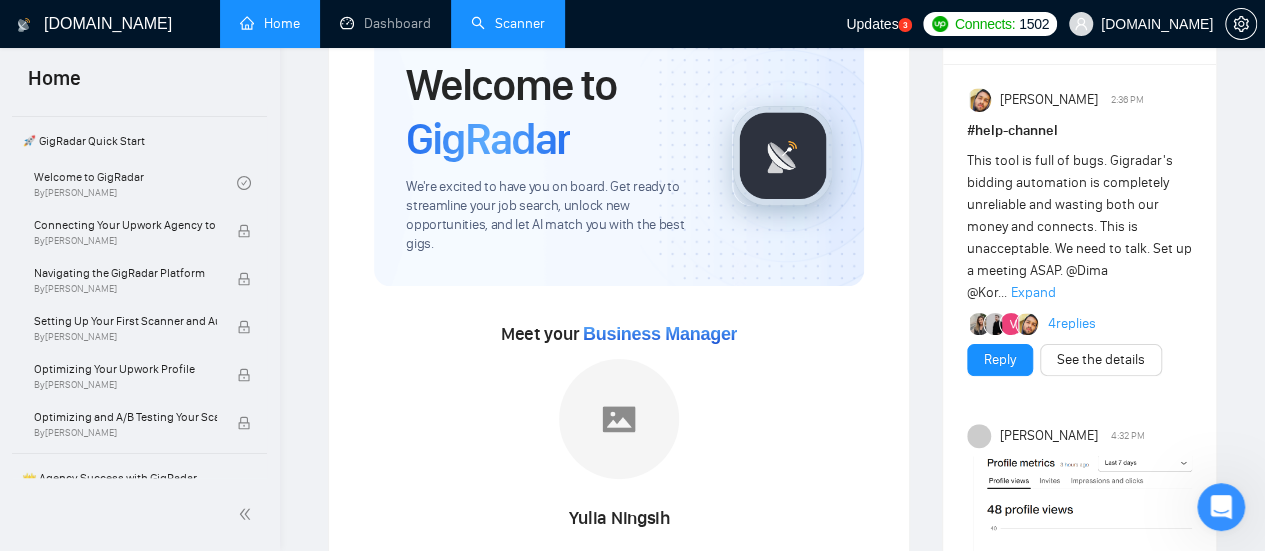 click on "Scanner" at bounding box center (508, 23) 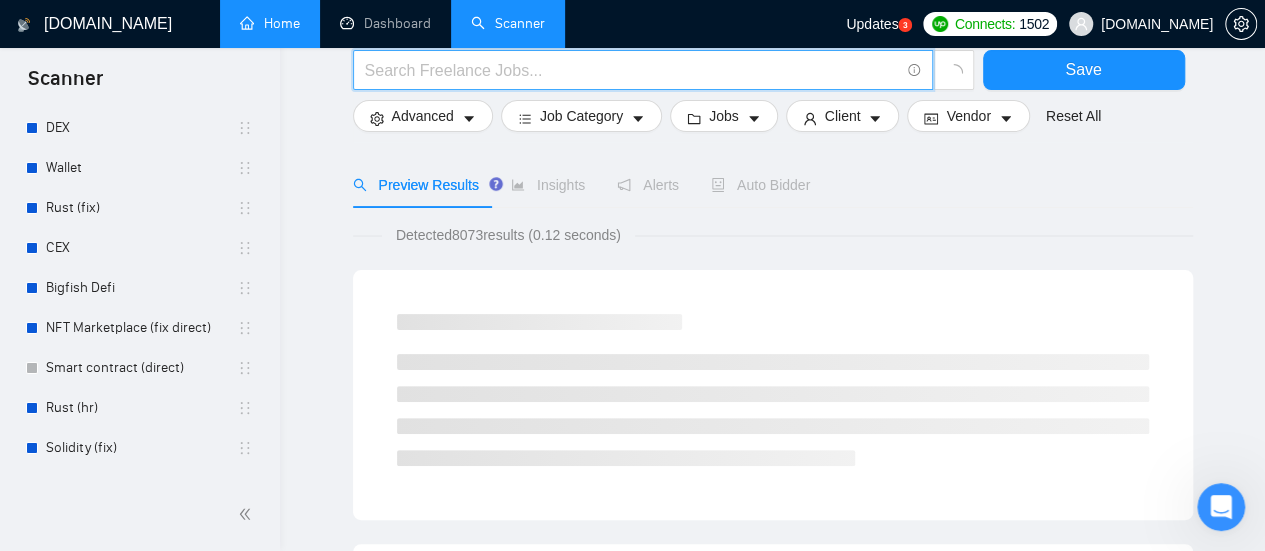 scroll, scrollTop: 0, scrollLeft: 0, axis: both 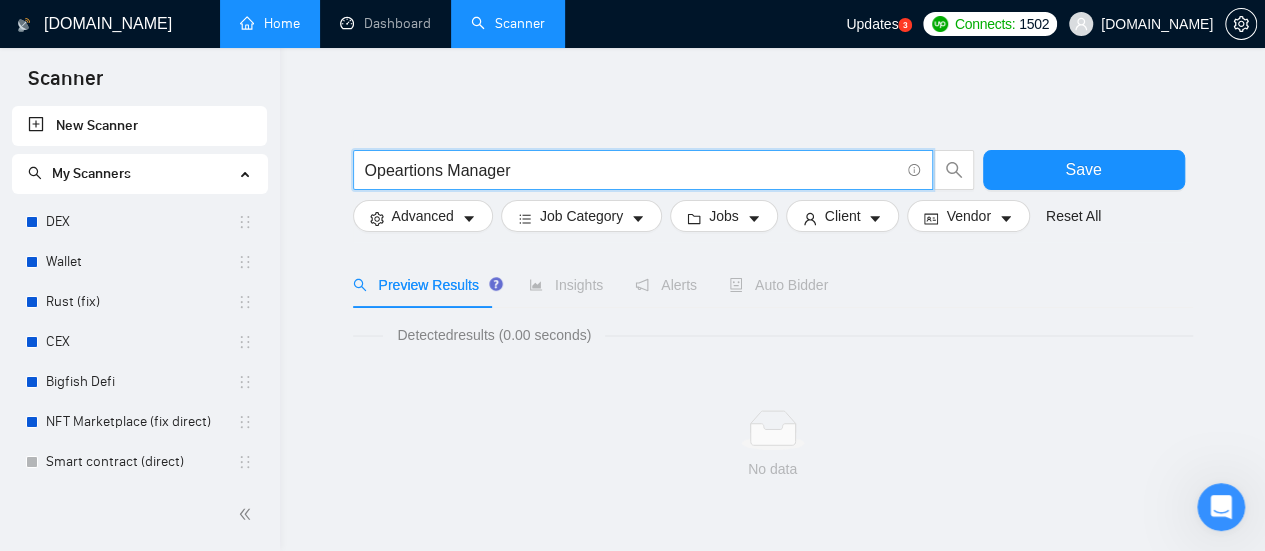 click on "Opeartions Manager" at bounding box center (632, 170) 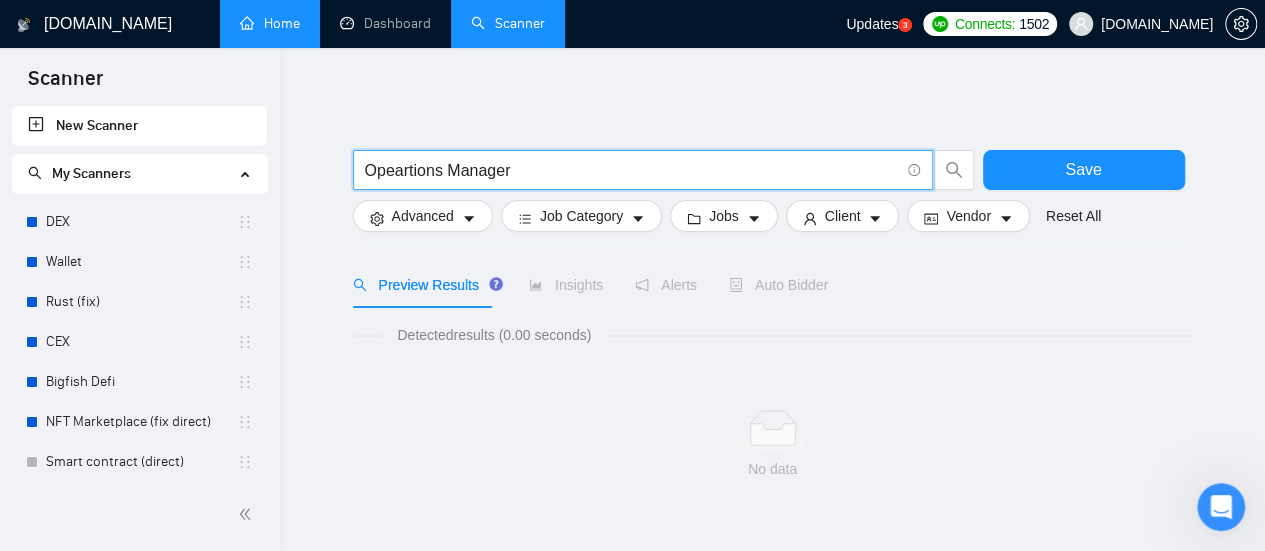 click on "Opeartions Manager" at bounding box center (632, 170) 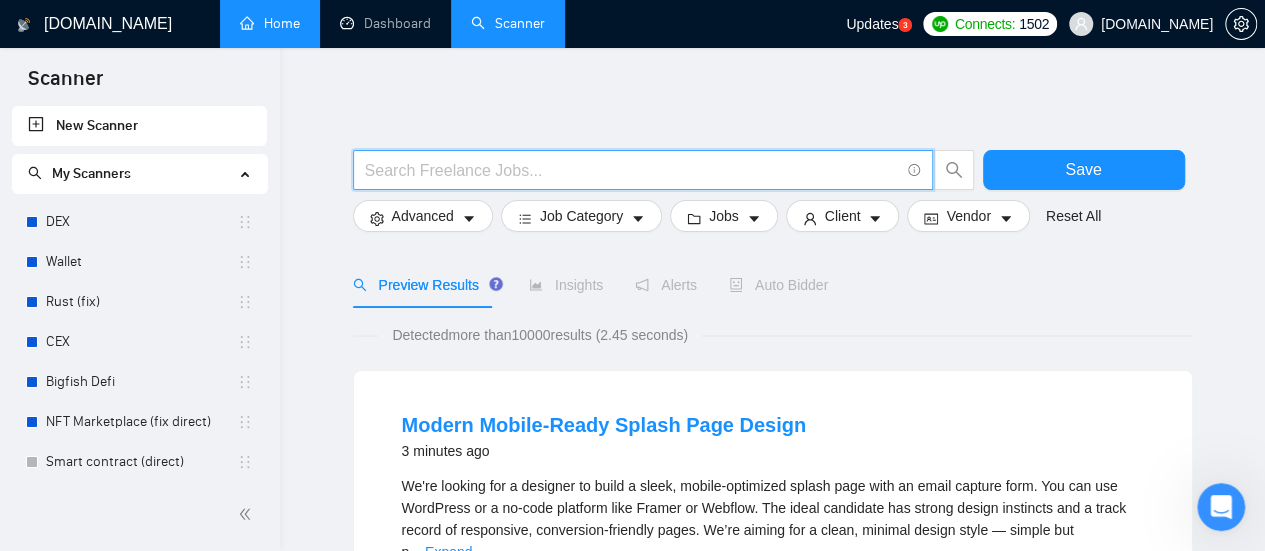 click at bounding box center [632, 170] 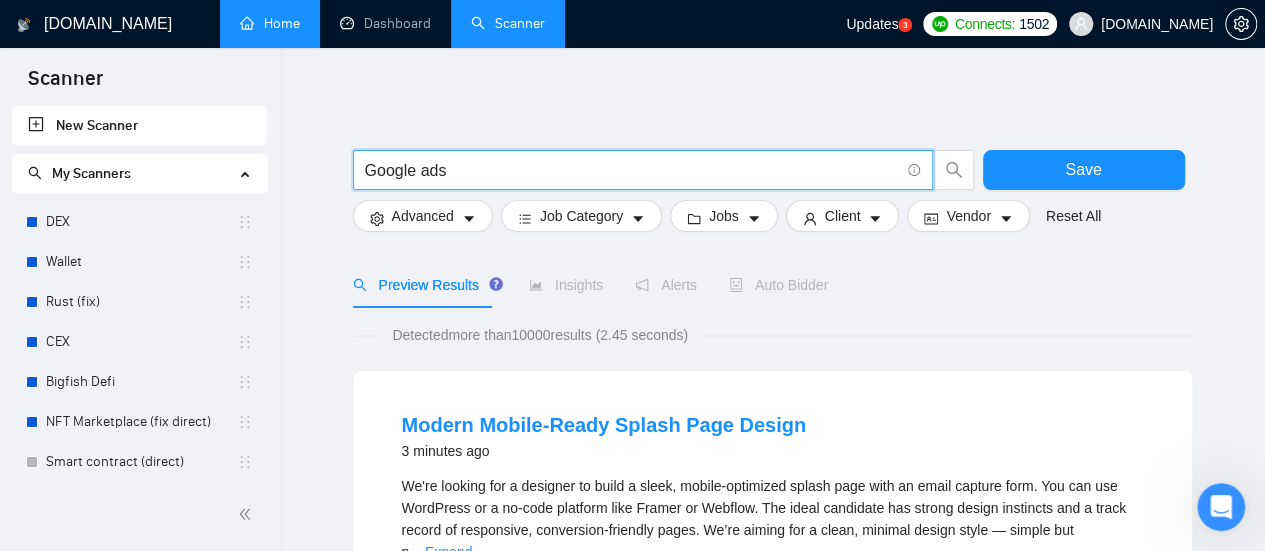click on "Google ads" at bounding box center (632, 170) 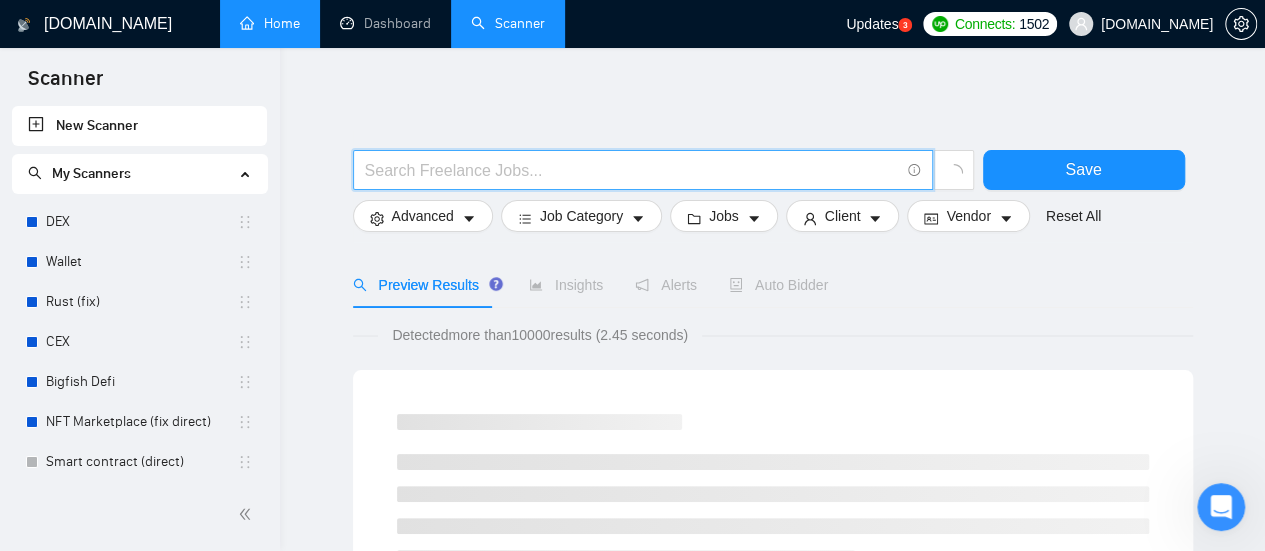 click at bounding box center [632, 170] 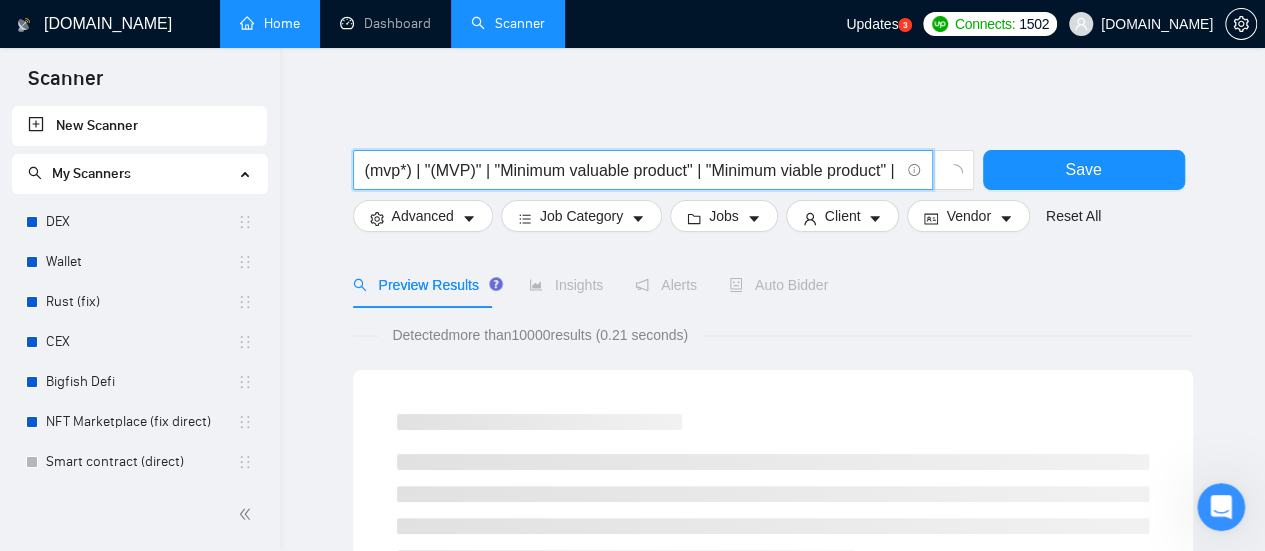 click on "(mvp*) | "(MVP)" | "Minimum valuable product" | "Minimum viable product" | startup | "start up" | "start - up" | "start-up" | "from scratch" | "From start" | "from the beginning" | "from the ground up"" at bounding box center [632, 170] 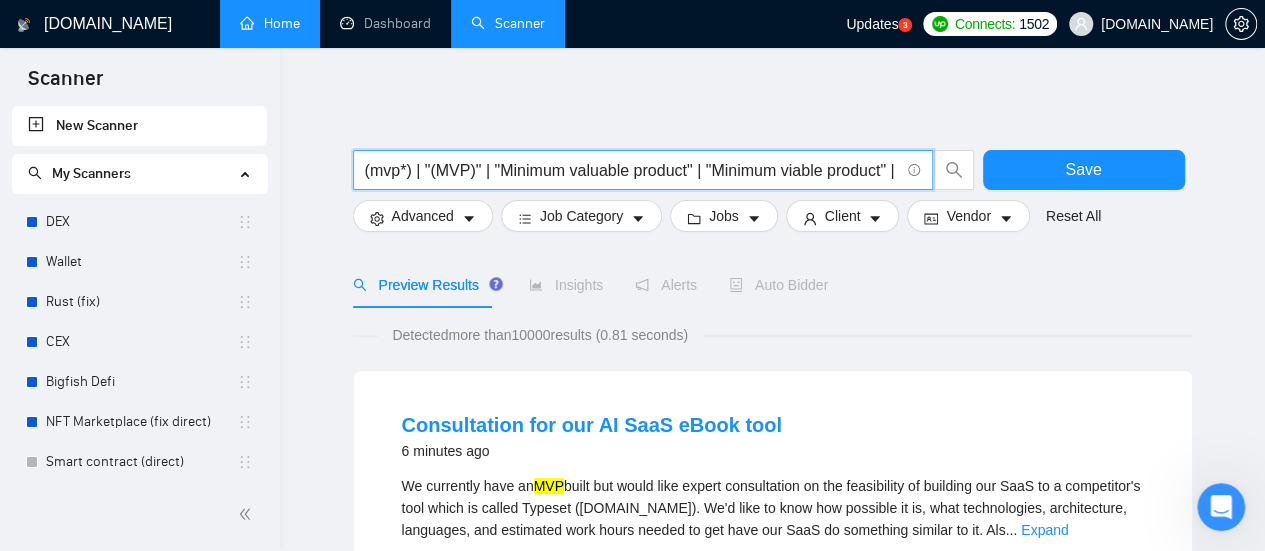click on "(mvp*) | "(MVP)" | "Minimum valuable product" | "Minimum viable product" | startup | "start up" | "start - up" | "start-up" | "from scratch" | "From start" | "from the beginning" | "from the ground up"" at bounding box center (632, 170) 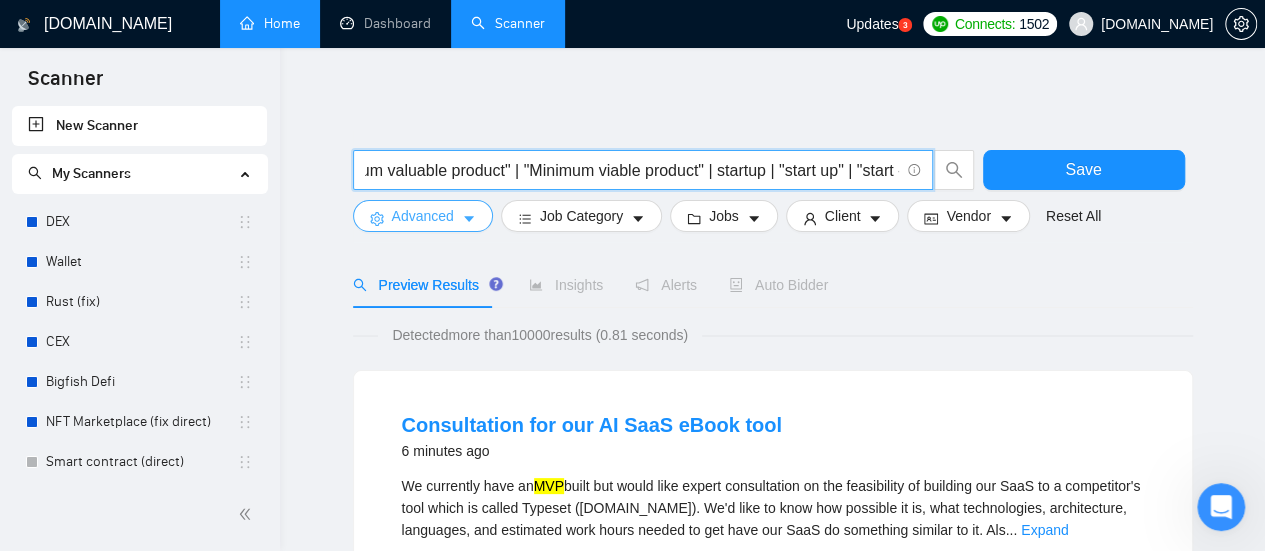 click 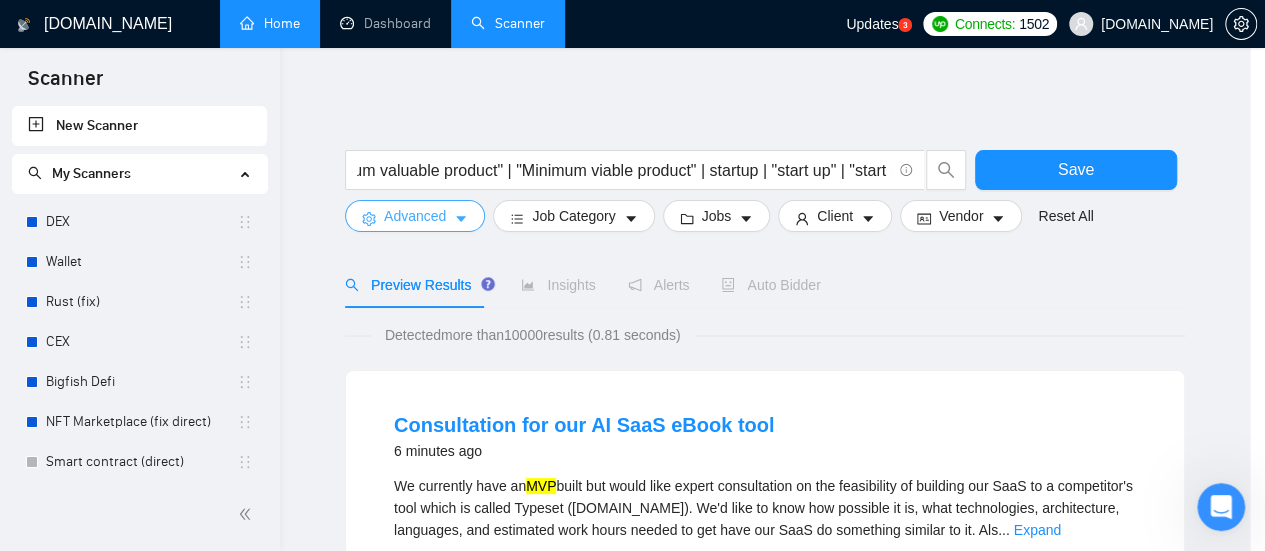 scroll, scrollTop: 0, scrollLeft: 0, axis: both 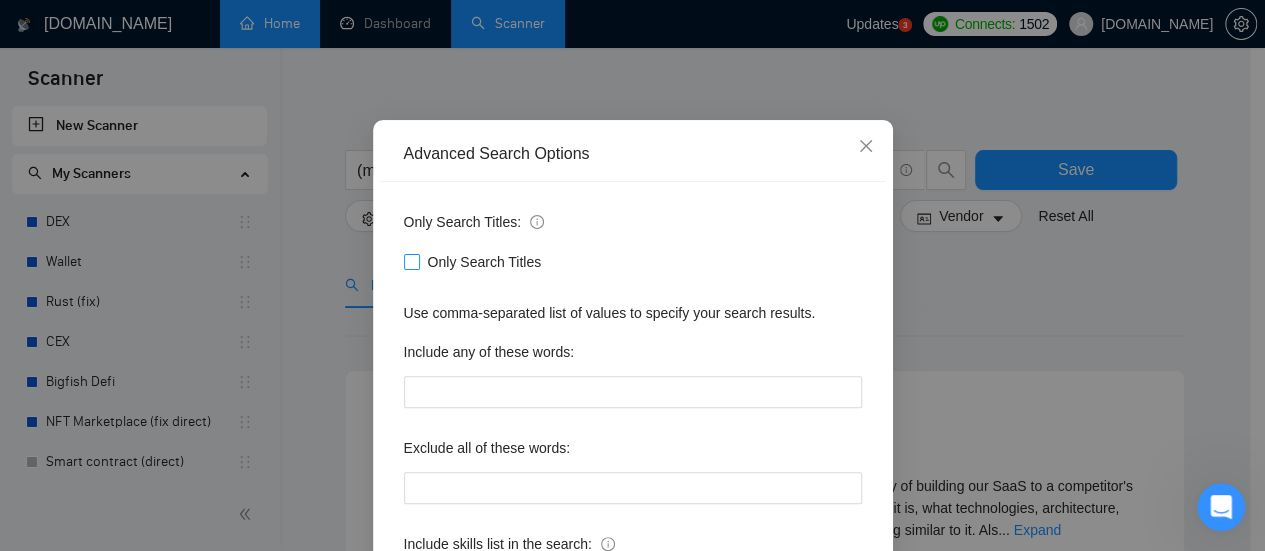 click on "Only Search Titles" at bounding box center (411, 261) 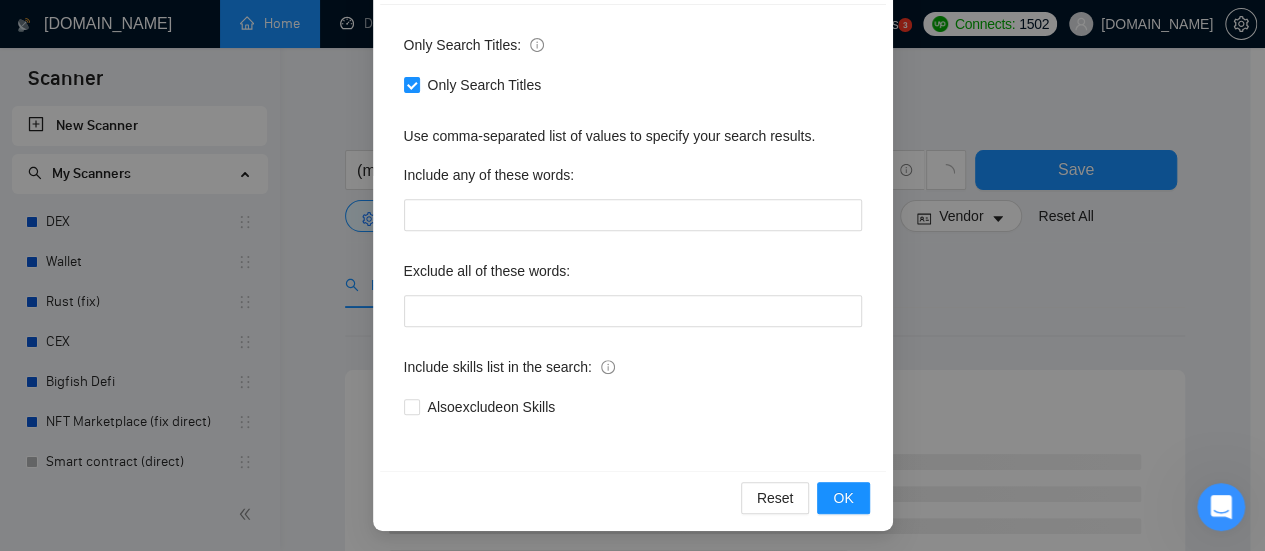 scroll, scrollTop: 280, scrollLeft: 0, axis: vertical 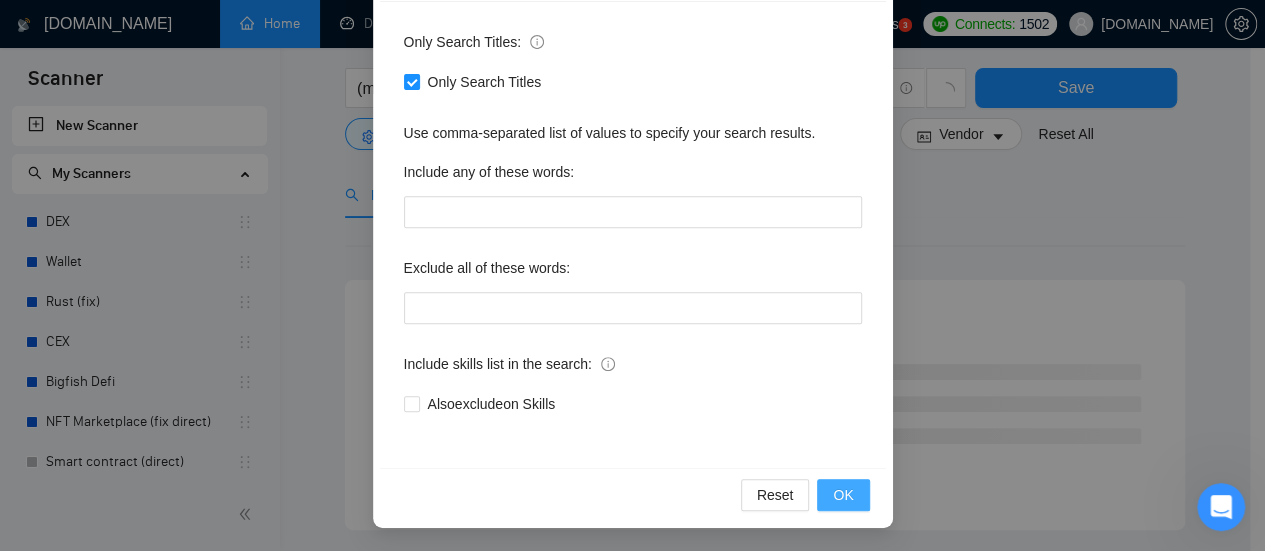 click on "OK" at bounding box center [843, 495] 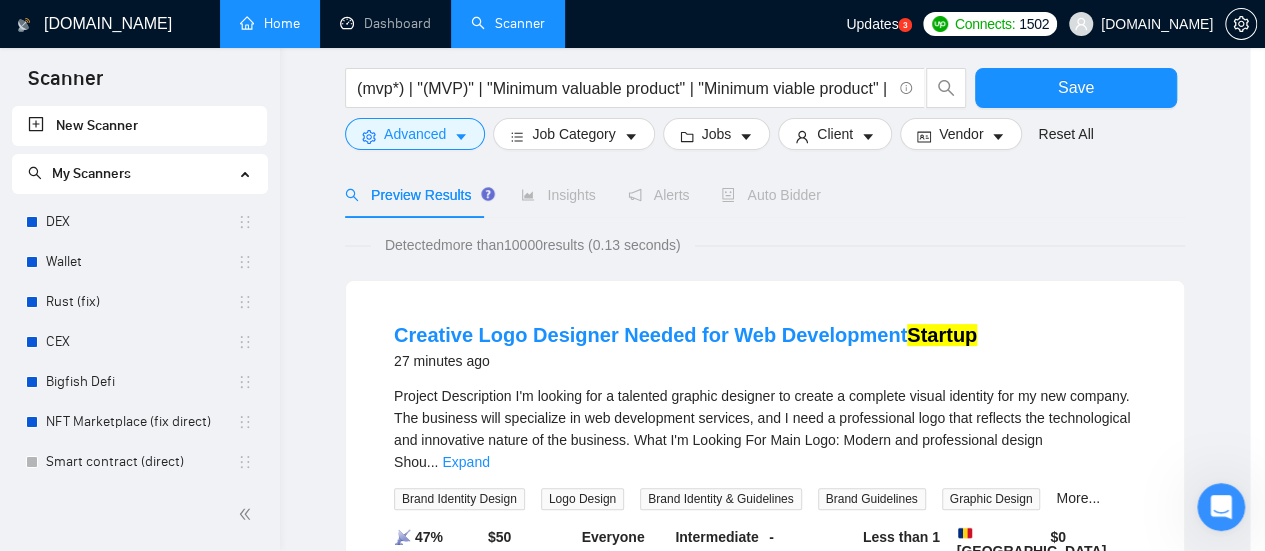 scroll, scrollTop: 100, scrollLeft: 0, axis: vertical 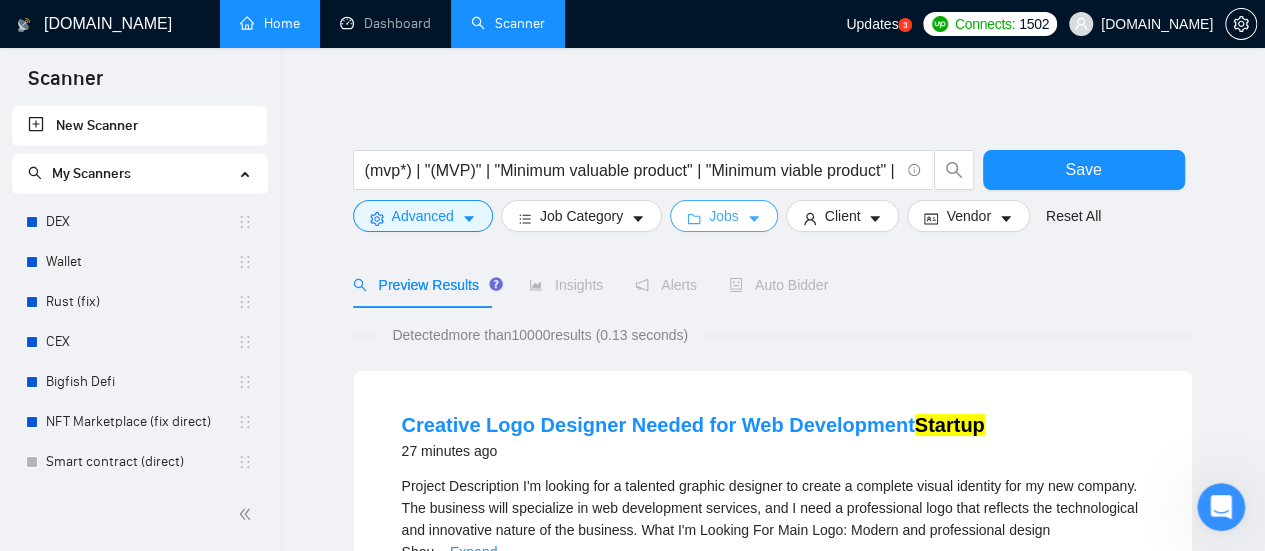 drag, startPoint x: 737, startPoint y: 212, endPoint x: 827, endPoint y: 240, distance: 94.254974 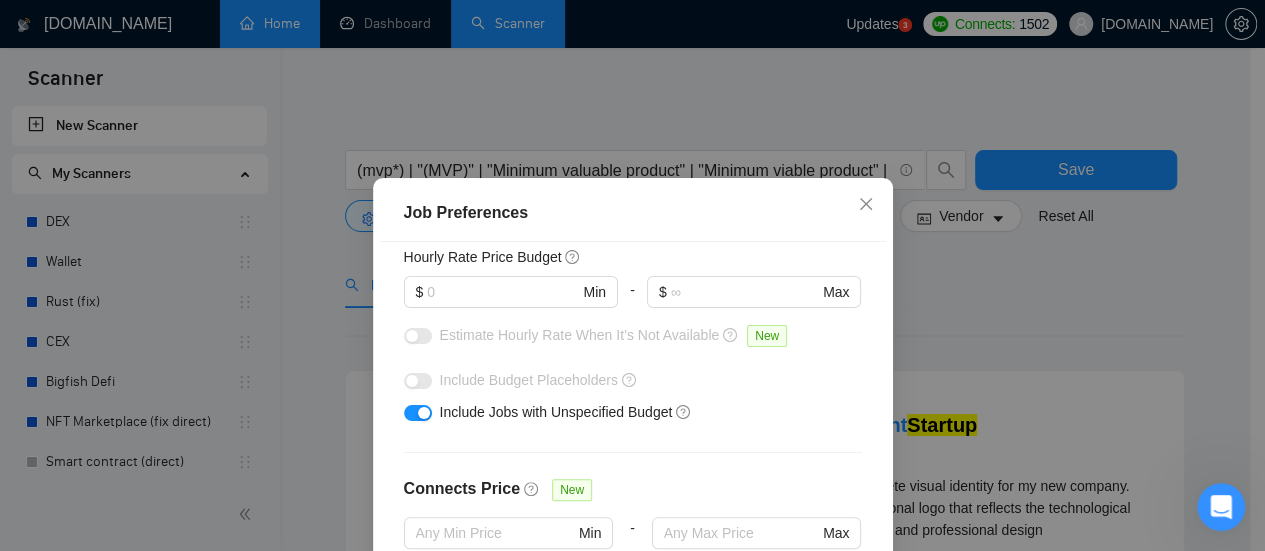 scroll, scrollTop: 300, scrollLeft: 0, axis: vertical 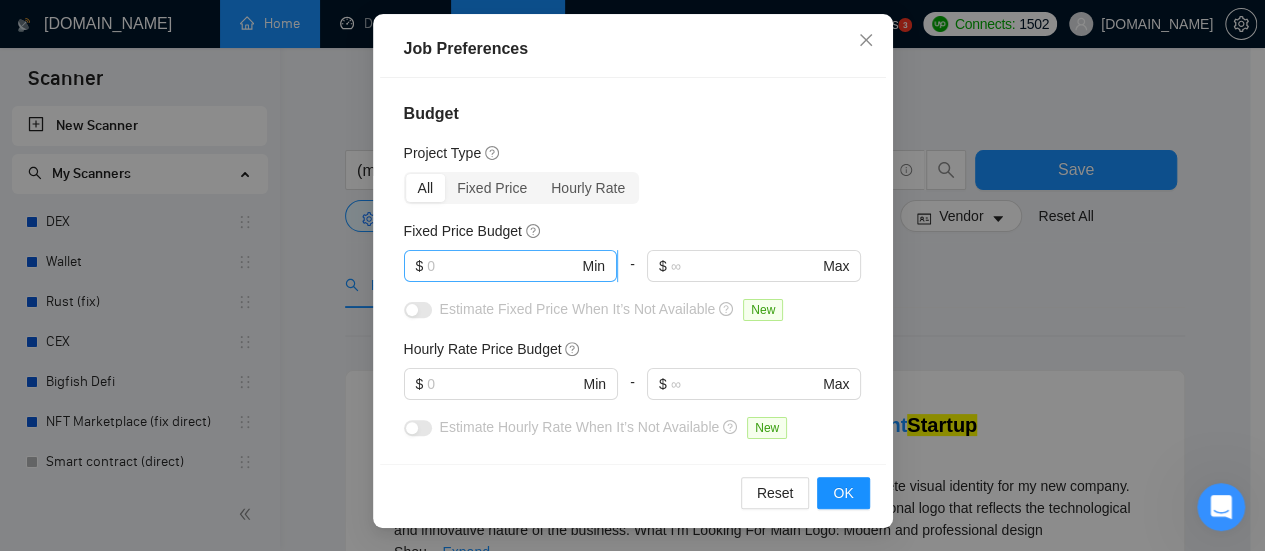 click at bounding box center [502, 266] 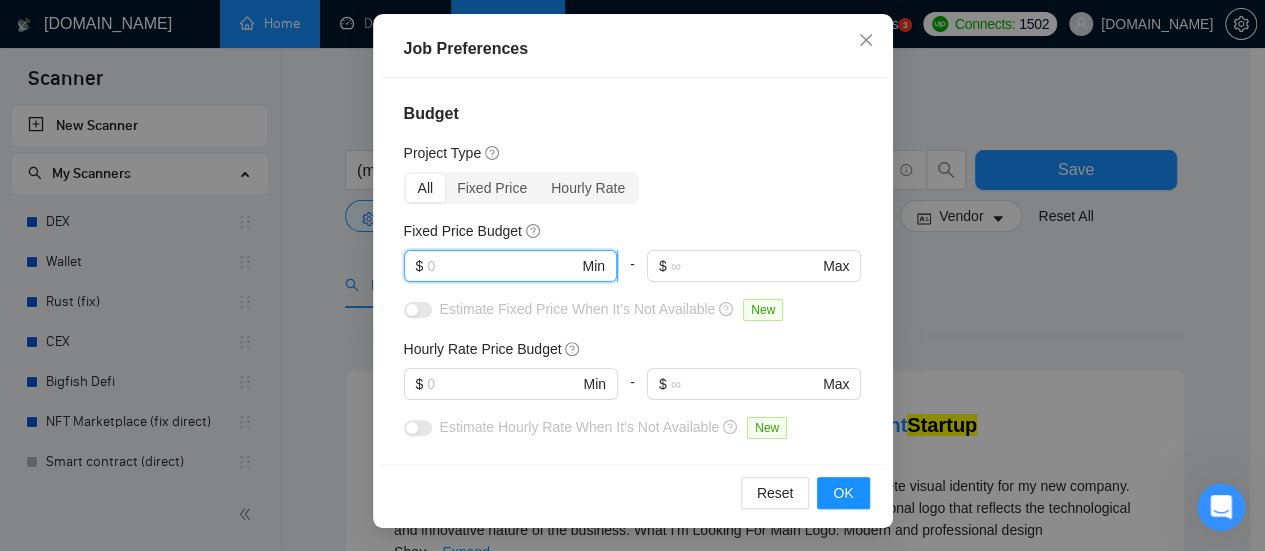 type on "6" 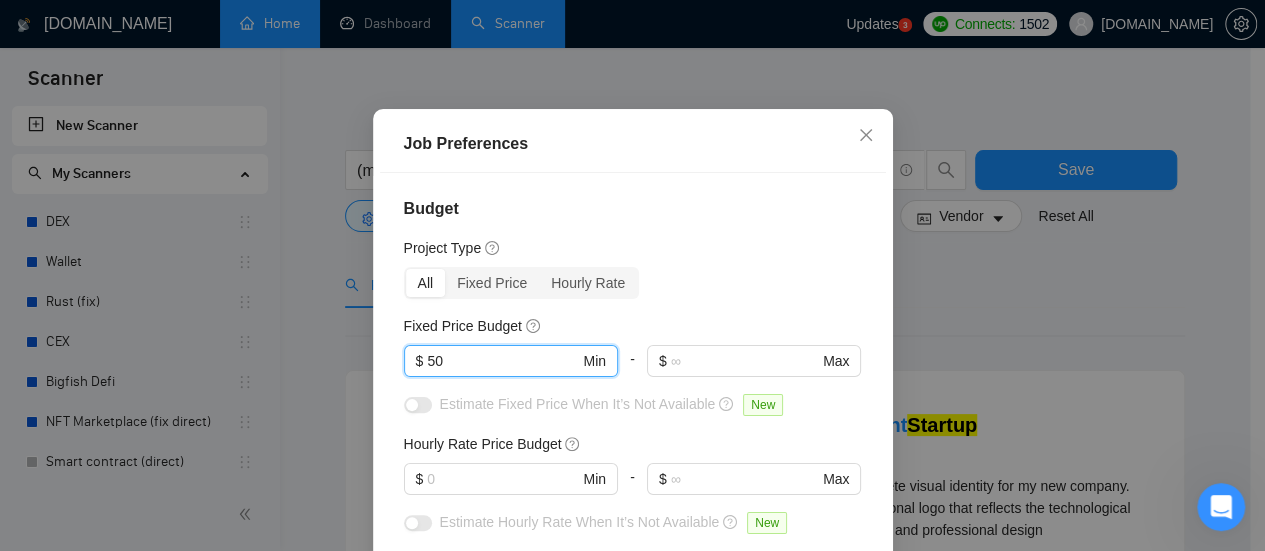 scroll, scrollTop: 64, scrollLeft: 0, axis: vertical 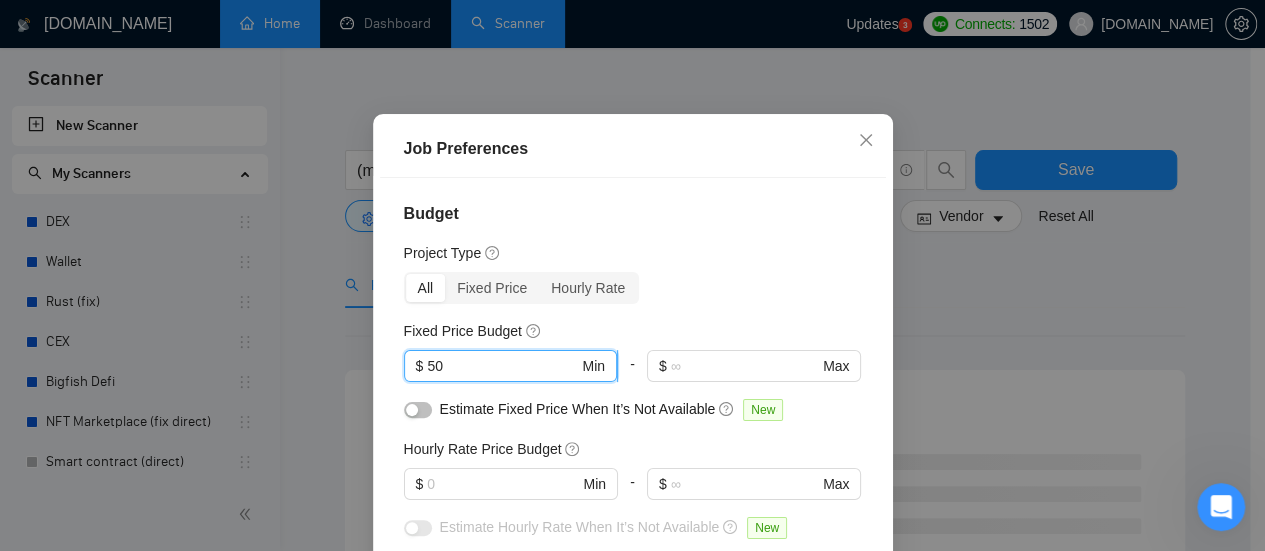 click on "Budget Project Type All Fixed Price Hourly Rate   Fixed Price Budget 50 $ 50 Min - $ Max Estimate Fixed Price When It’s Not Available New   Hourly Rate Price Budget $ Min - $ Max Estimate Hourly Rate When It’s Not Available New Include Budget Placeholders Include Jobs with Unspecified Budget   Connects Price New Min - Max Project Duration   Unspecified Less than 1 month 1 to 3 months 3 to 6 months More than 6 months Hourly Workload   Unspecified <30 hrs/week >30 hrs/week Hours TBD Unsure Job Posting Questions New   Any posting questions Description Preferences Description Size New   Any description size" at bounding box center [633, 371] 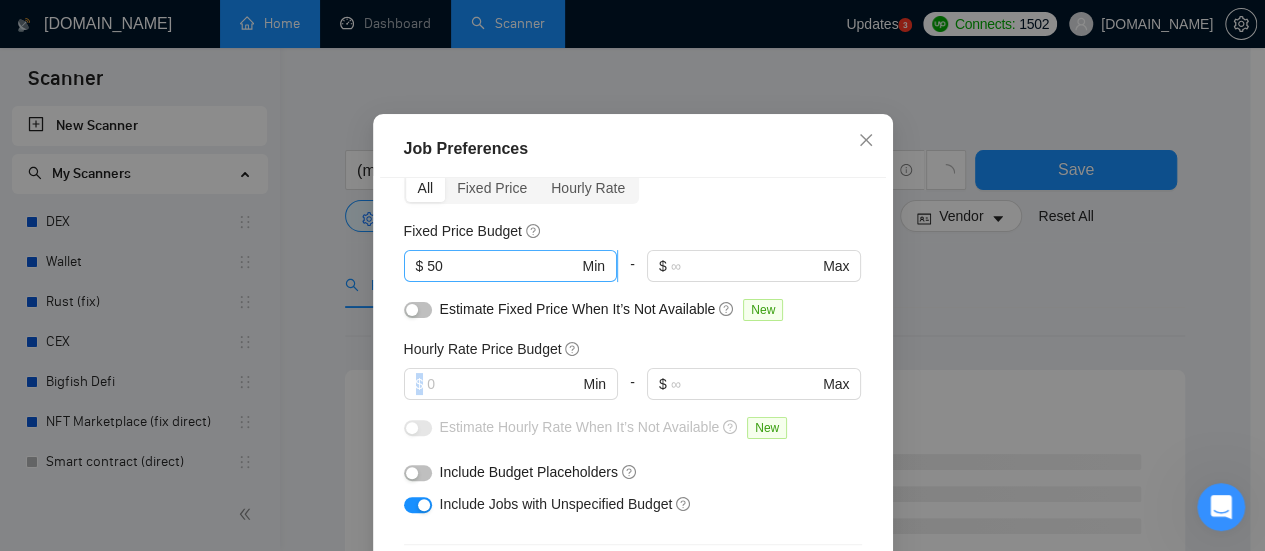 click on "Hourly Rate Price Budget $ Min - $ Max" at bounding box center [633, 377] 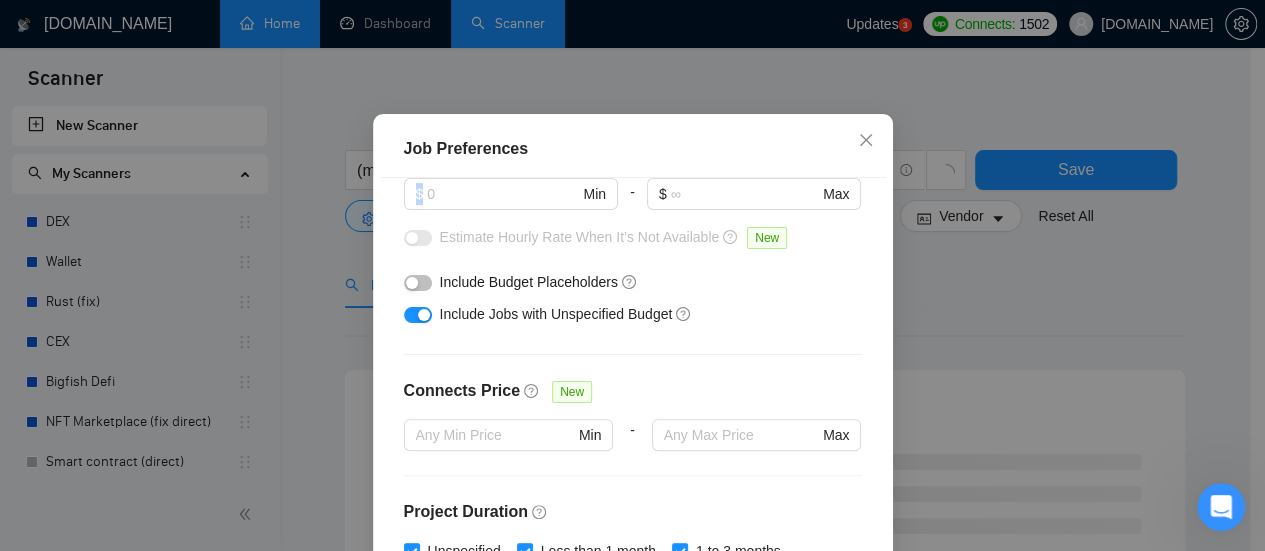 scroll, scrollTop: 300, scrollLeft: 0, axis: vertical 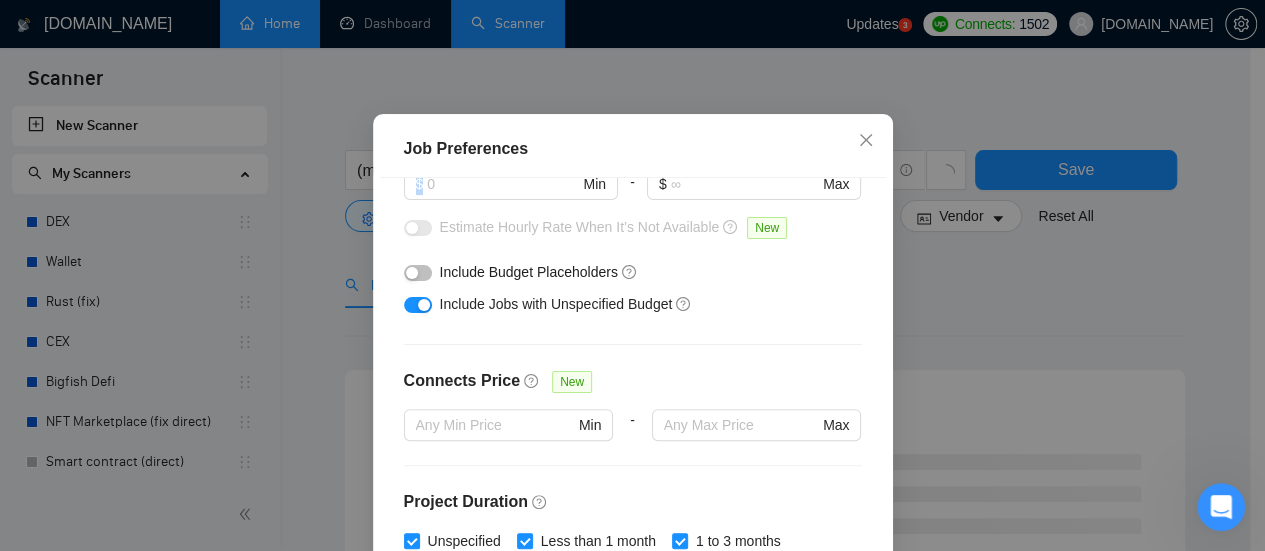 click on "Budget Project Type All Fixed Price Hourly Rate   Fixed Price Budget $ 50 Min - $ Max Estimate Fixed Price When It’s Not Available New   Hourly Rate Price Budget $ Min - $ Max Estimate Hourly Rate When It’s Not Available New Include Budget Placeholders Include Jobs with Unspecified Budget   Connects Price New Min - Max Project Duration   Unspecified Less than 1 month 1 to 3 months 3 to 6 months More than 6 months Hourly Workload   Unspecified <30 hrs/week >30 hrs/week Hours TBD Unsure Job Posting Questions New   Any posting questions Description Preferences Description Size New   Any description size" at bounding box center [633, 371] 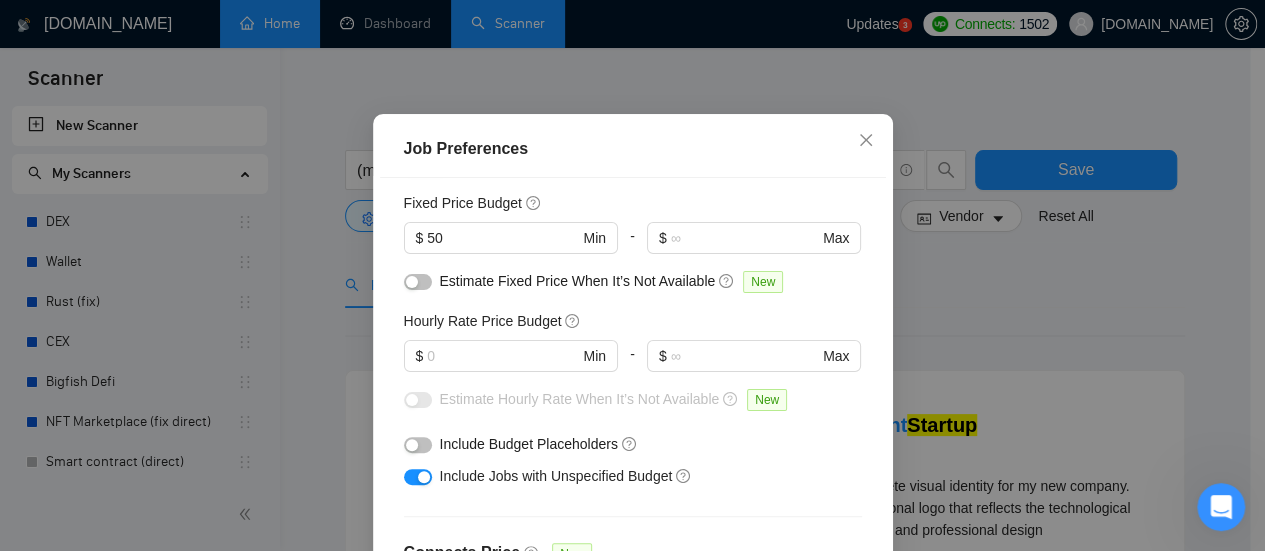 scroll, scrollTop: 100, scrollLeft: 0, axis: vertical 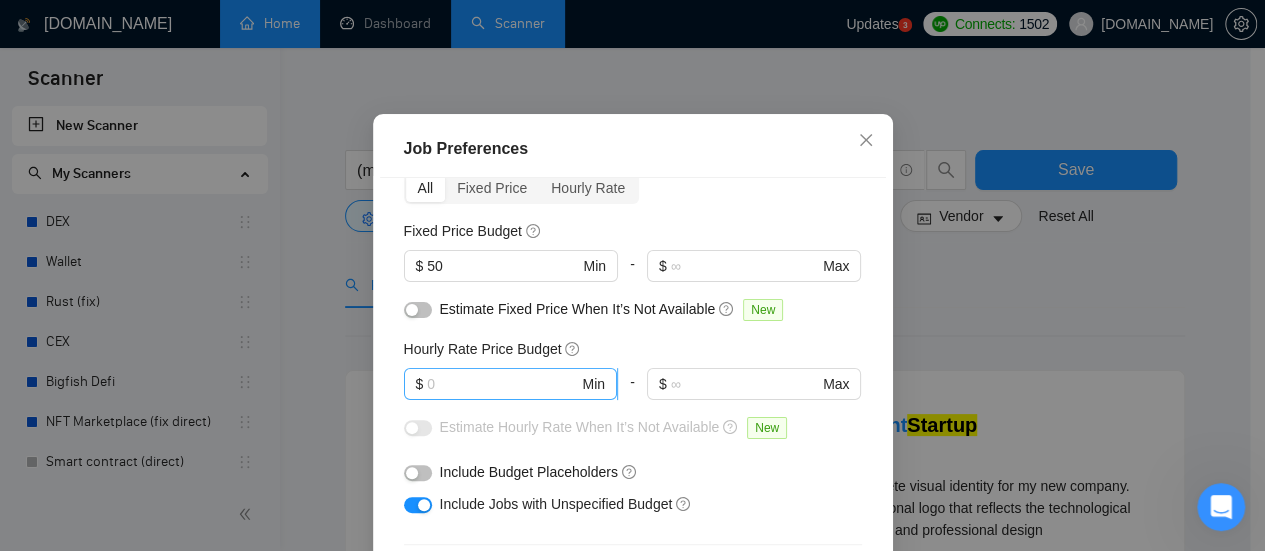 click at bounding box center [502, 384] 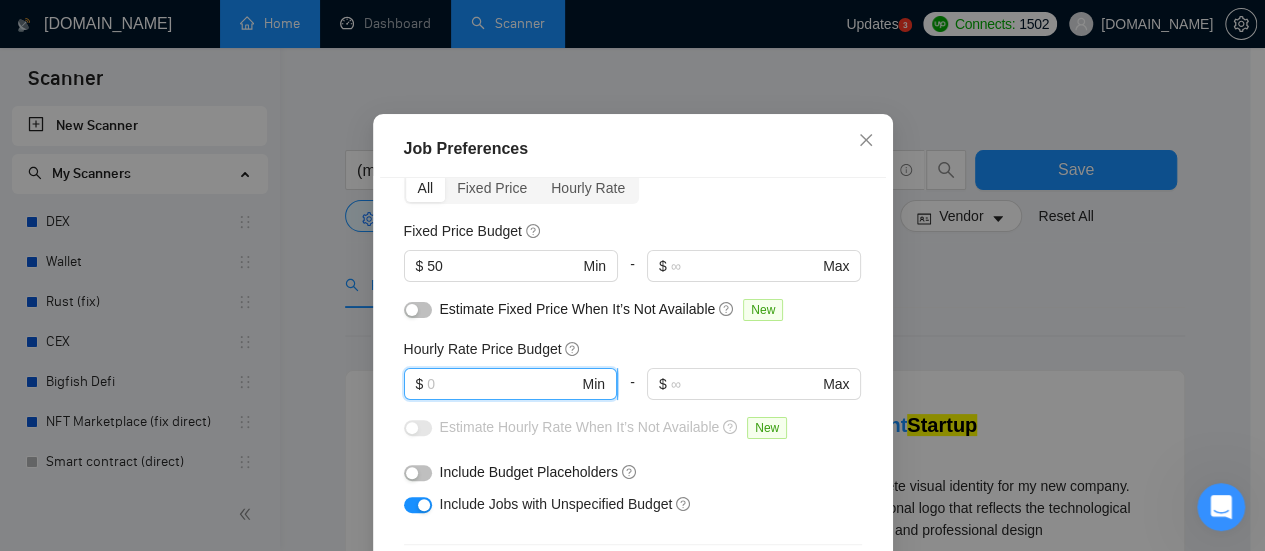 click at bounding box center (502, 384) 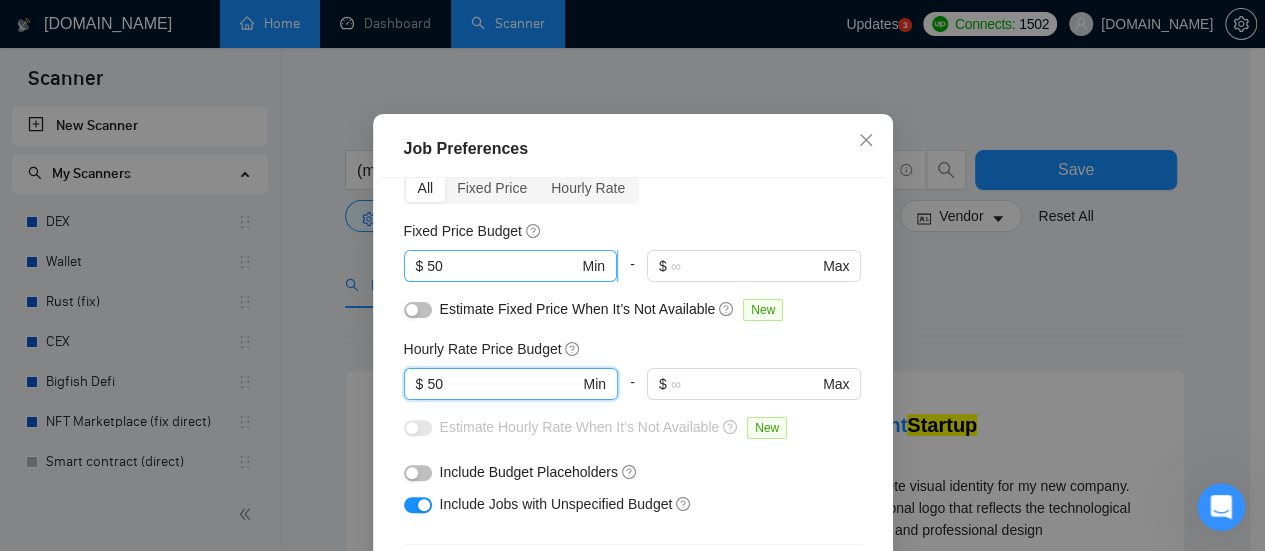 type on "50" 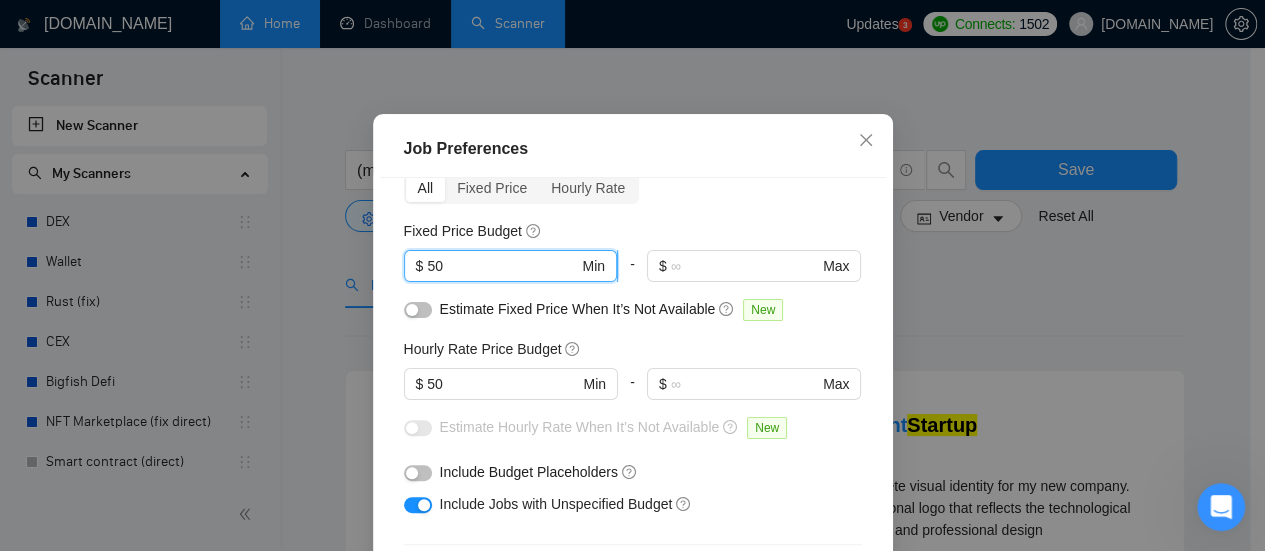 click on "50" at bounding box center [502, 266] 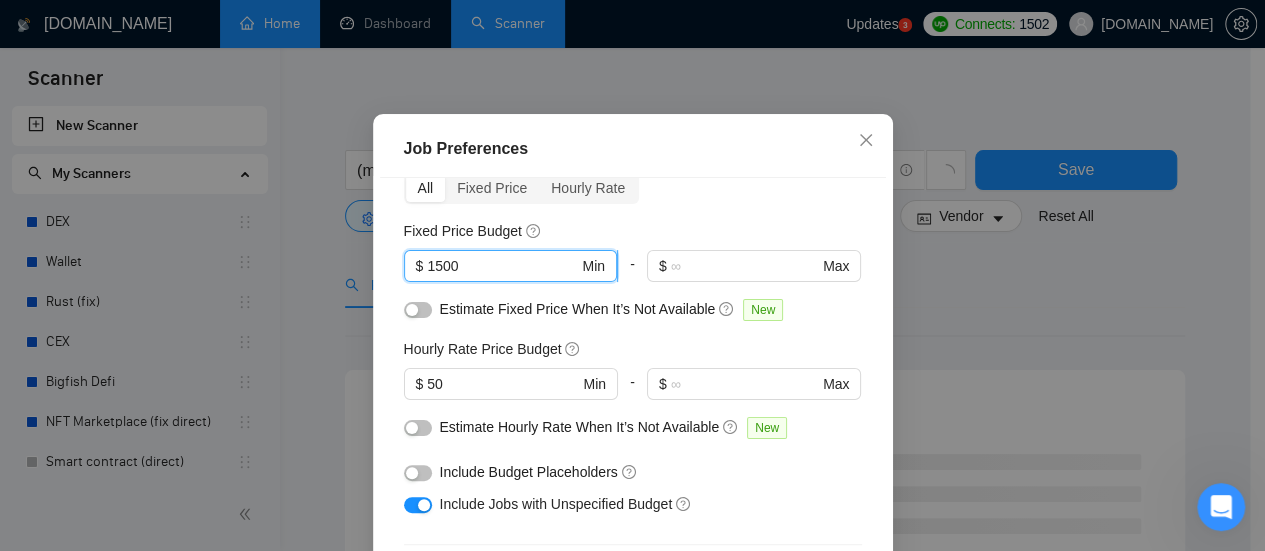 type on "1500" 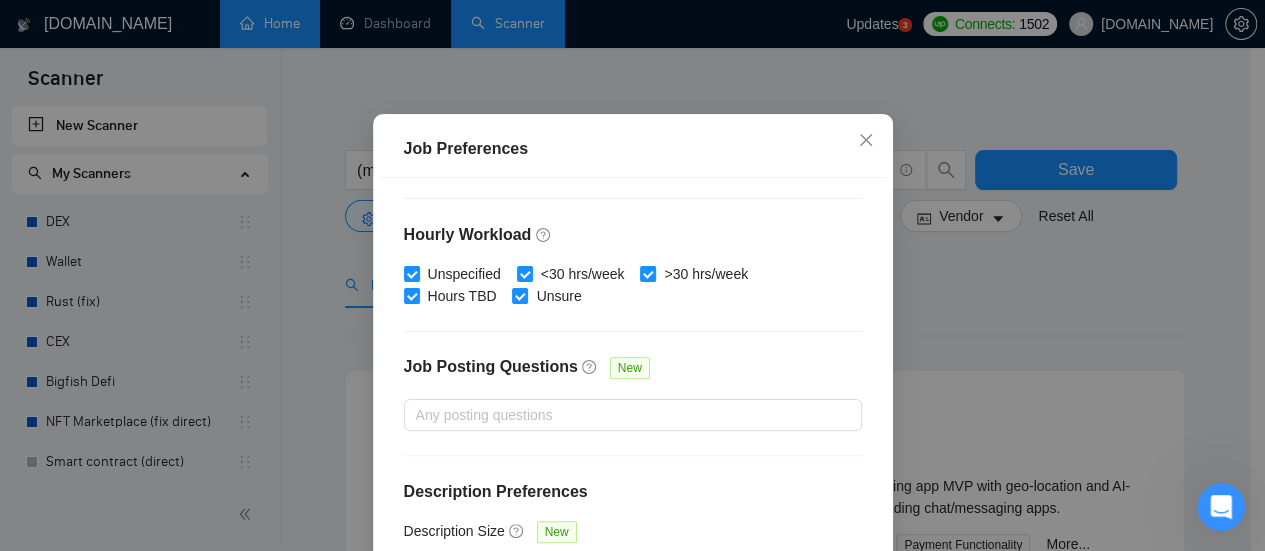 scroll, scrollTop: 740, scrollLeft: 0, axis: vertical 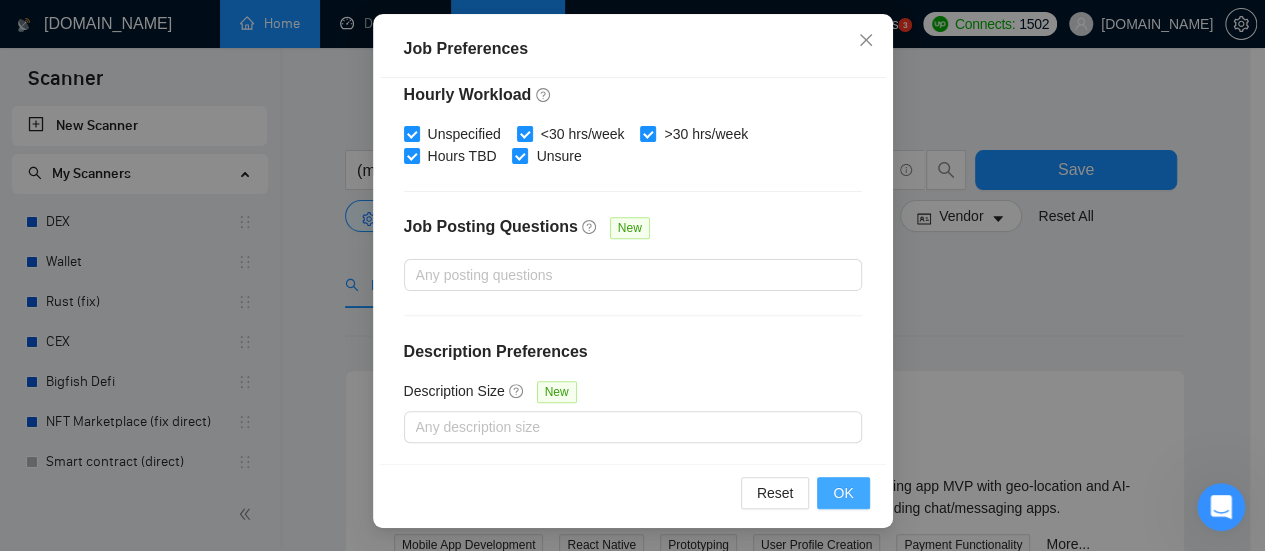 click on "OK" at bounding box center (843, 493) 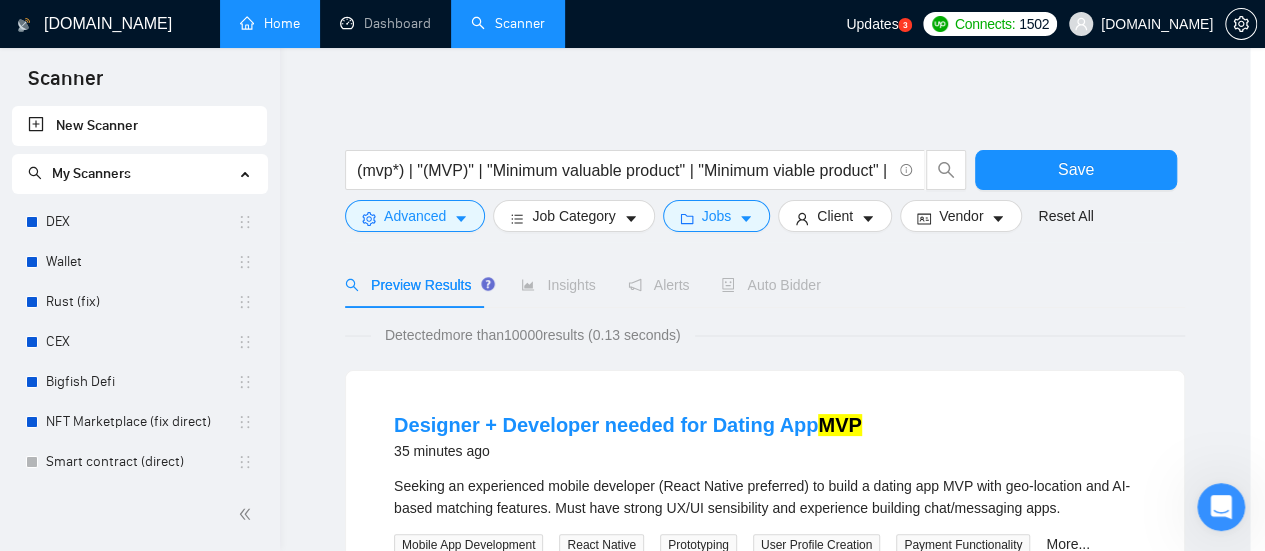 click on "OK" at bounding box center [765, 194] 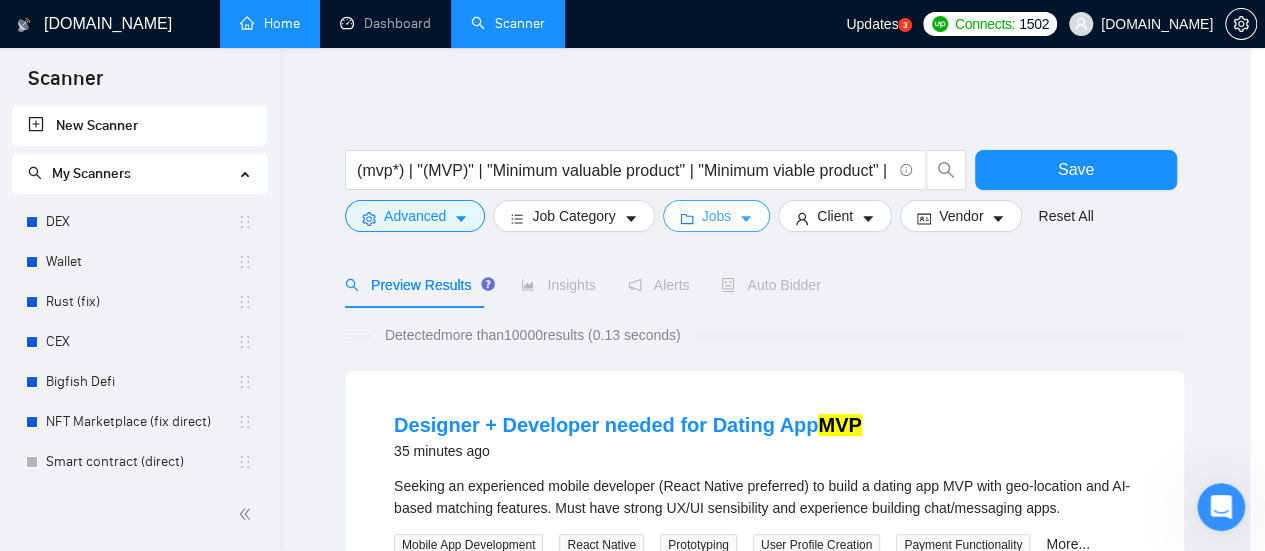 scroll, scrollTop: 0, scrollLeft: 0, axis: both 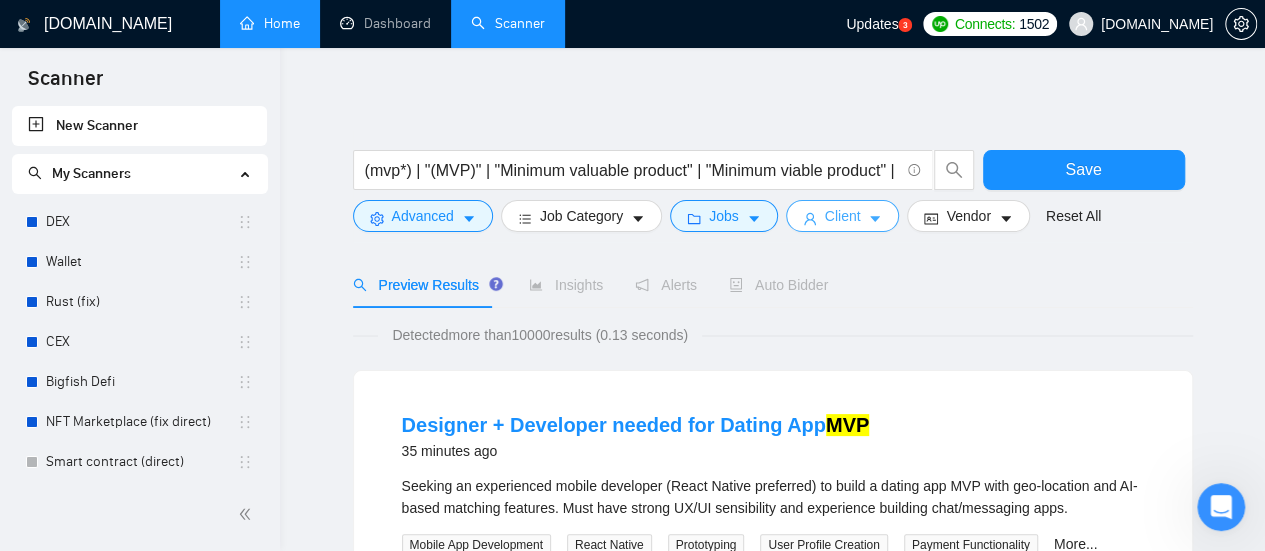 click on "Client" at bounding box center [843, 216] 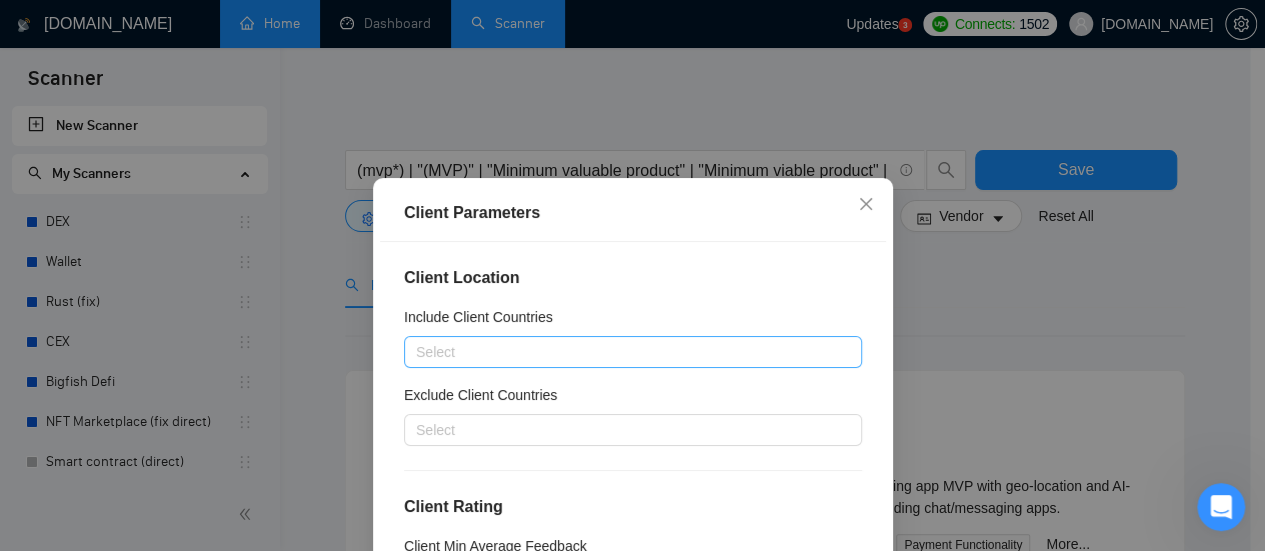 click on "Include Client Countries   Select" at bounding box center (633, 337) 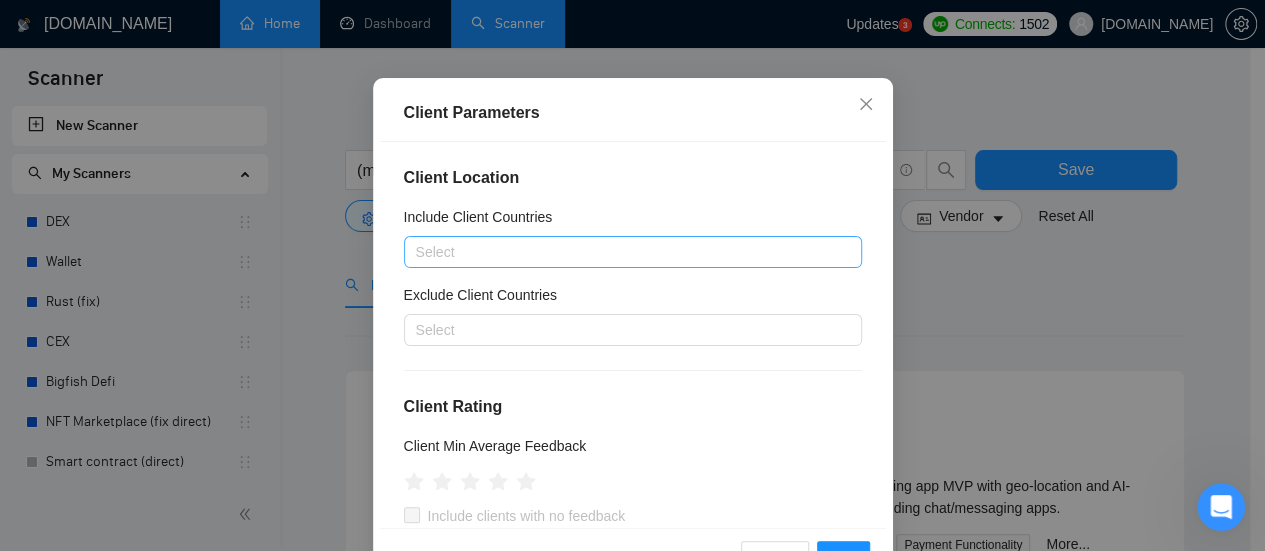 click at bounding box center (623, 252) 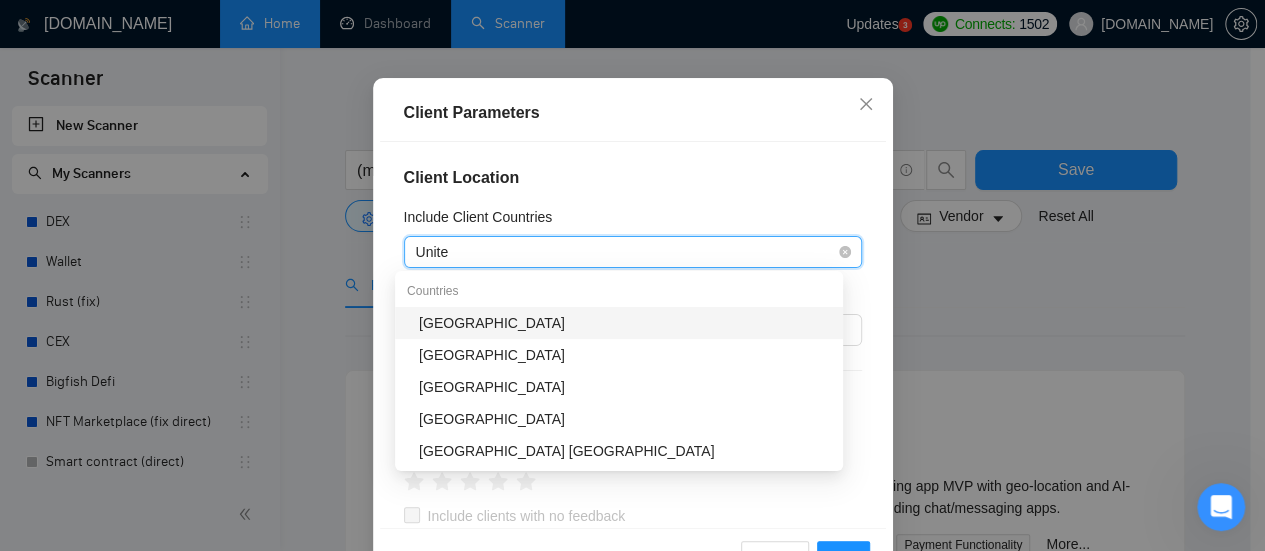 type on "United" 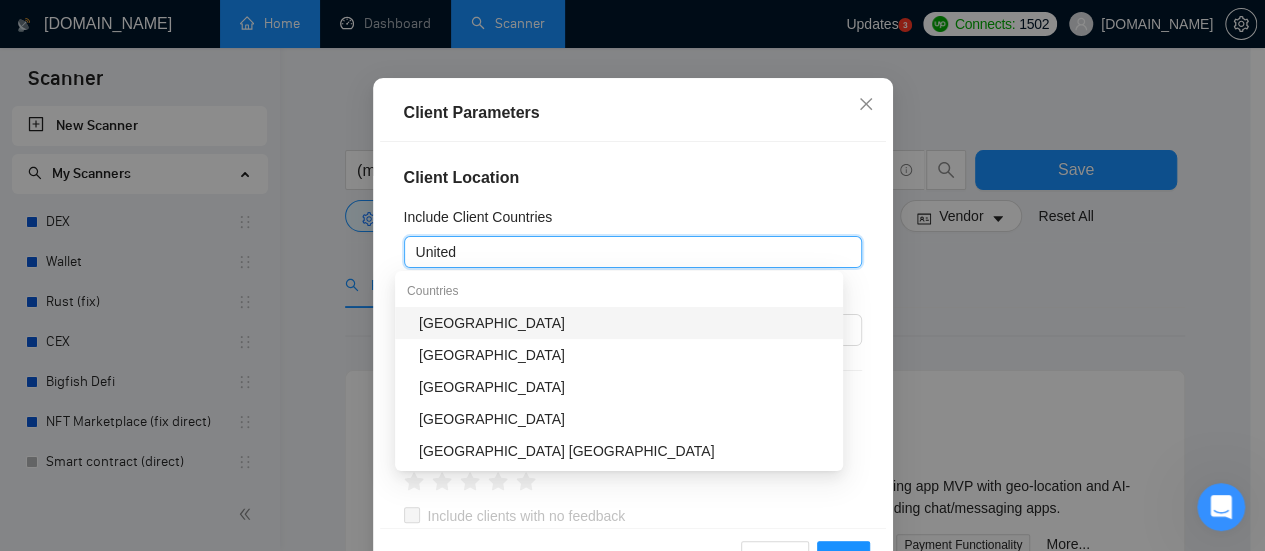 click on "[GEOGRAPHIC_DATA]" at bounding box center (625, 323) 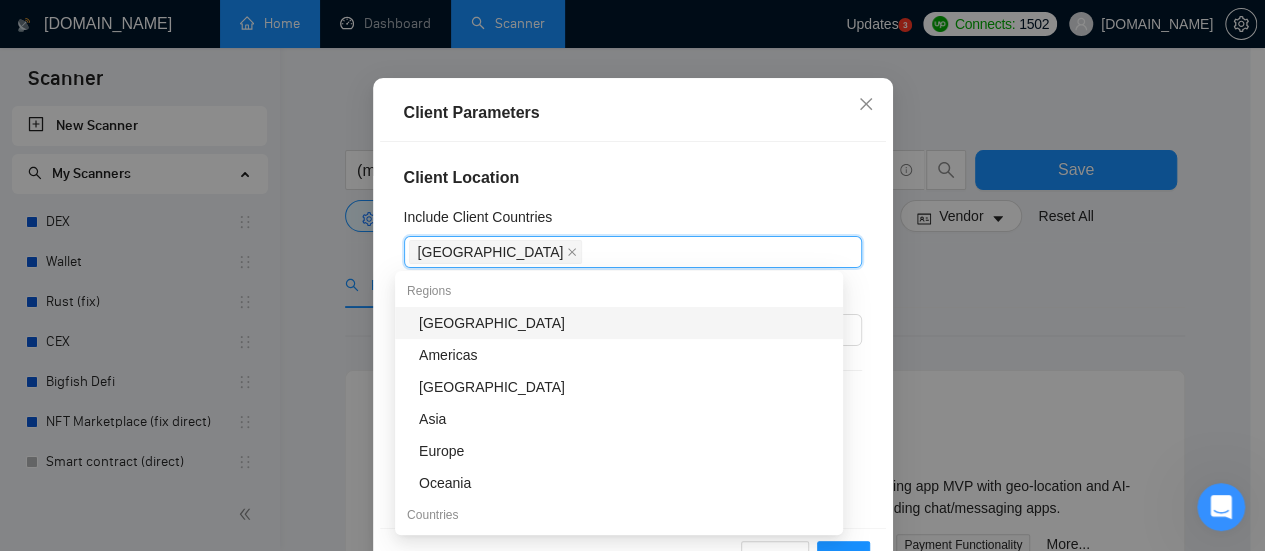 click on "Client Location Include Client Countries [GEOGRAPHIC_DATA] [GEOGRAPHIC_DATA]   Exclude Client Countries   Select Client Rating Client Min Average Feedback Include clients with no feedback Client Payment Details Payment Verified Hire Rate Stats   Client Total Spent $ Min - $ Max Client Hire Rate New   Any hire rate   Avg Hourly Rate Paid New $ Min - $ Max Include Clients without Sufficient History Client Profile Client Industry New   Any industry Client Company Size   Any company size Enterprise Clients New   Any clients" at bounding box center [633, 335] 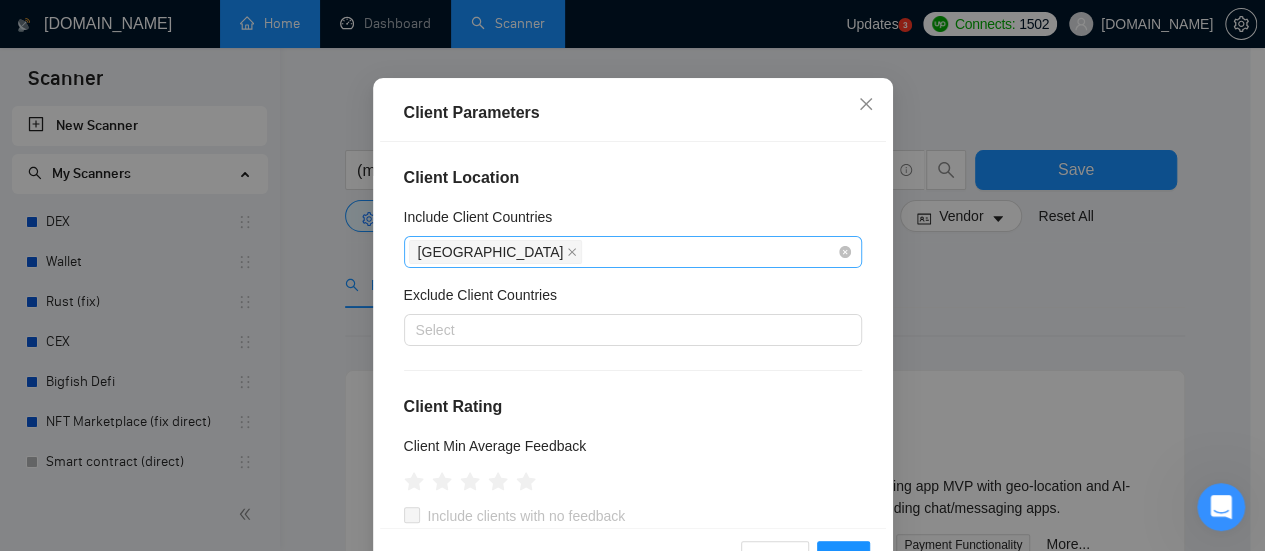 click on "[GEOGRAPHIC_DATA]" at bounding box center [623, 252] 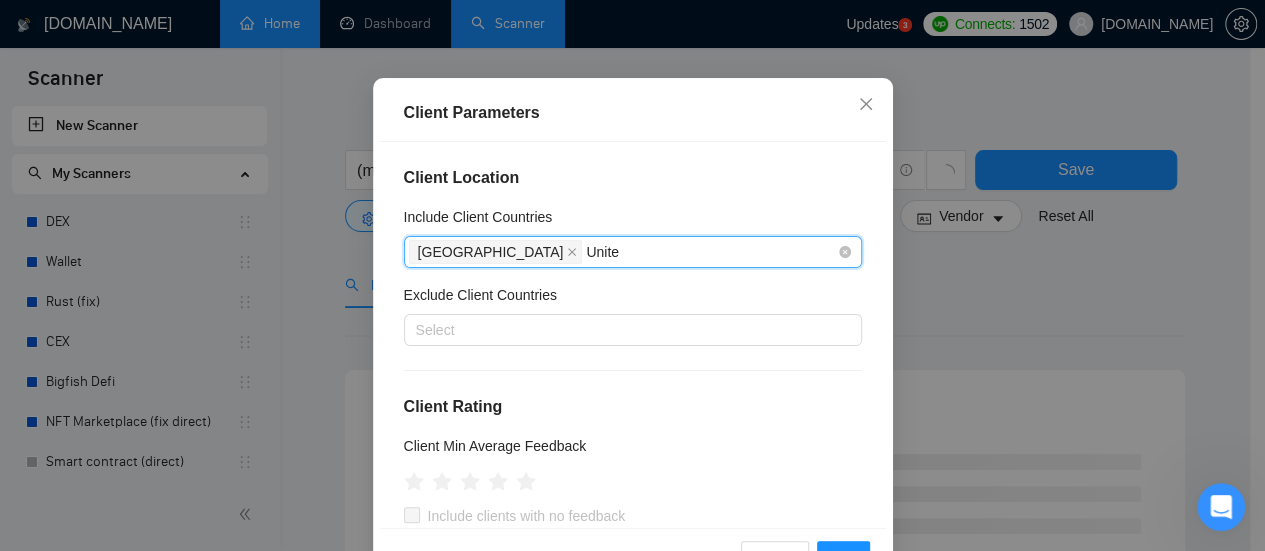 type on "United" 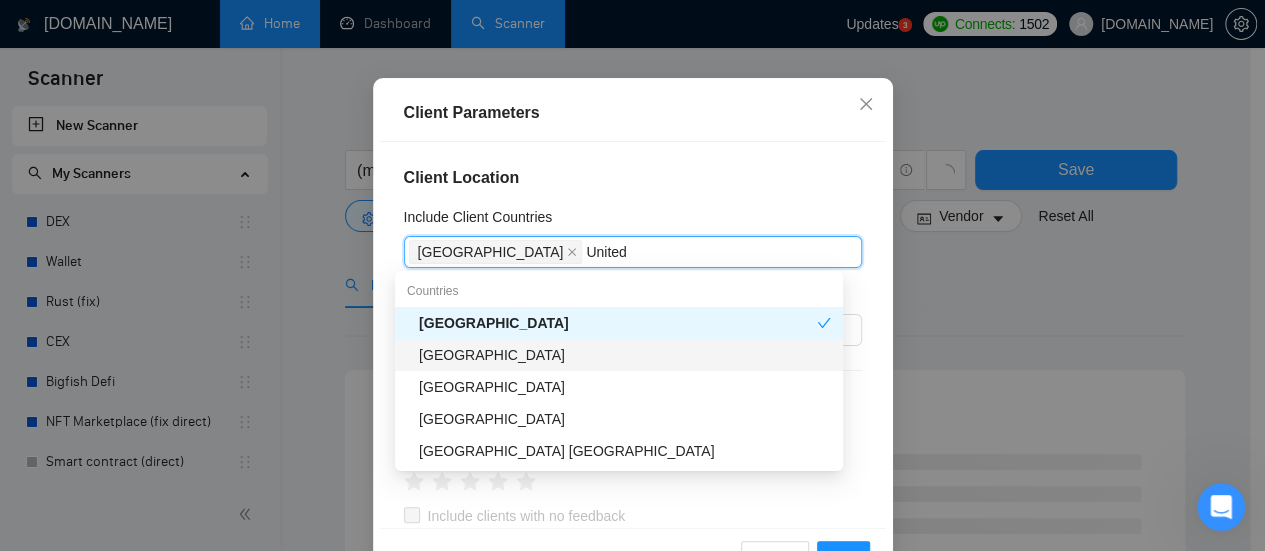 click on "[GEOGRAPHIC_DATA]" at bounding box center (625, 355) 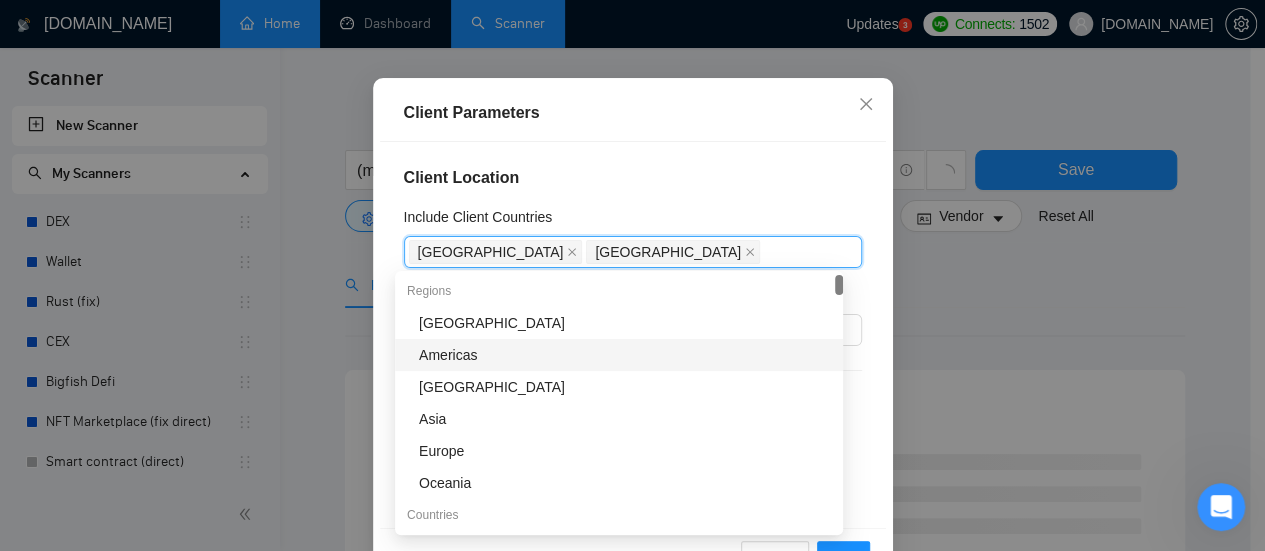 click on "Include Client Countries" at bounding box center [633, 221] 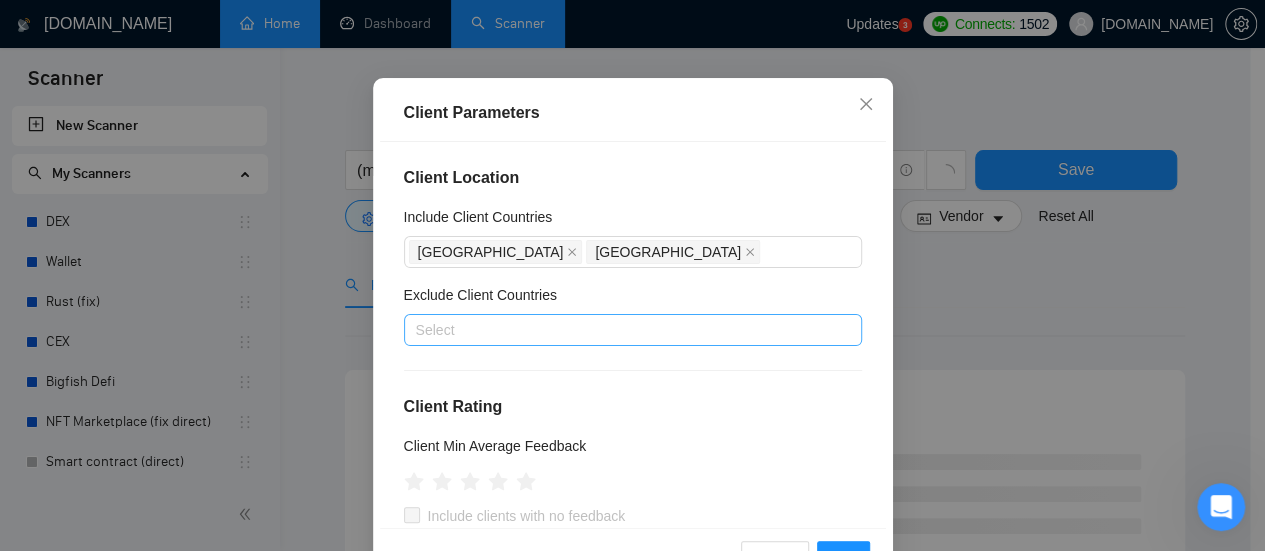 click at bounding box center [623, 330] 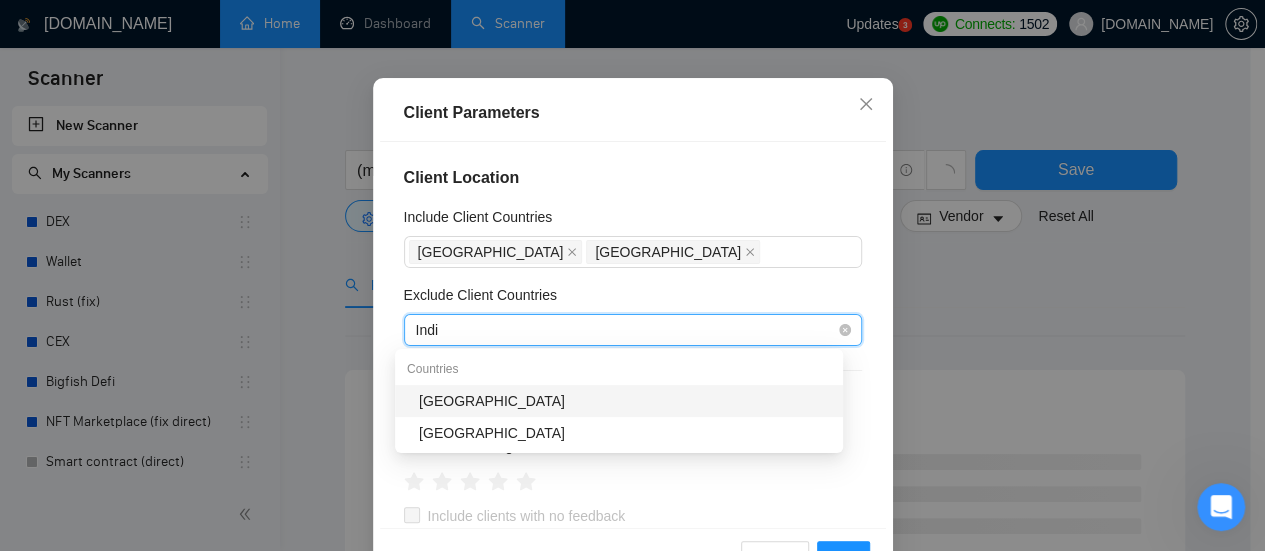 type on "[GEOGRAPHIC_DATA]" 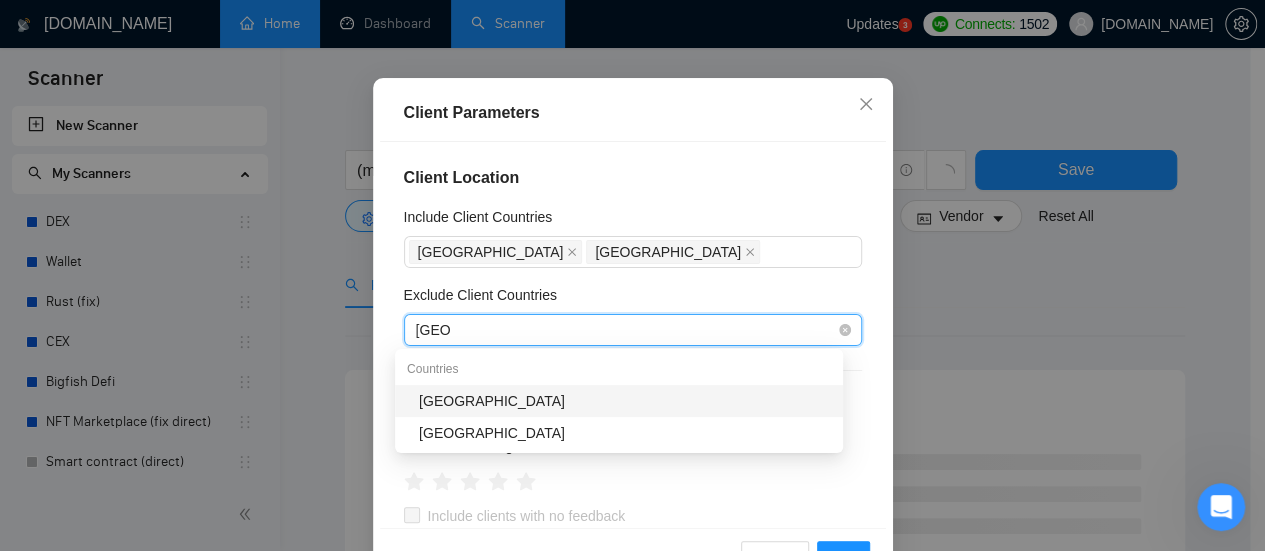 click on "[GEOGRAPHIC_DATA]" at bounding box center (625, 401) 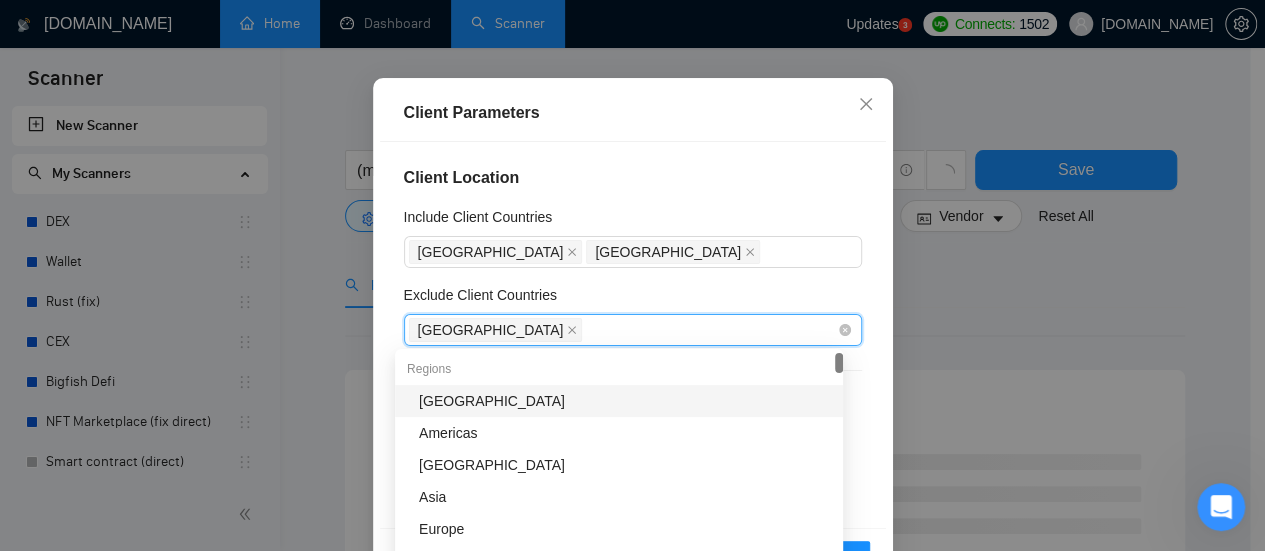 click on "[GEOGRAPHIC_DATA]" at bounding box center [623, 330] 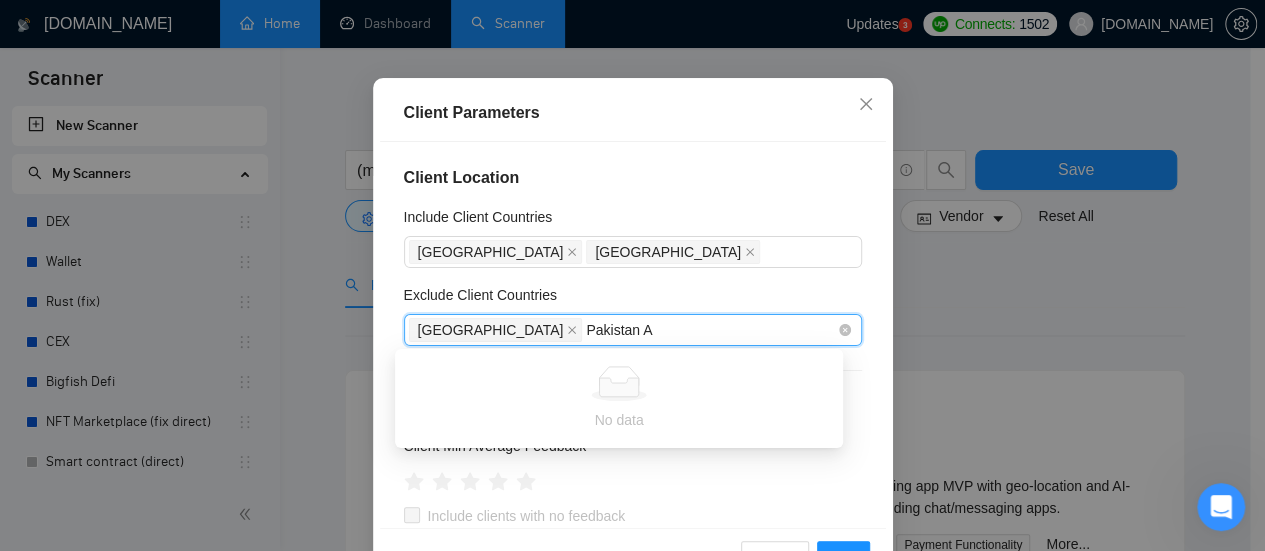 type on "[GEOGRAPHIC_DATA]" 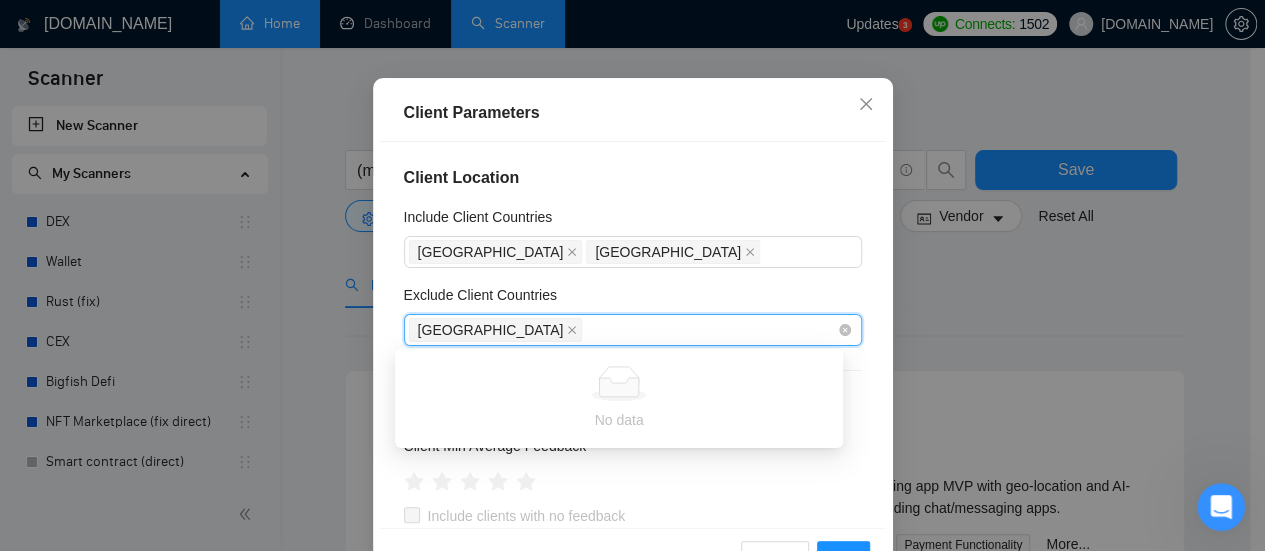 click on "[GEOGRAPHIC_DATA]" at bounding box center (623, 330) 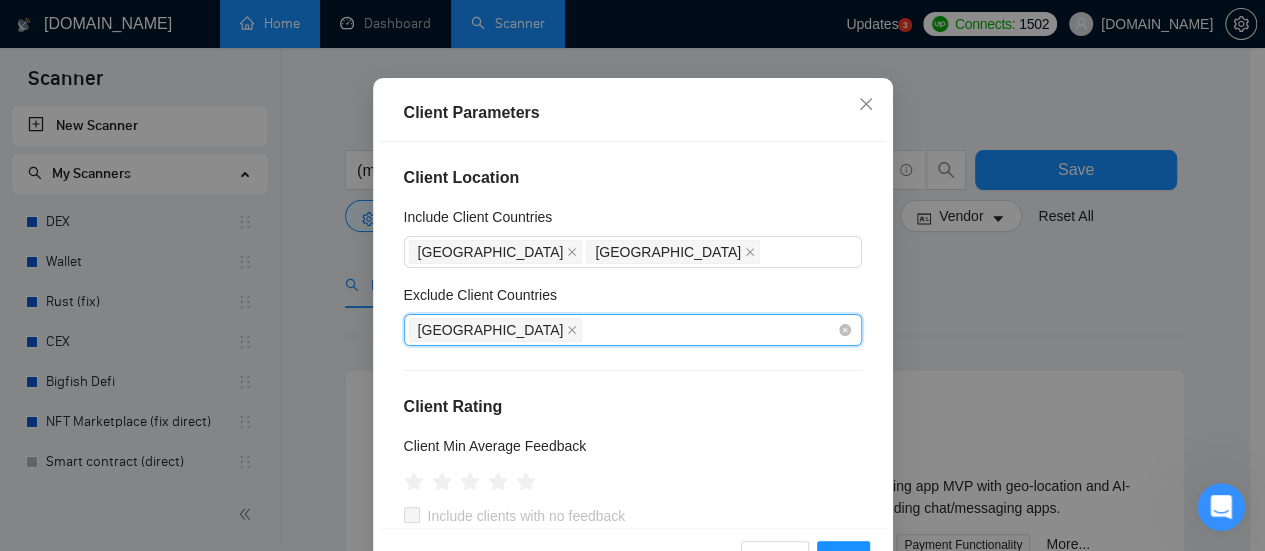 click on "[GEOGRAPHIC_DATA]" at bounding box center [623, 330] 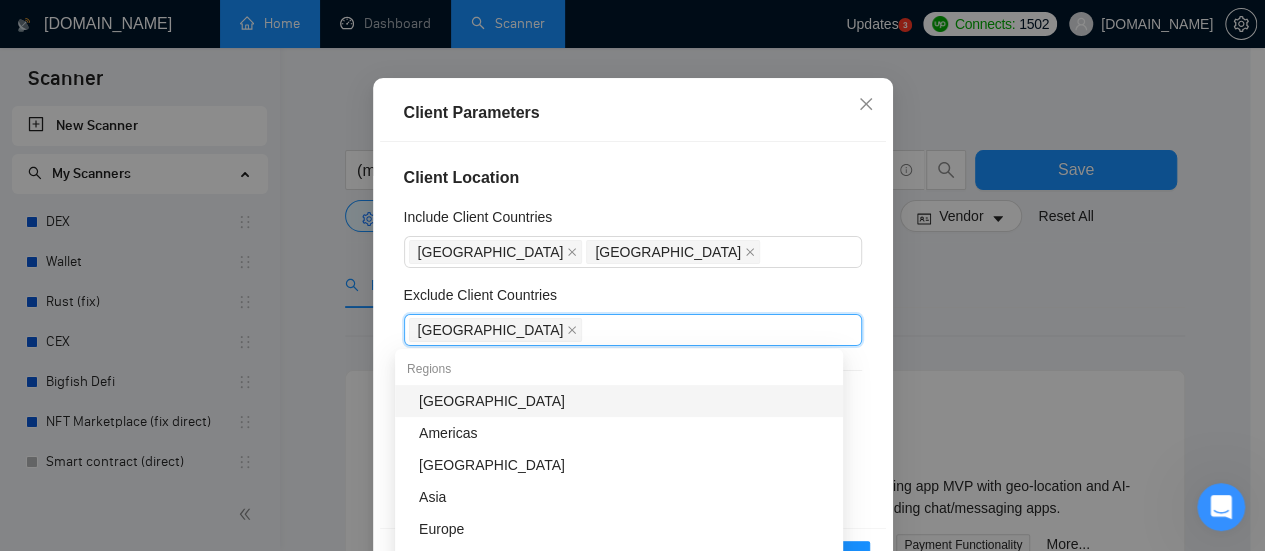 click on "[GEOGRAPHIC_DATA]" at bounding box center [625, 401] 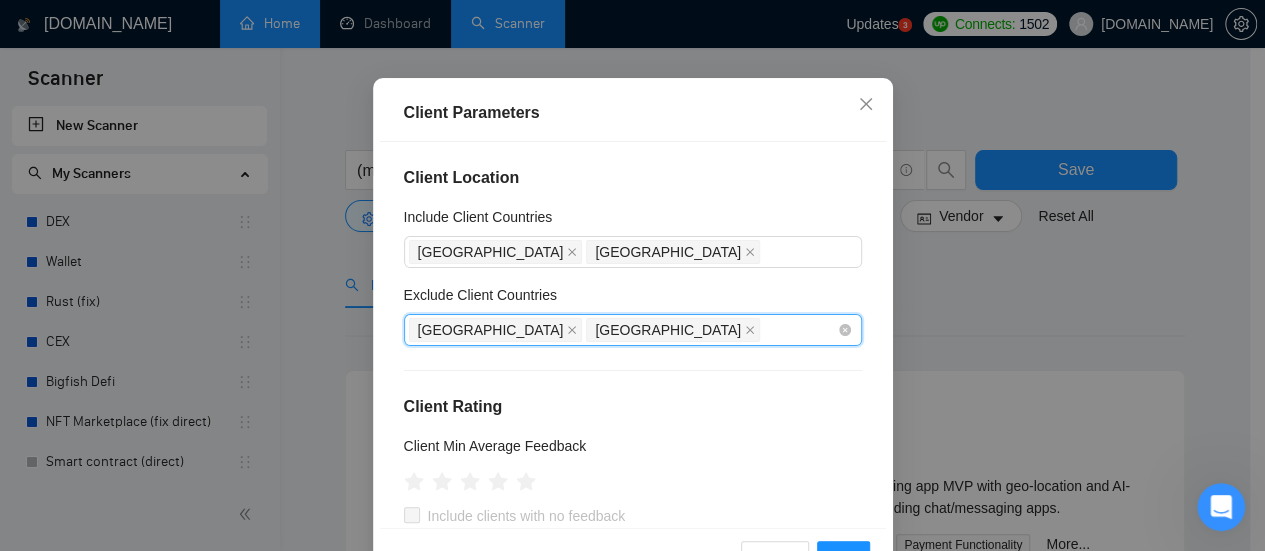 click on "[GEOGRAPHIC_DATA] [GEOGRAPHIC_DATA]" at bounding box center [623, 330] 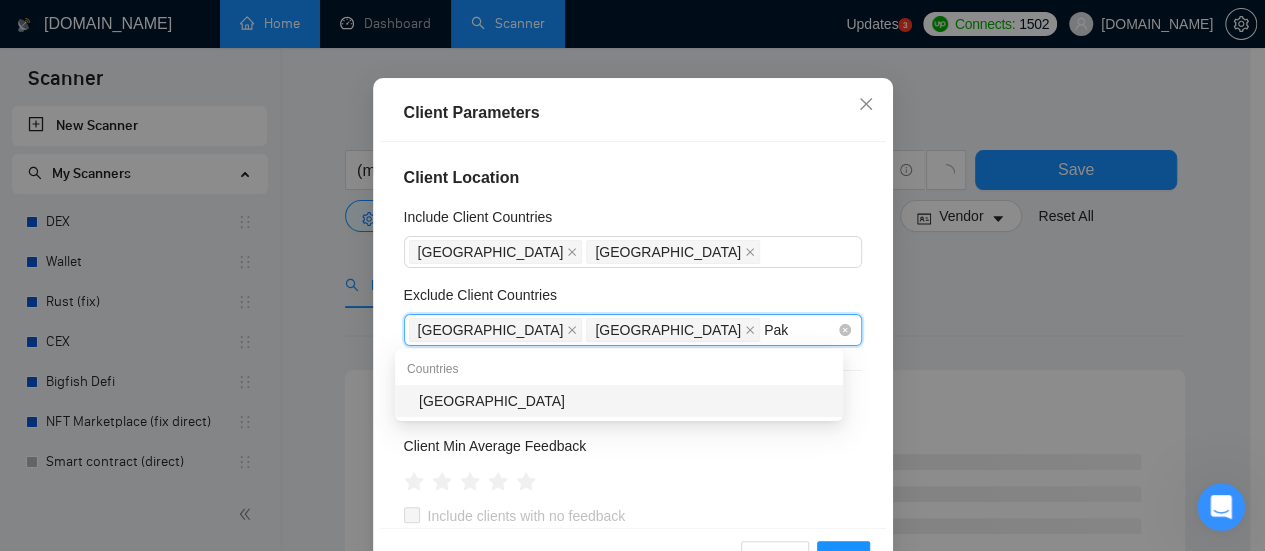 type on "Paki" 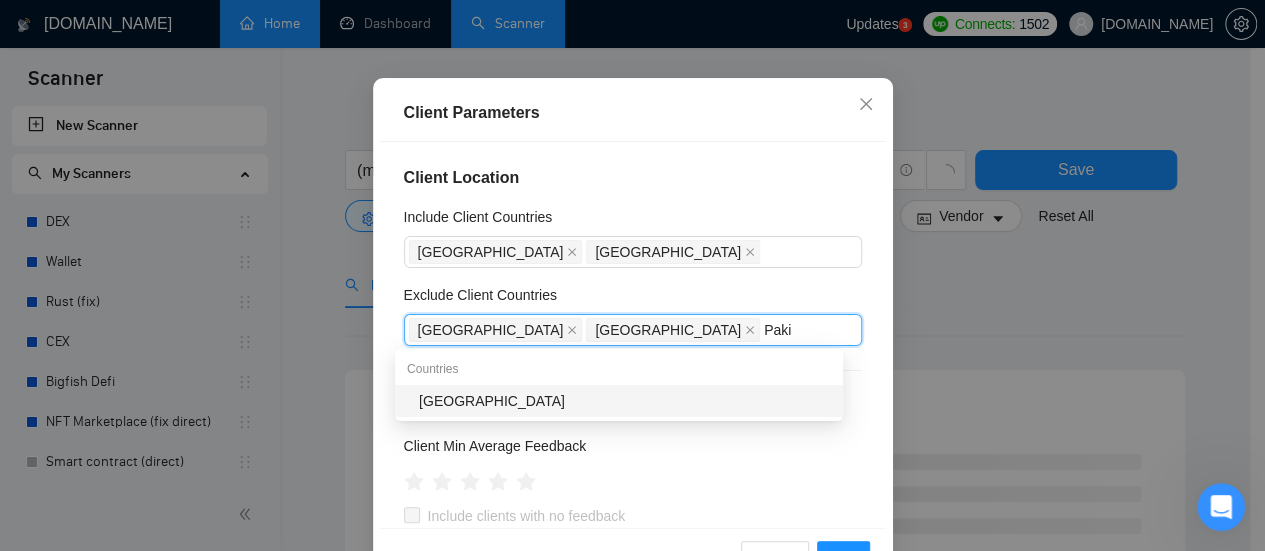 click on "[GEOGRAPHIC_DATA]" at bounding box center [625, 401] 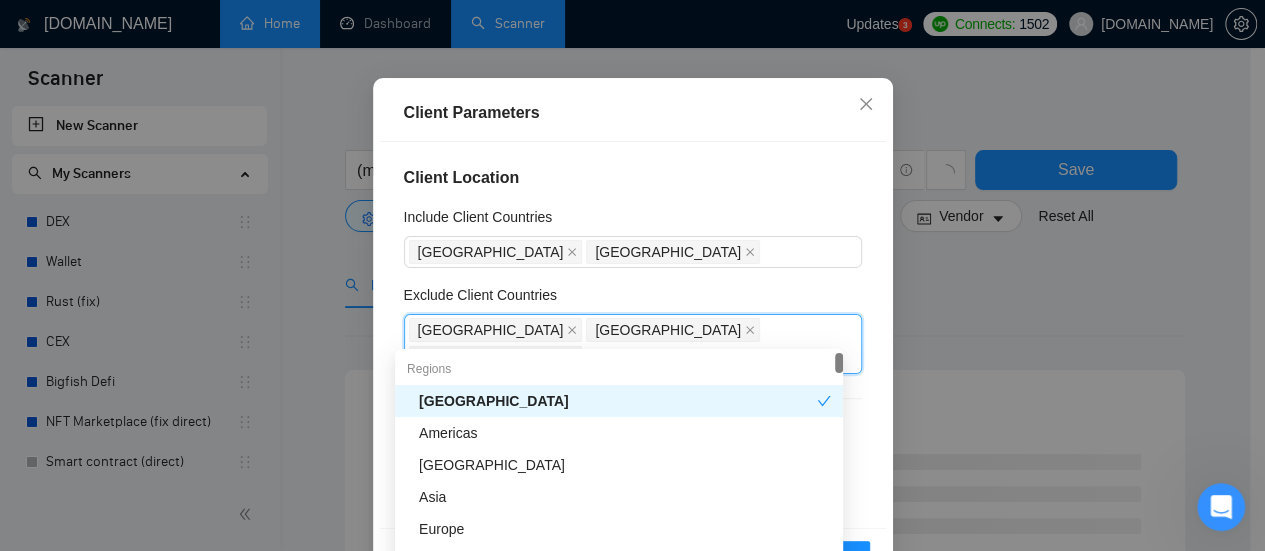 click on "Client Location Include Client Countries [GEOGRAPHIC_DATA] [GEOGRAPHIC_DATA]   Exclude Client Countries [GEOGRAPHIC_DATA] [GEOGRAPHIC_DATA] [GEOGRAPHIC_DATA]   Client Rating Client Min Average Feedback Include clients with no feedback Client Payment Details Payment Verified Hire Rate Stats   Client Total Spent $ Min - $ Max Client Hire Rate New   Any hire rate   Avg Hourly Rate Paid New $ Min - $ Max Include Clients without Sufficient History Client Profile Client Industry New   Any industry Client Company Size   Any company size Enterprise Clients New   Any clients" at bounding box center (633, 335) 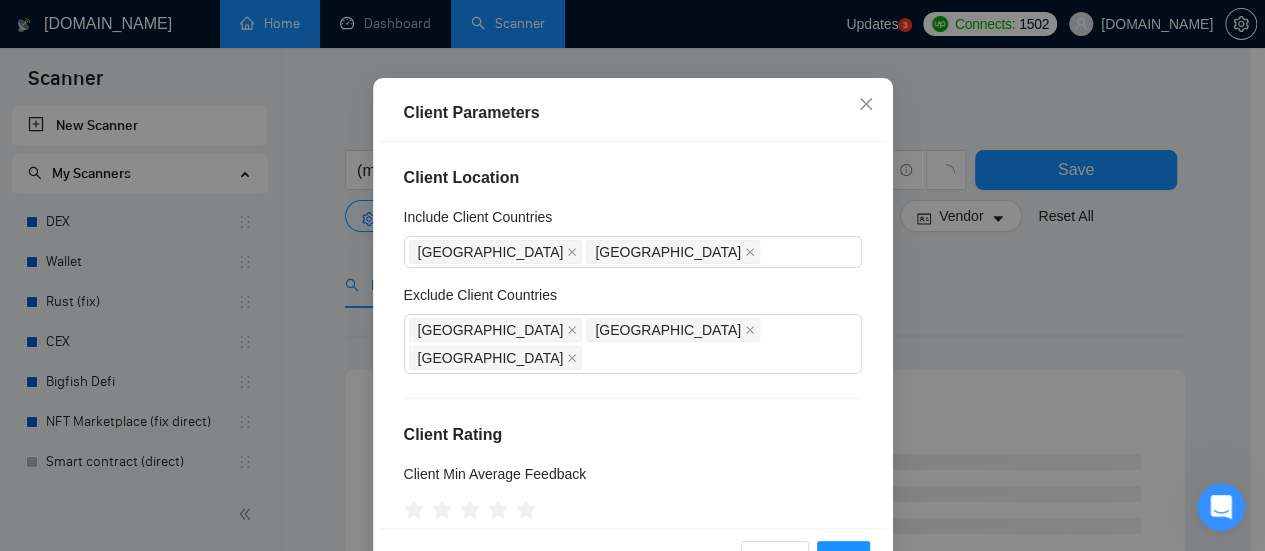 scroll, scrollTop: 100, scrollLeft: 0, axis: vertical 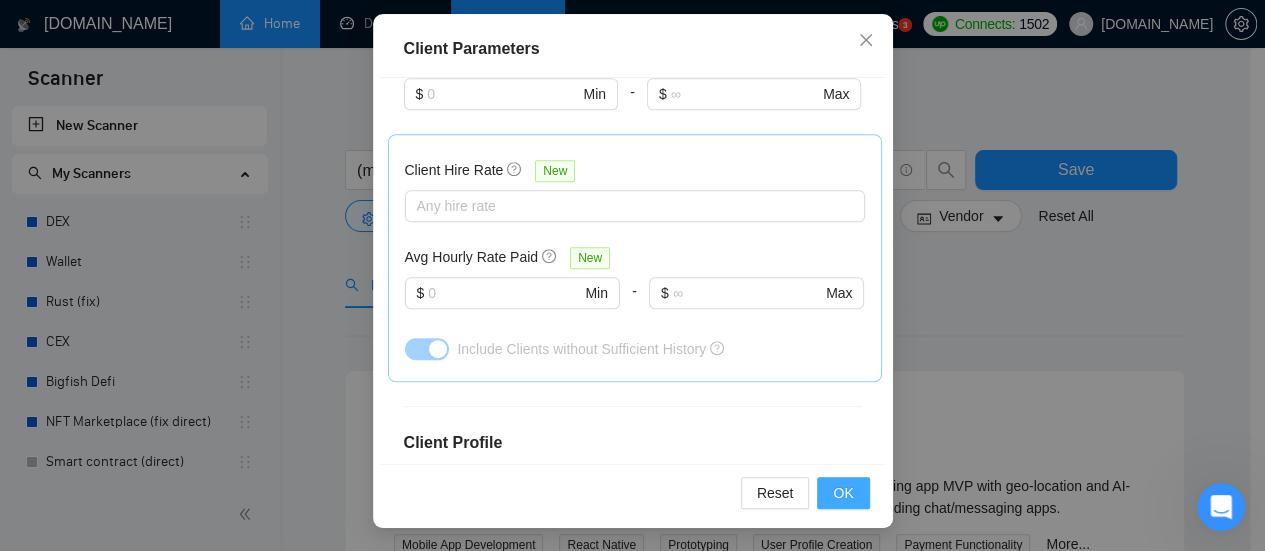 click on "OK" at bounding box center (843, 493) 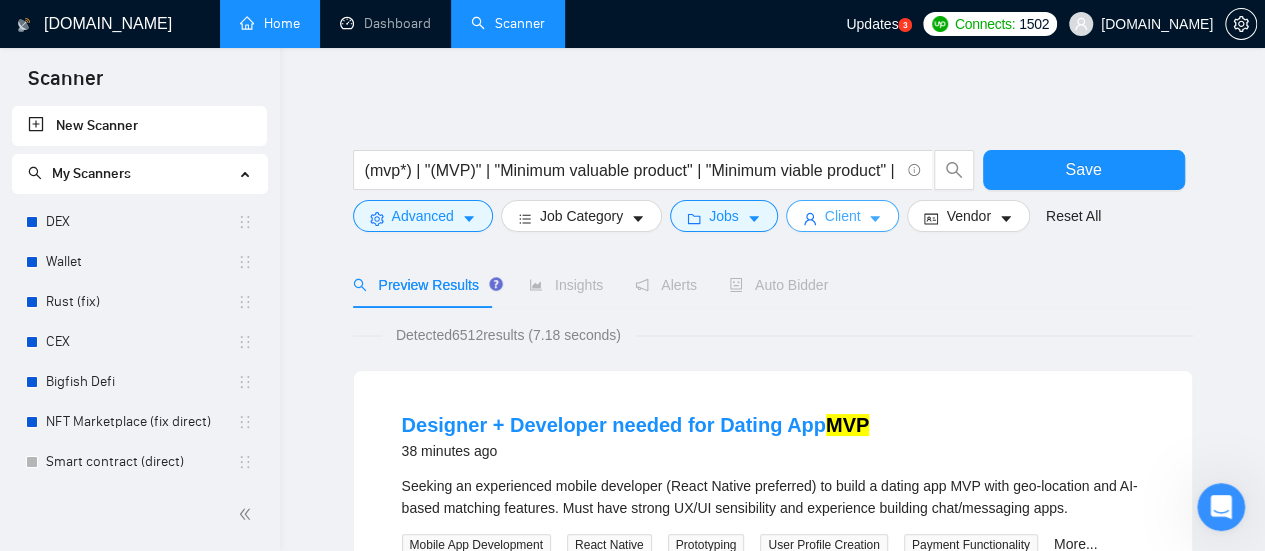 scroll, scrollTop: 0, scrollLeft: 0, axis: both 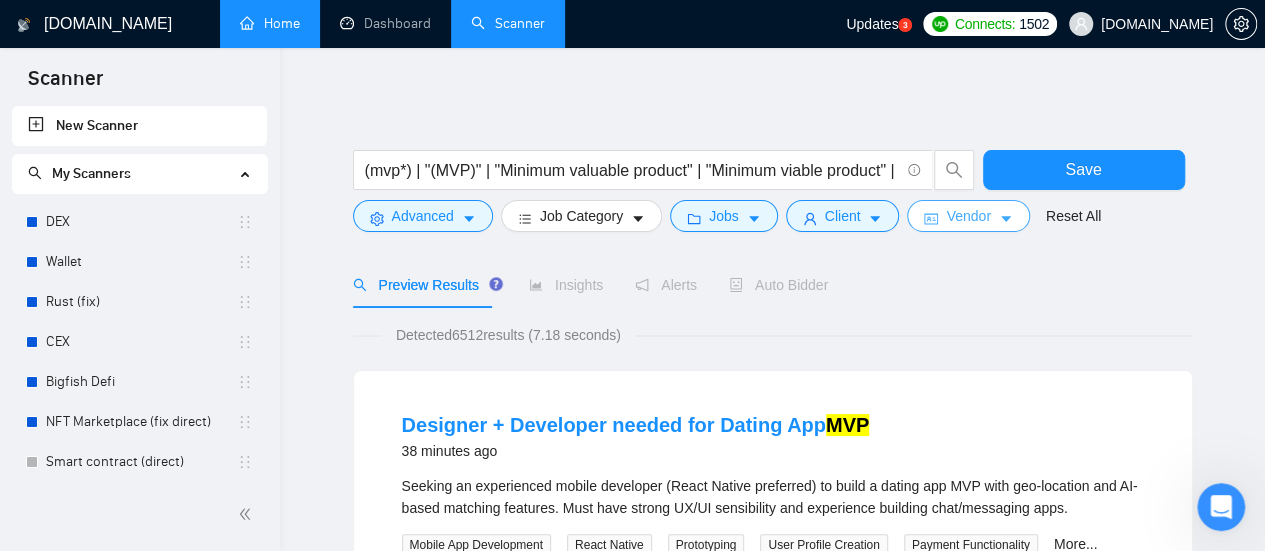 click on "Vendor" at bounding box center (968, 216) 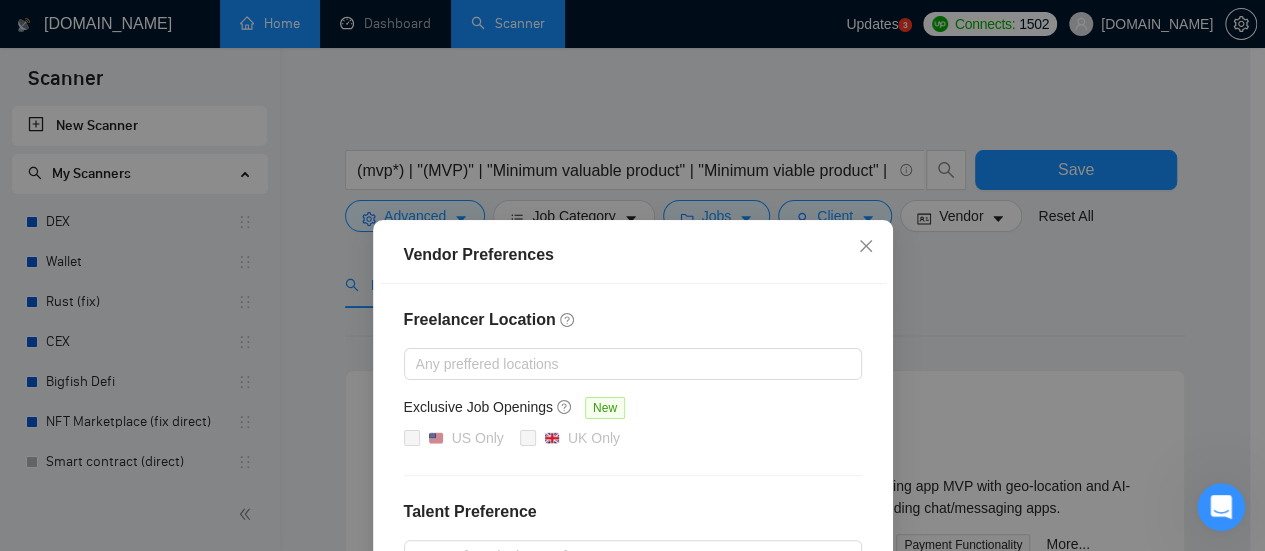 scroll, scrollTop: 100, scrollLeft: 0, axis: vertical 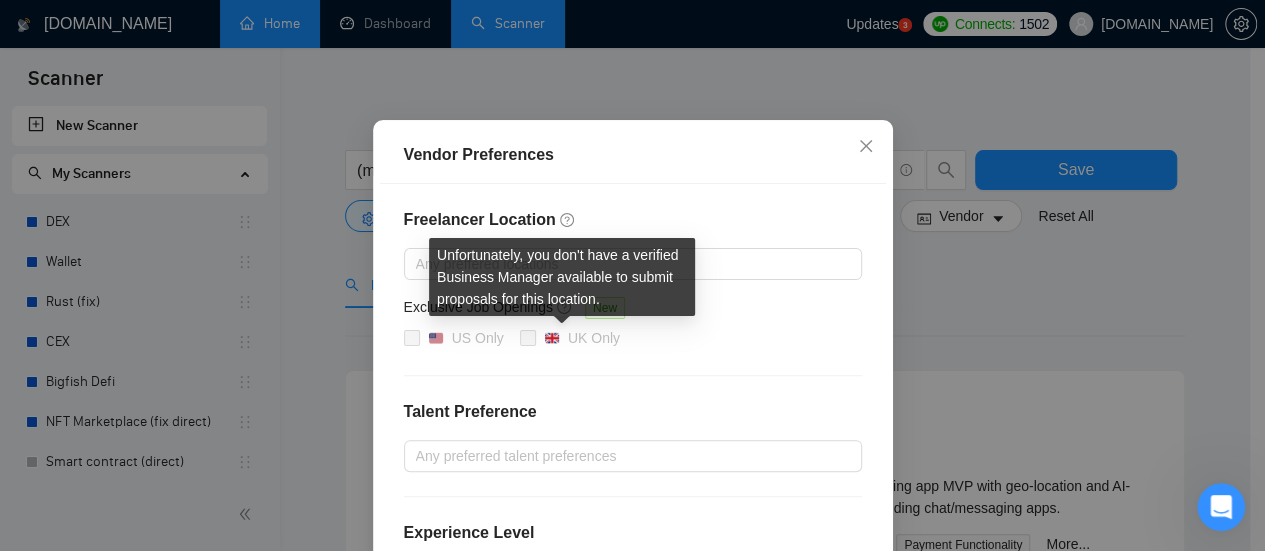 click on "Freelancer Location     Any preffered locations Exclusive Job Openings New US Only [GEOGRAPHIC_DATA] Only Talent Preference   Any preferred talent preferences Experience Level   Any preferred experience level Freelancer's Spoken Languages New   Any preffered languages" at bounding box center [633, 461] 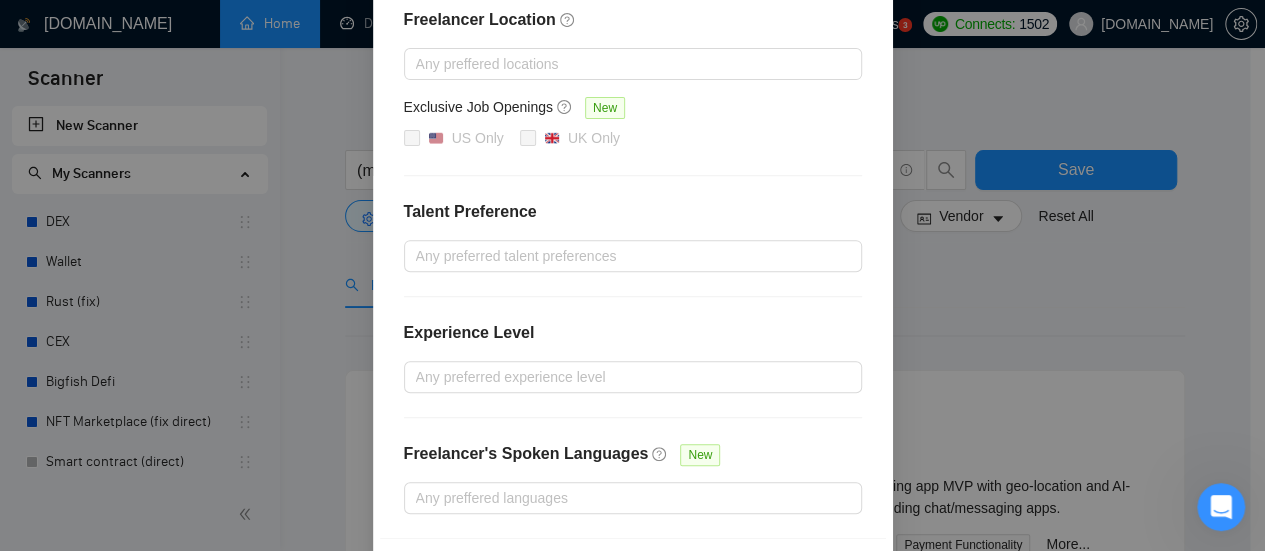 scroll, scrollTop: 370, scrollLeft: 0, axis: vertical 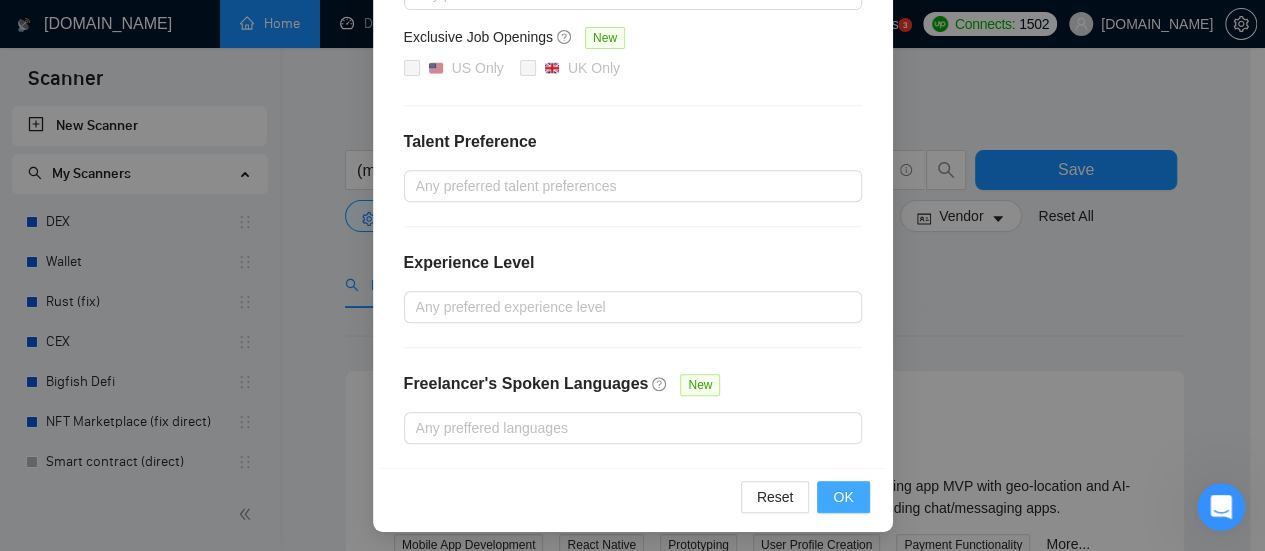 click on "OK" at bounding box center [843, 497] 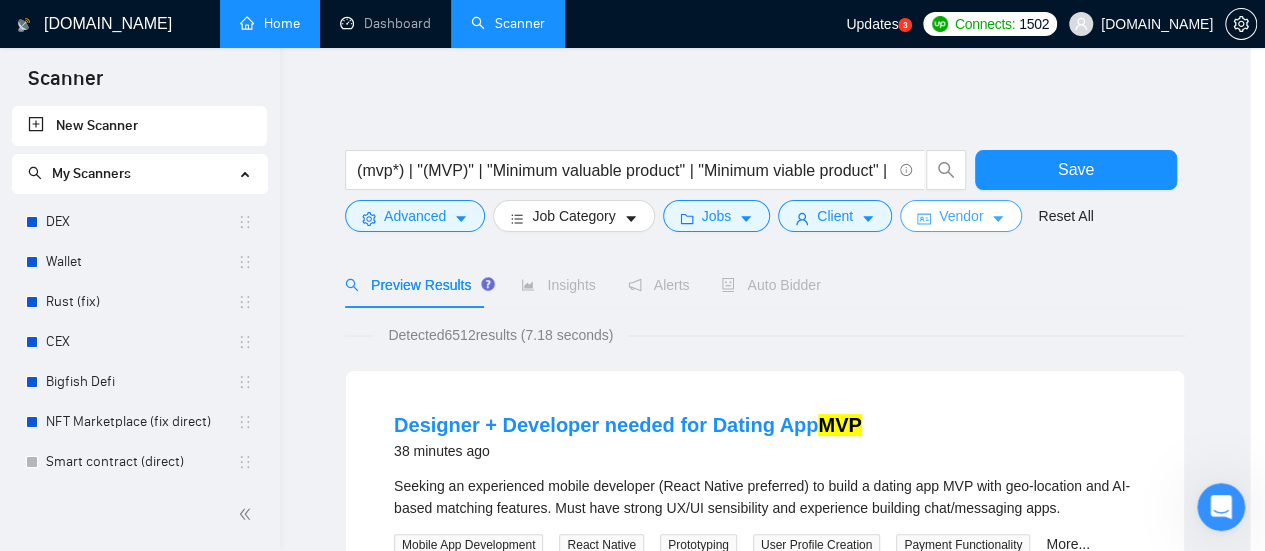 scroll, scrollTop: 0, scrollLeft: 0, axis: both 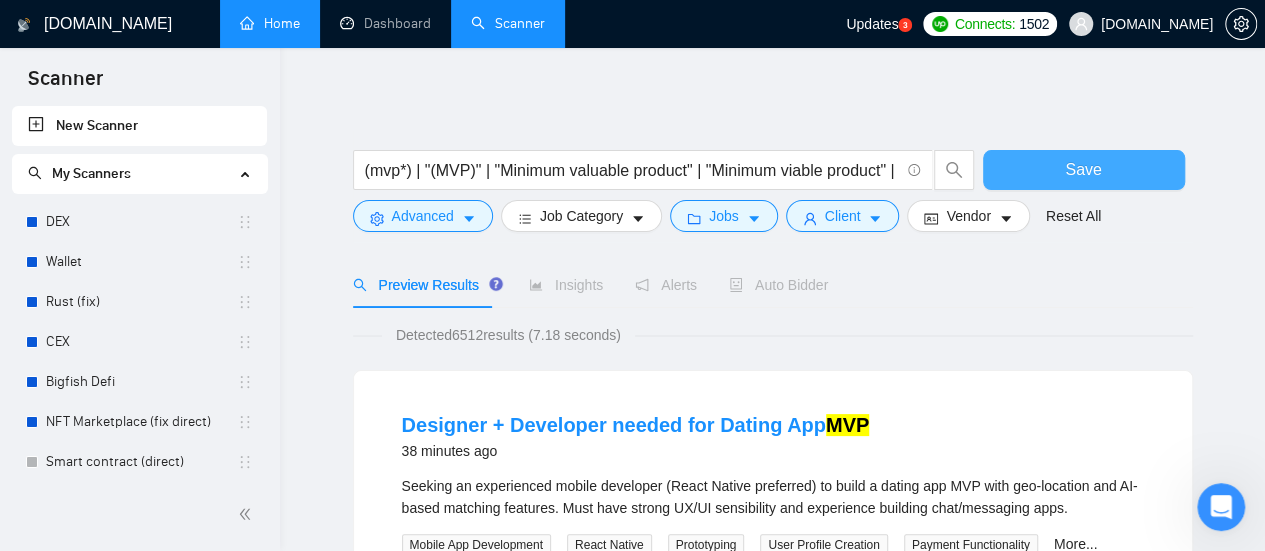 click on "Save" at bounding box center (1084, 170) 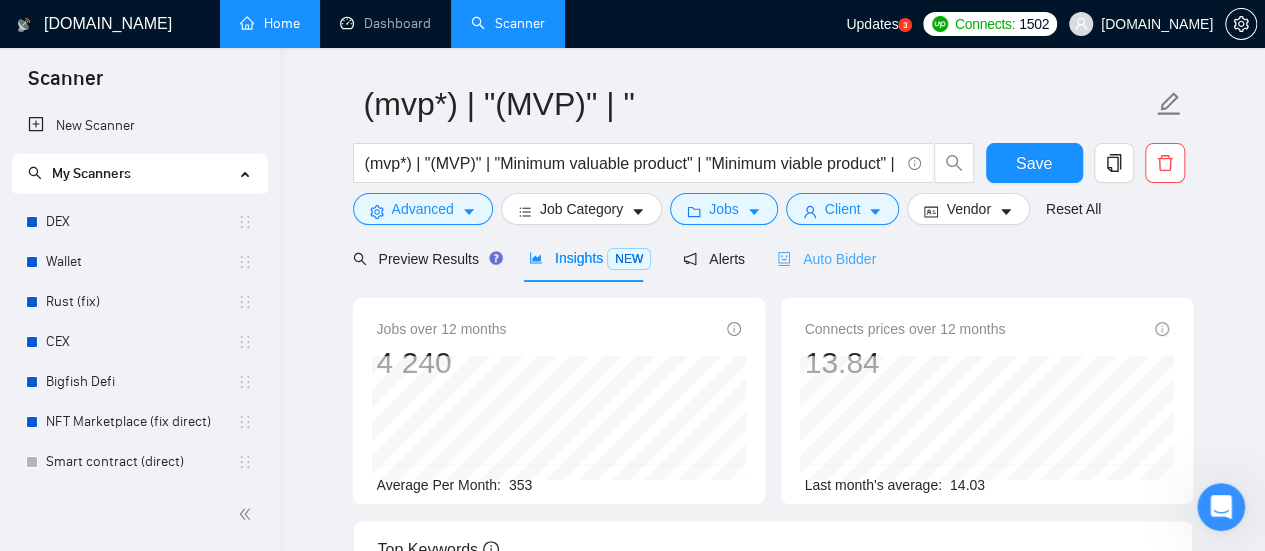 scroll, scrollTop: 0, scrollLeft: 0, axis: both 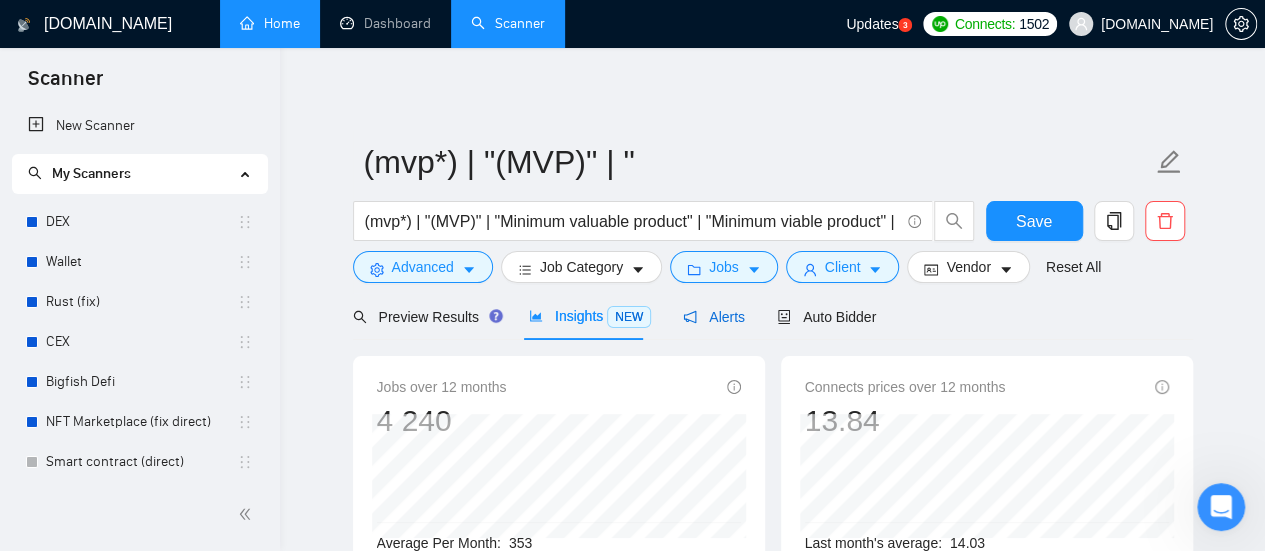 click on "Alerts" at bounding box center [714, 317] 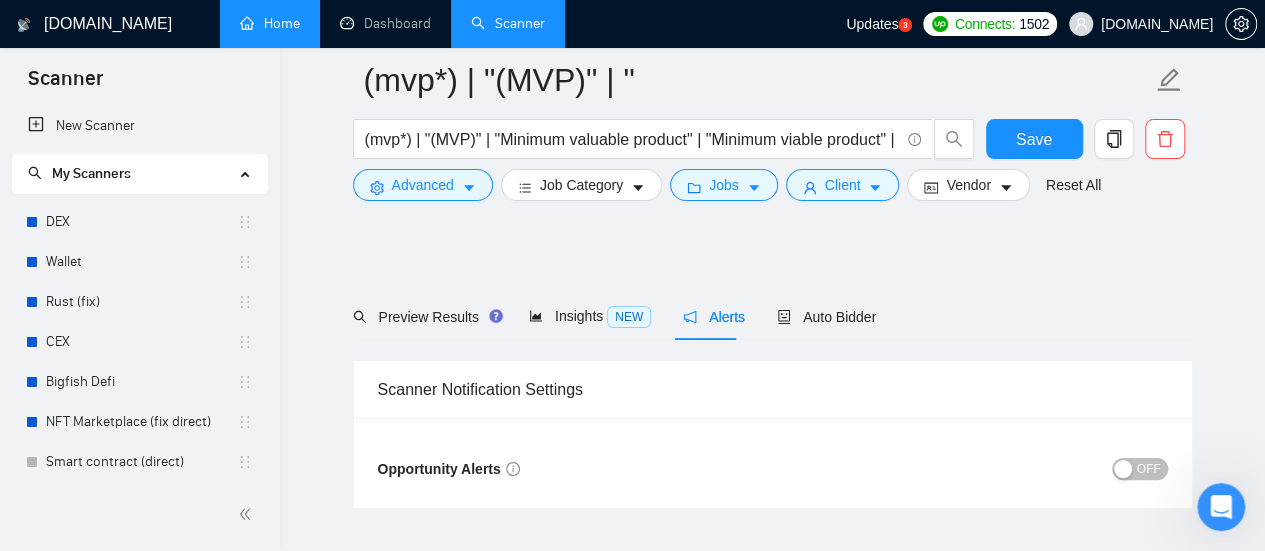 scroll, scrollTop: 100, scrollLeft: 0, axis: vertical 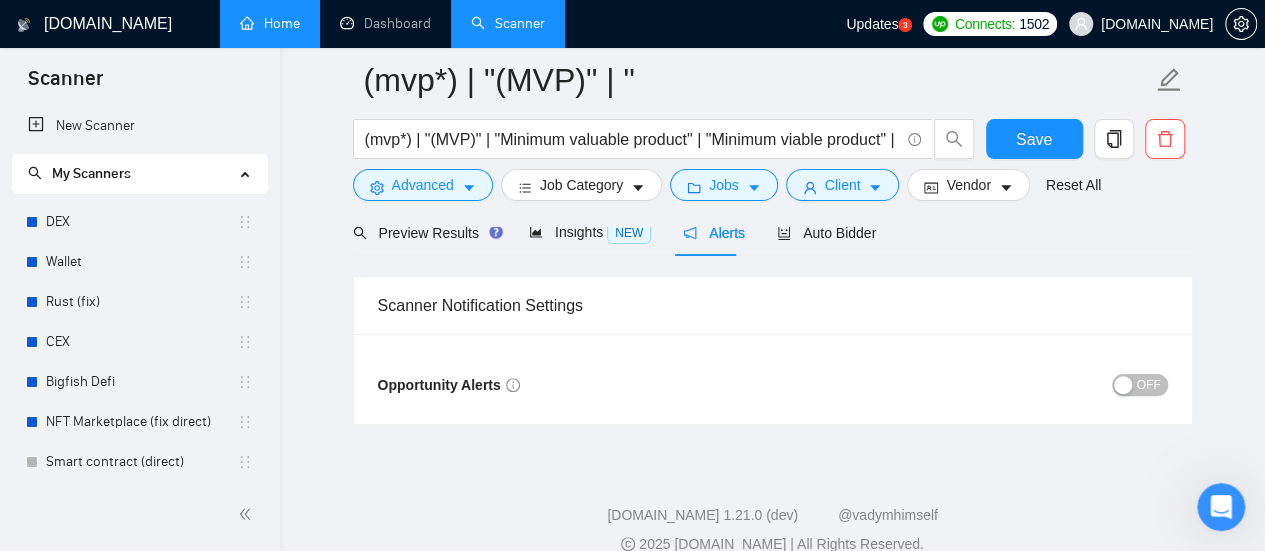 click on "OFF" at bounding box center [970, 384] 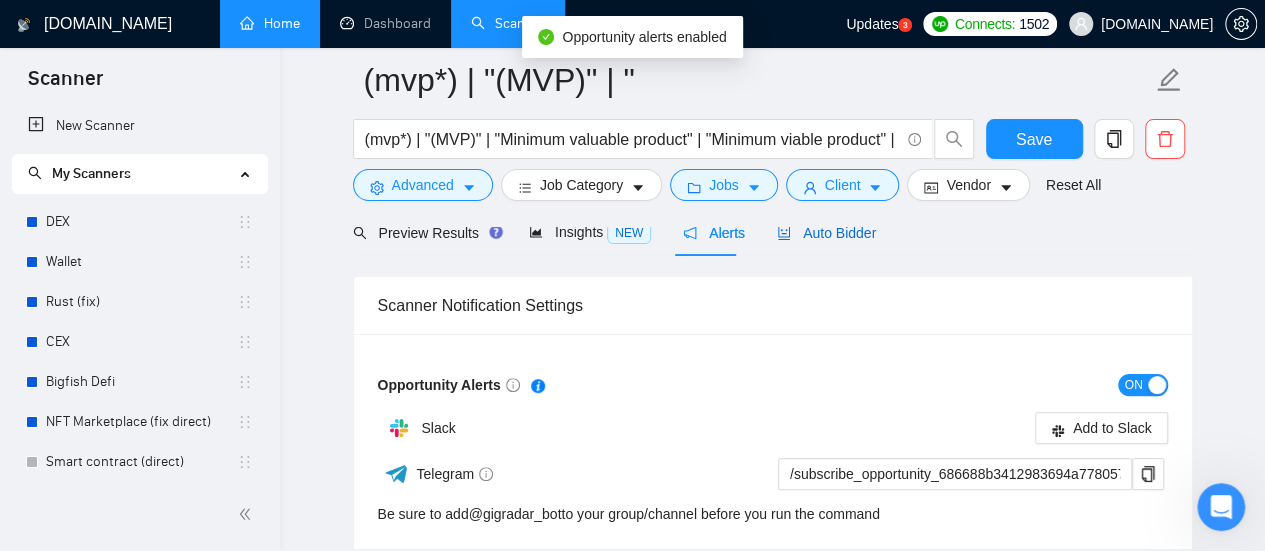 click on "Auto Bidder" at bounding box center [826, 233] 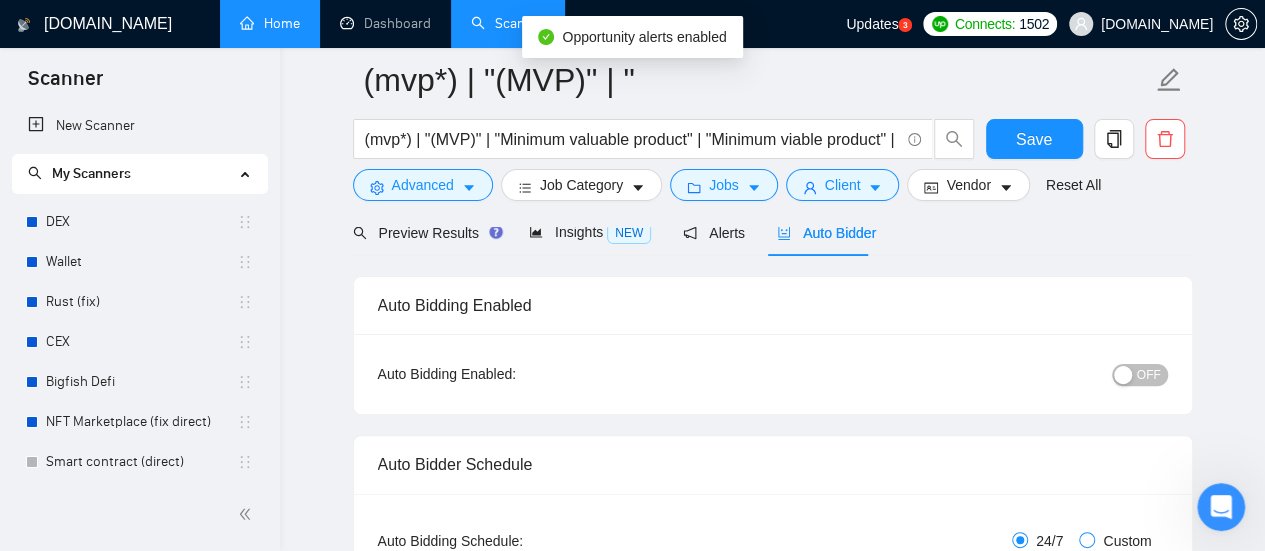 scroll, scrollTop: 200, scrollLeft: 0, axis: vertical 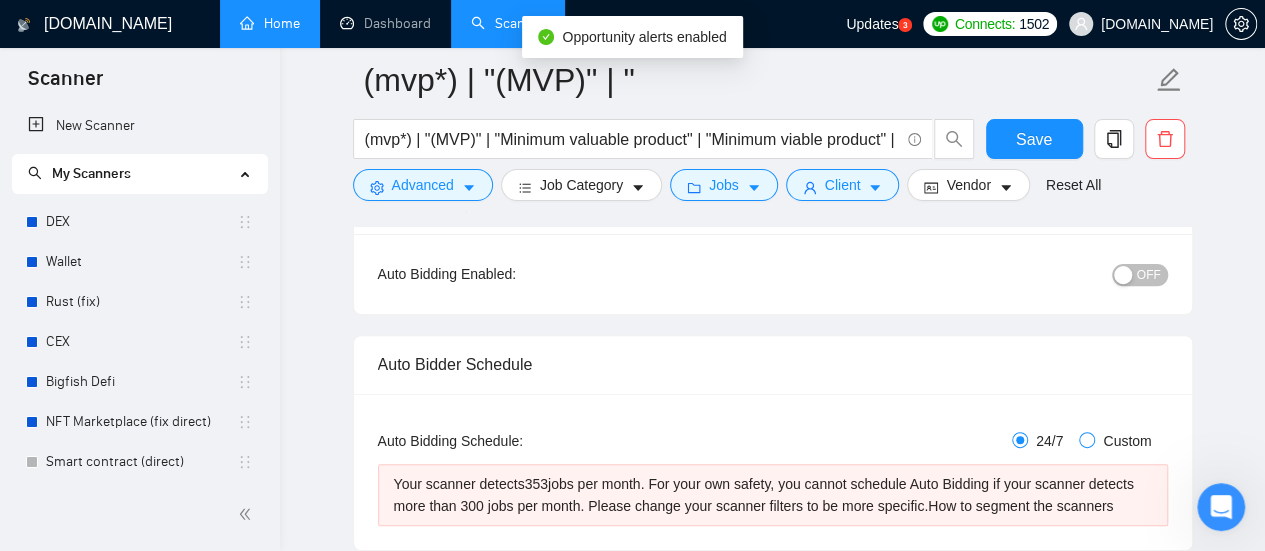 type 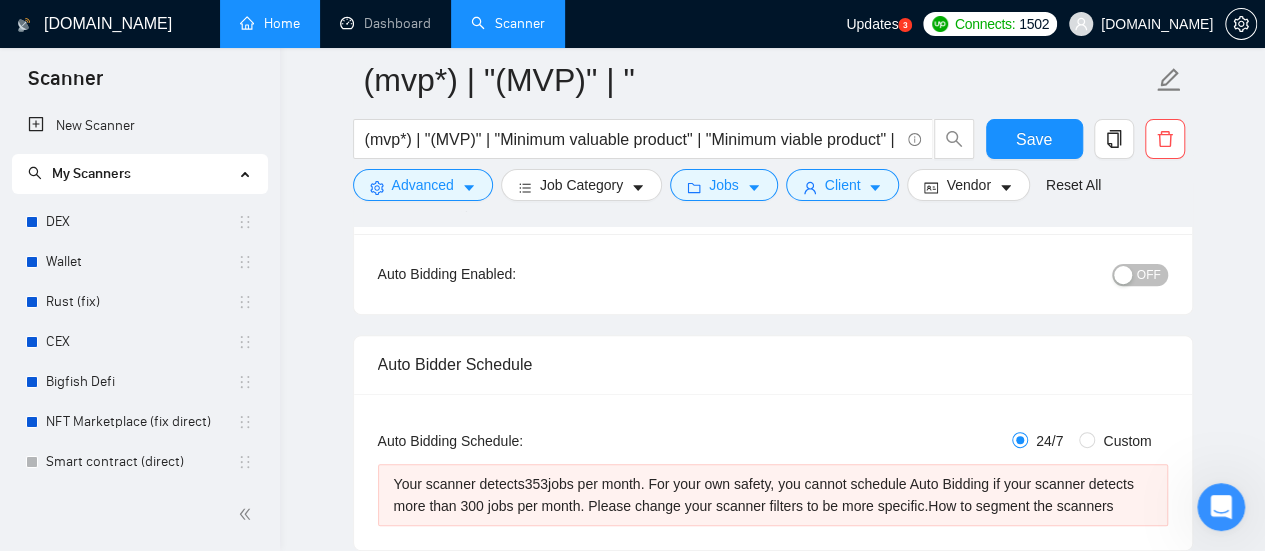drag, startPoint x: 1103, startPoint y: 442, endPoint x: 1076, endPoint y: 455, distance: 29.966648 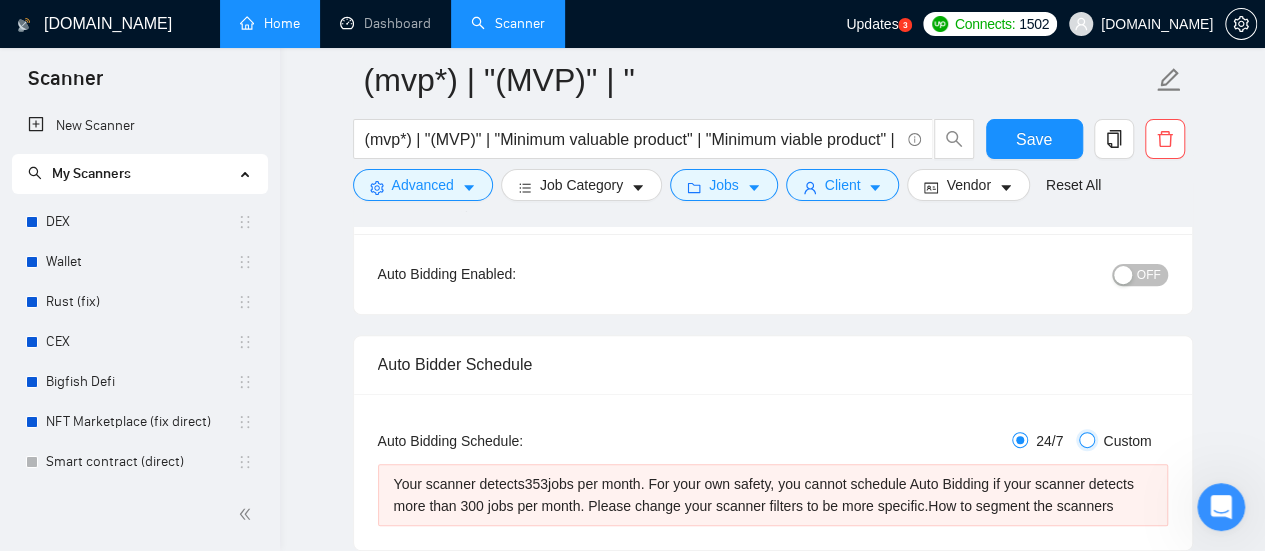 click on "Custom" at bounding box center (1087, 440) 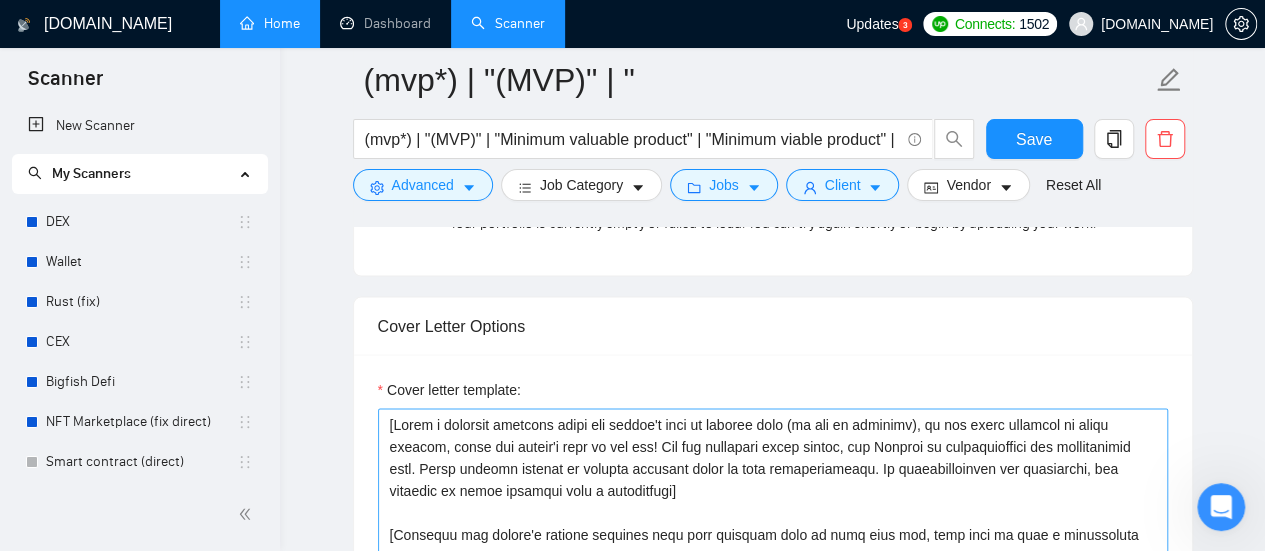 scroll, scrollTop: 2100, scrollLeft: 0, axis: vertical 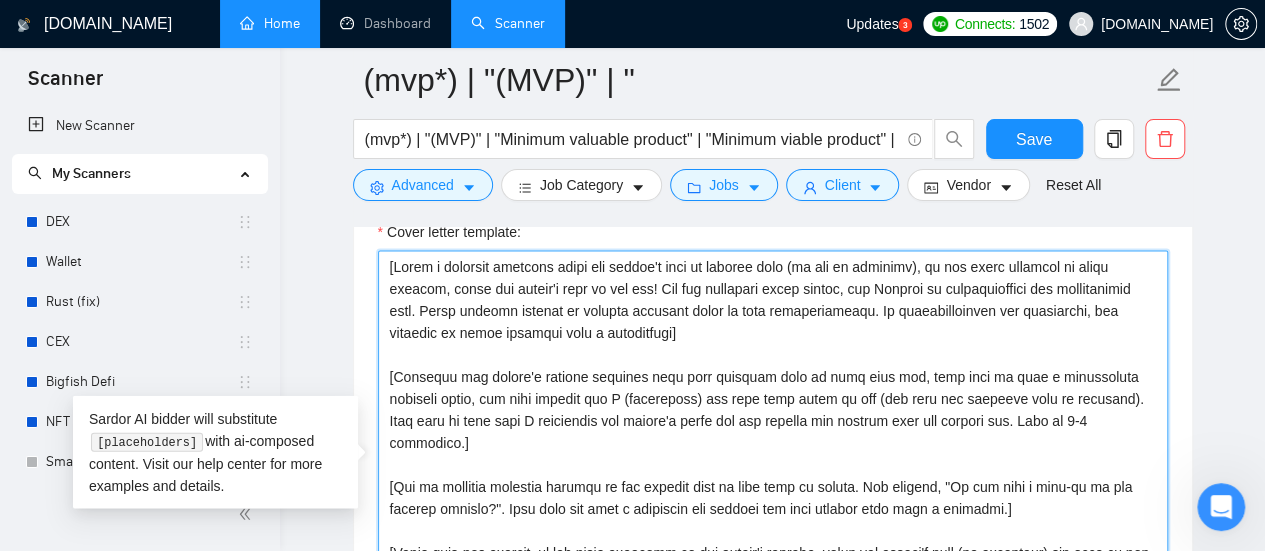 click on "Cover letter template:" at bounding box center (773, 476) 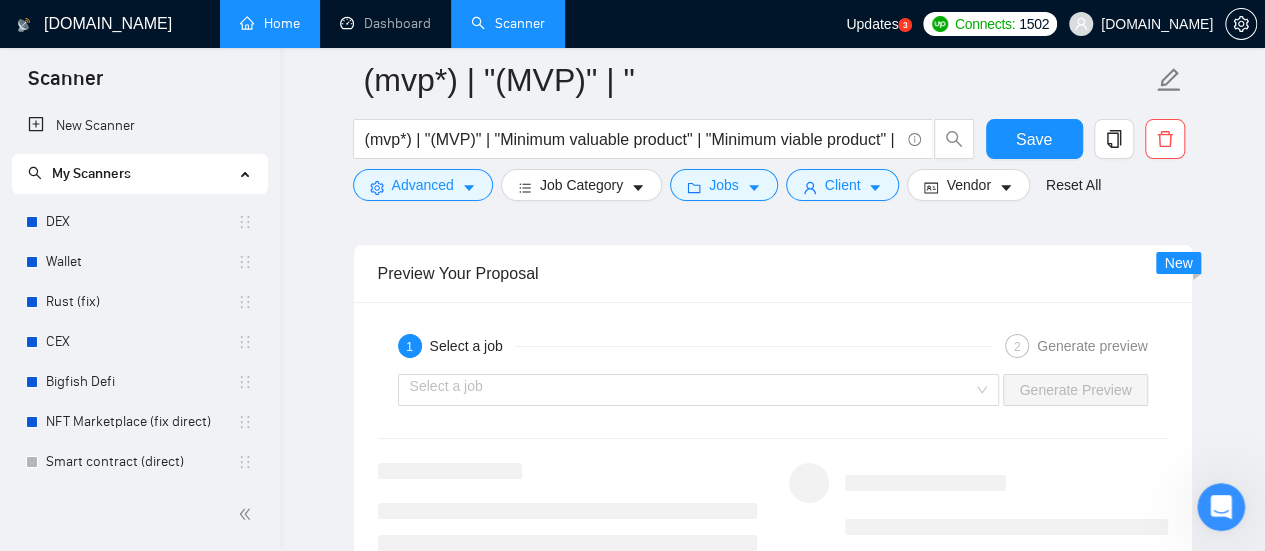 scroll, scrollTop: 3600, scrollLeft: 0, axis: vertical 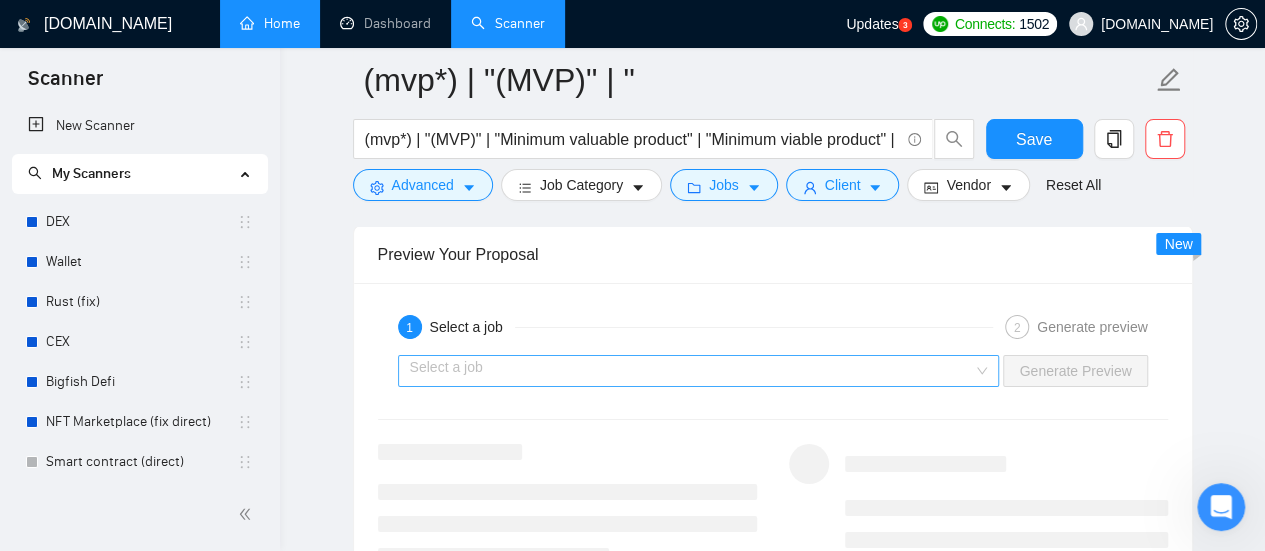 click at bounding box center (692, 371) 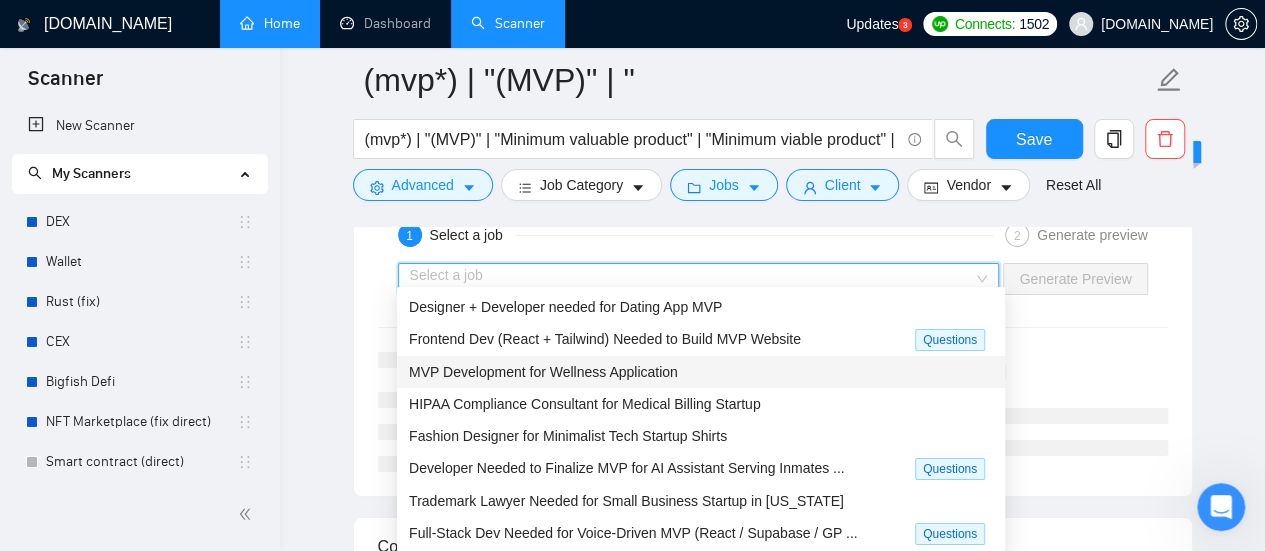 scroll, scrollTop: 3700, scrollLeft: 0, axis: vertical 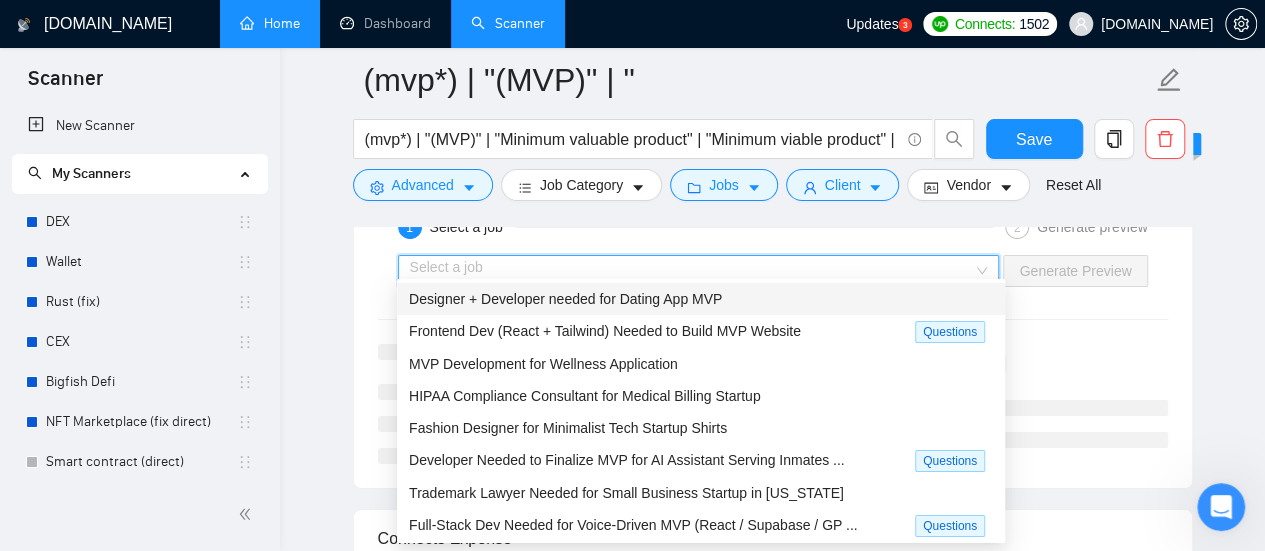 click on "1 Select a job 2 Generate preview Select a job Generate Preview" at bounding box center (773, 335) 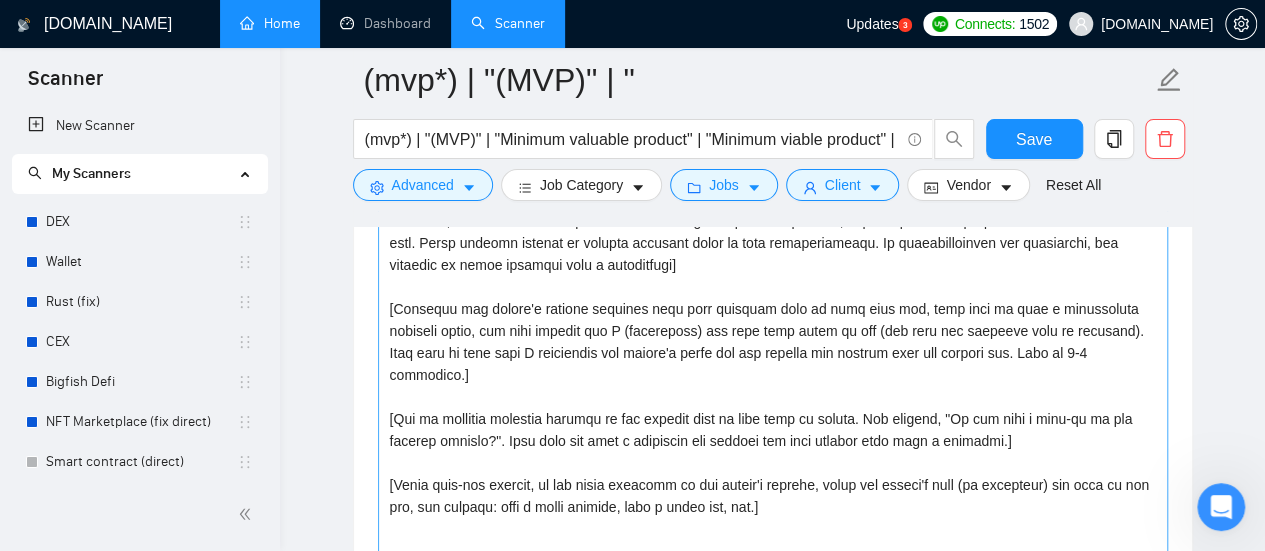 scroll, scrollTop: 2200, scrollLeft: 0, axis: vertical 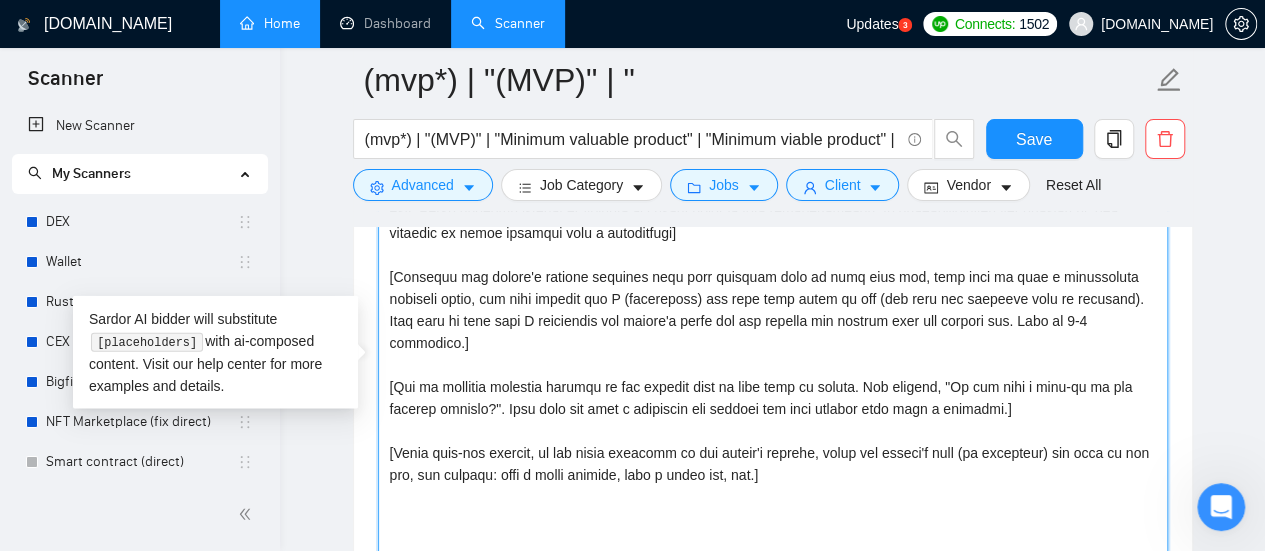 drag, startPoint x: 427, startPoint y: 403, endPoint x: 396, endPoint y: 391, distance: 33.24154 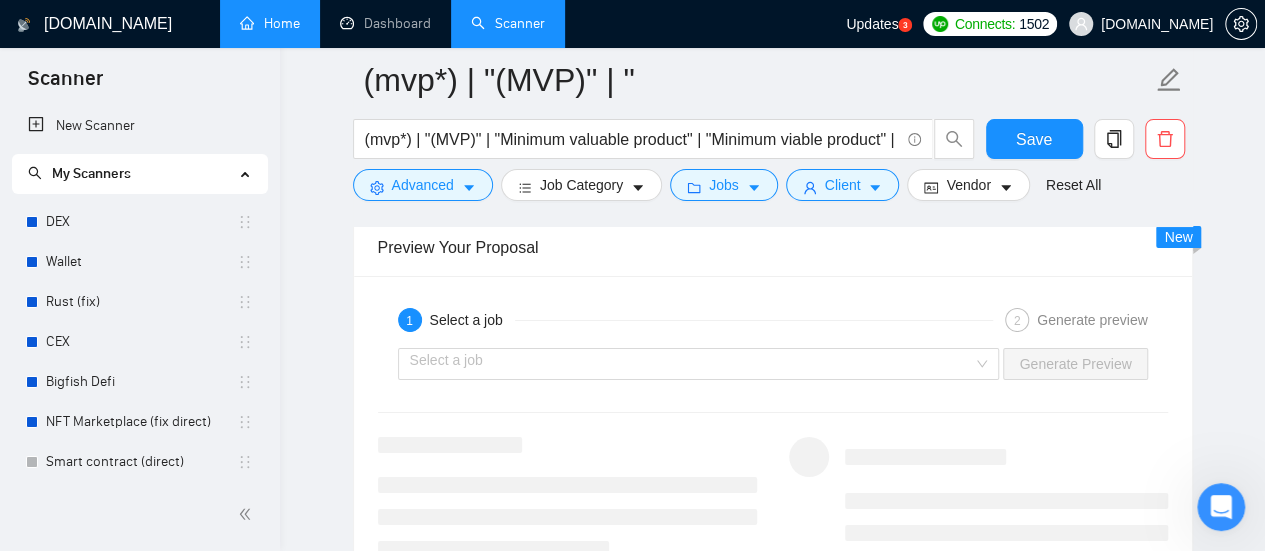 scroll, scrollTop: 3700, scrollLeft: 0, axis: vertical 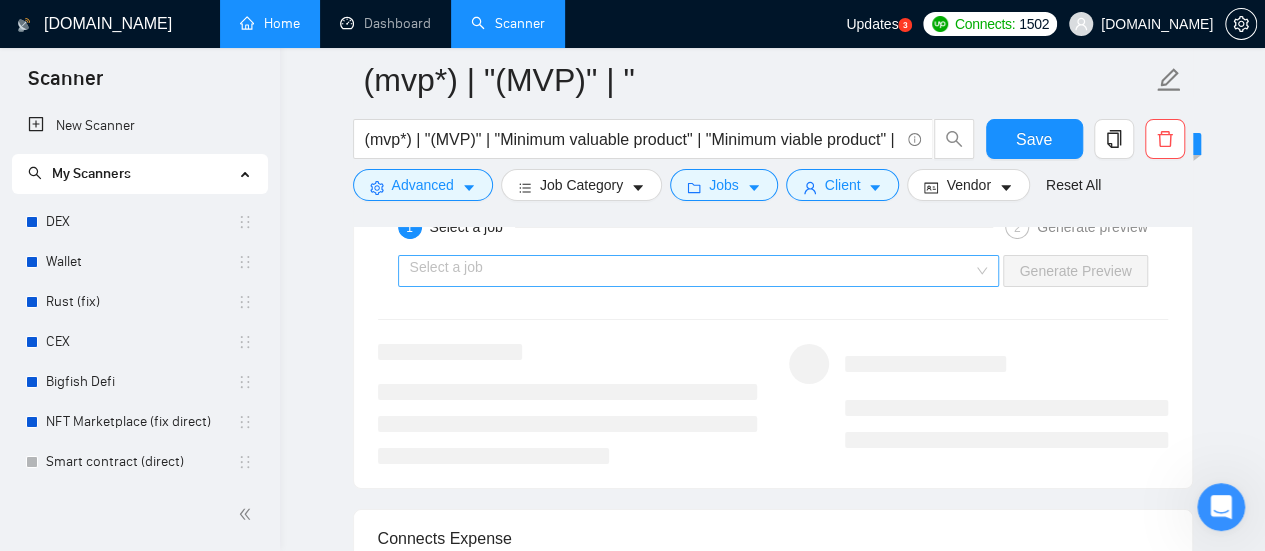 type on "[Write a personal greeting using the client's name or company name (if any is provided), in the local language of their country, using the client's time of the day! For the remaining cover letter, use English in conversational yet professional tone. Avoid generic phrases or cliches commonly found in such communications. Be straightforward and respectful, and remember to avoid sounding like a salesperson]
[Identify the client's biggest business pain that provoked them to post this job, hook into it with a provocative question first, and then explain how I (freelancer) can help them solve it too (not only the specific task in question). Make sure to show that I understand the client's needs and can deliver the results they are looking for. Make it 3-4 sentences.]
[Ask an engaging question related to the project that is very easy to answer. For example, "Do you have a mock-up of the designs already?". Show that you know a practical way forward for this project with such a question.]" 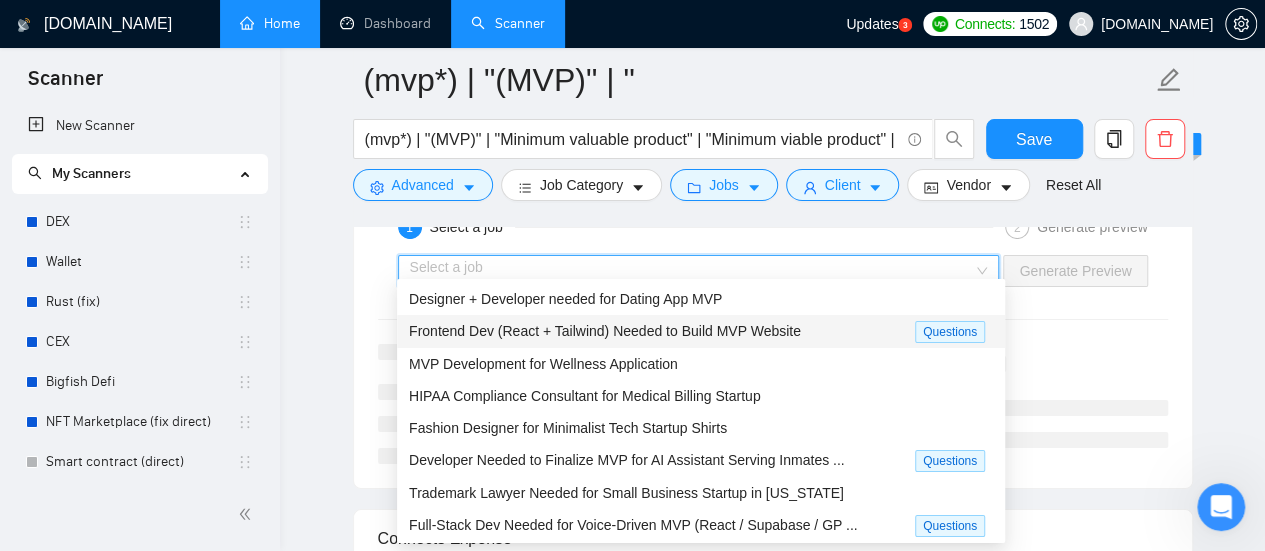 click on "1 Select a job 2 Generate preview Select a job Generate Preview" at bounding box center (773, 335) 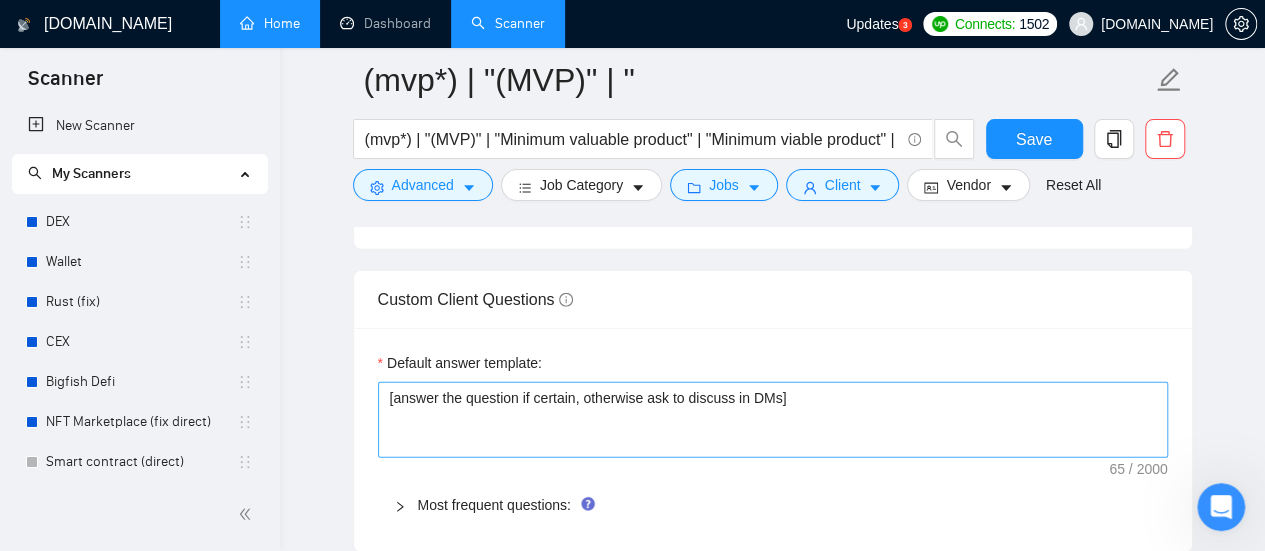 scroll, scrollTop: 2700, scrollLeft: 0, axis: vertical 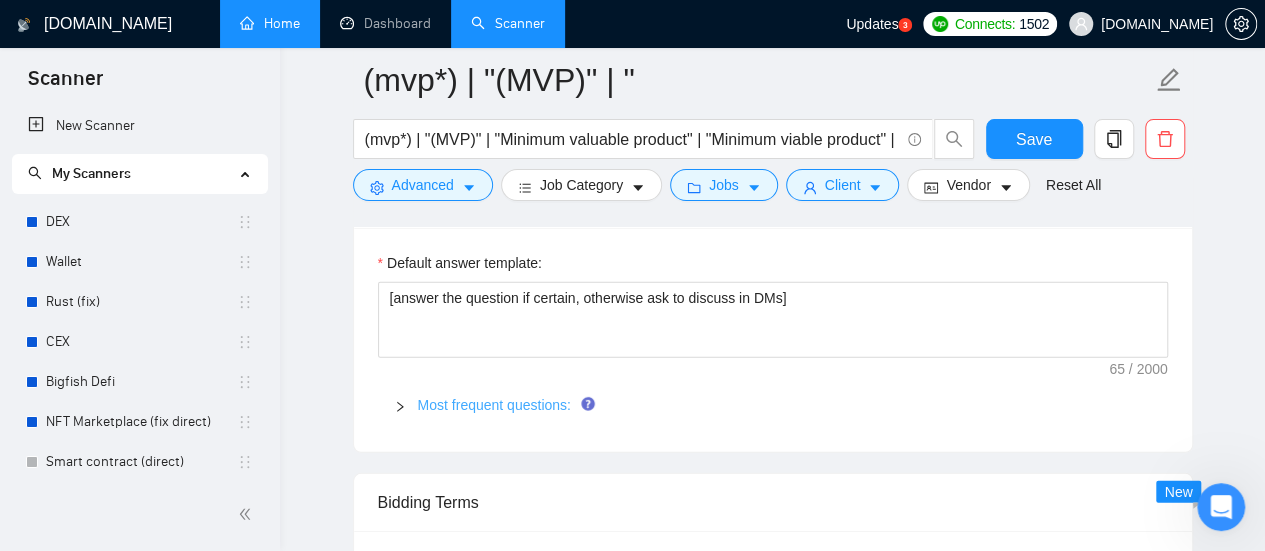 click on "Most frequent questions:" at bounding box center [494, 405] 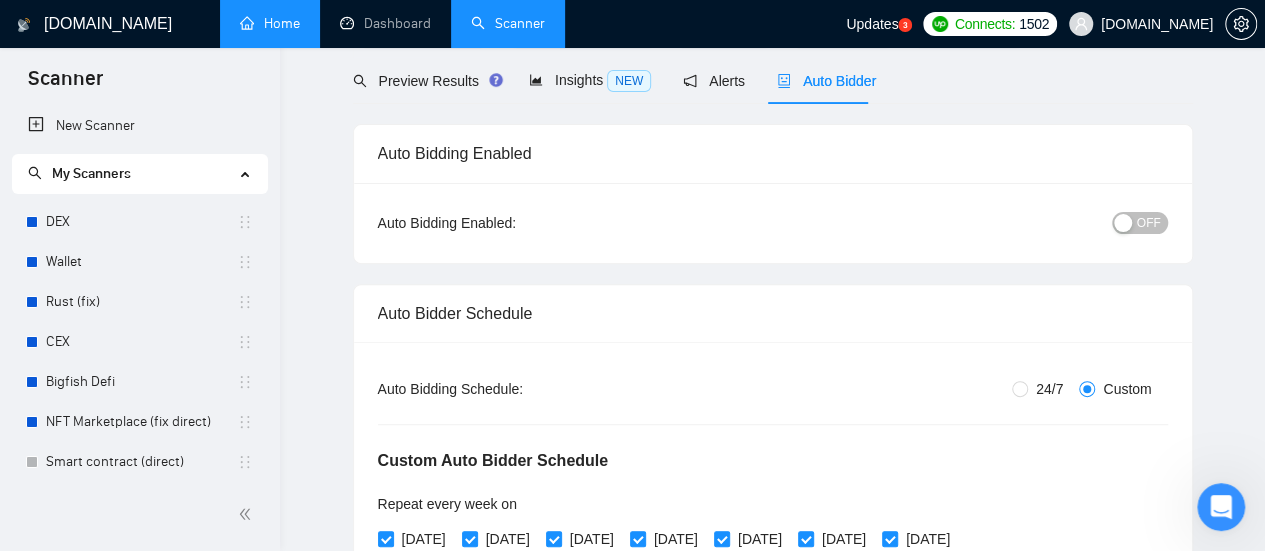scroll, scrollTop: 0, scrollLeft: 0, axis: both 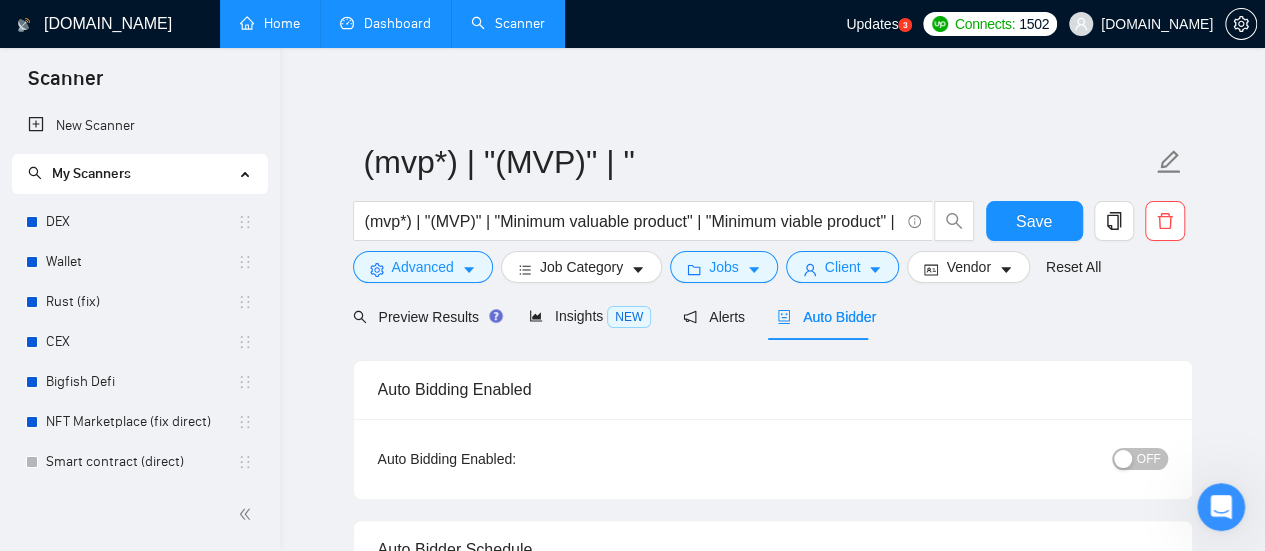 click on "Dashboard" at bounding box center [385, 23] 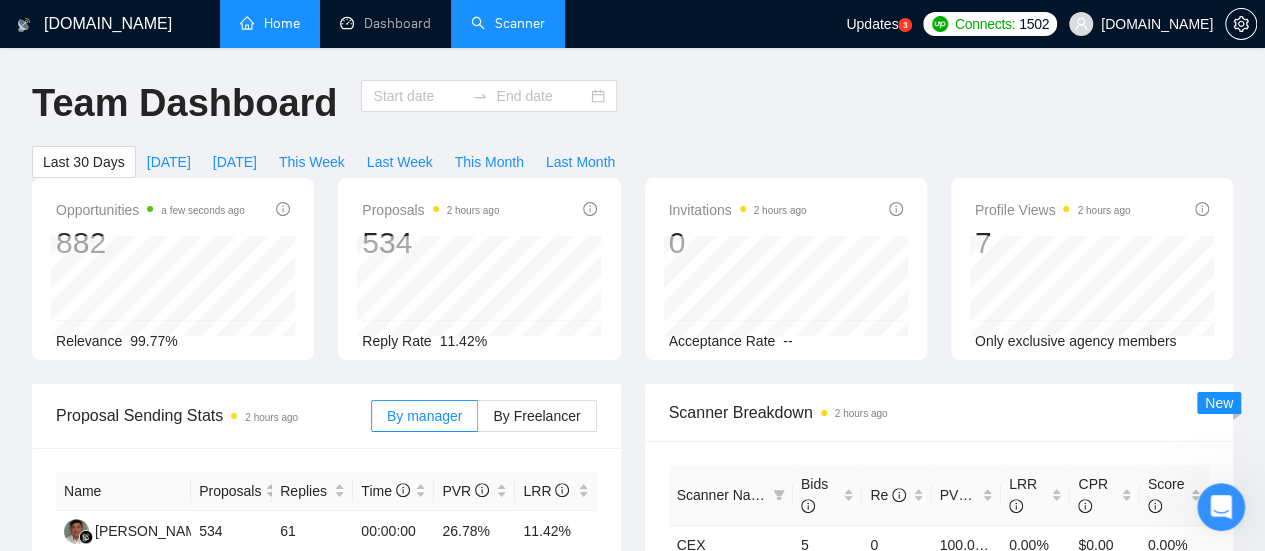 type on "[DATE]" 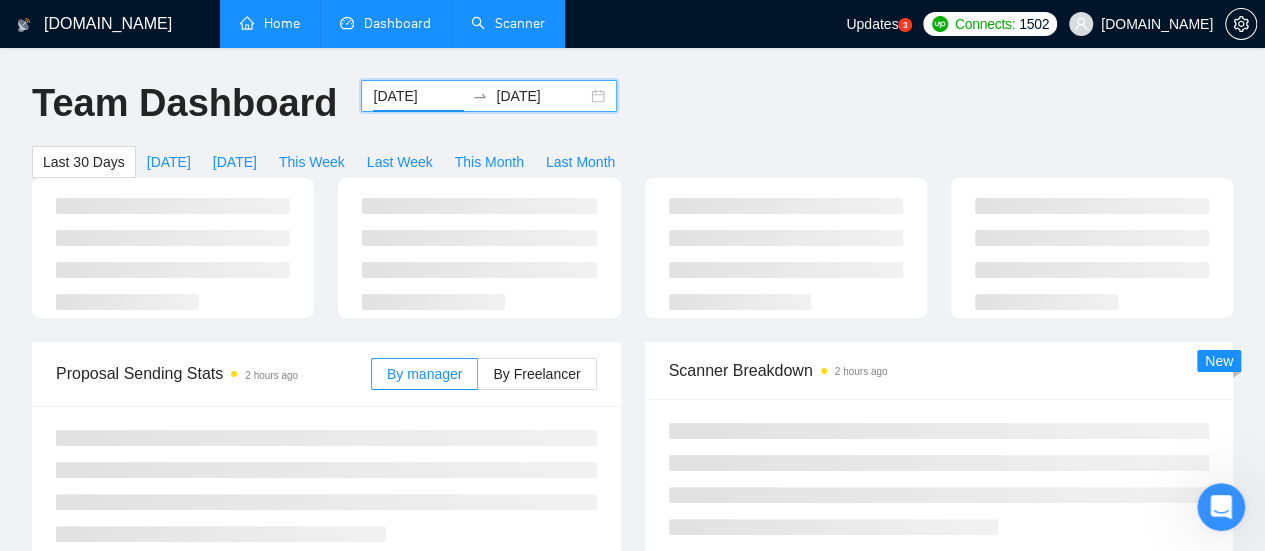 click on "[DATE]" at bounding box center (418, 96) 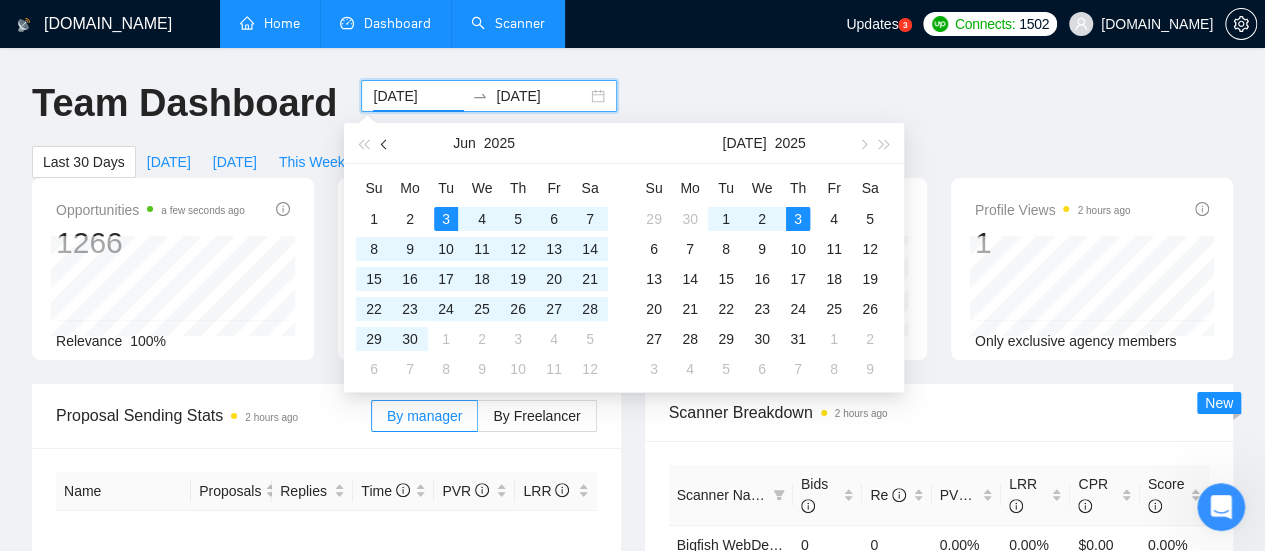 click at bounding box center [385, 143] 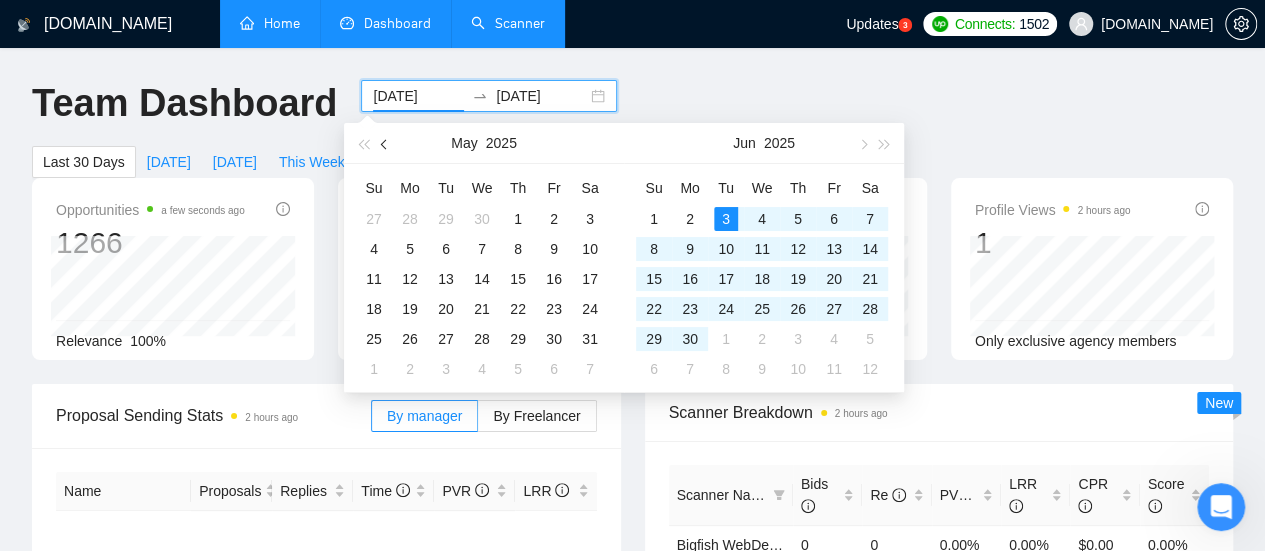 click at bounding box center [385, 143] 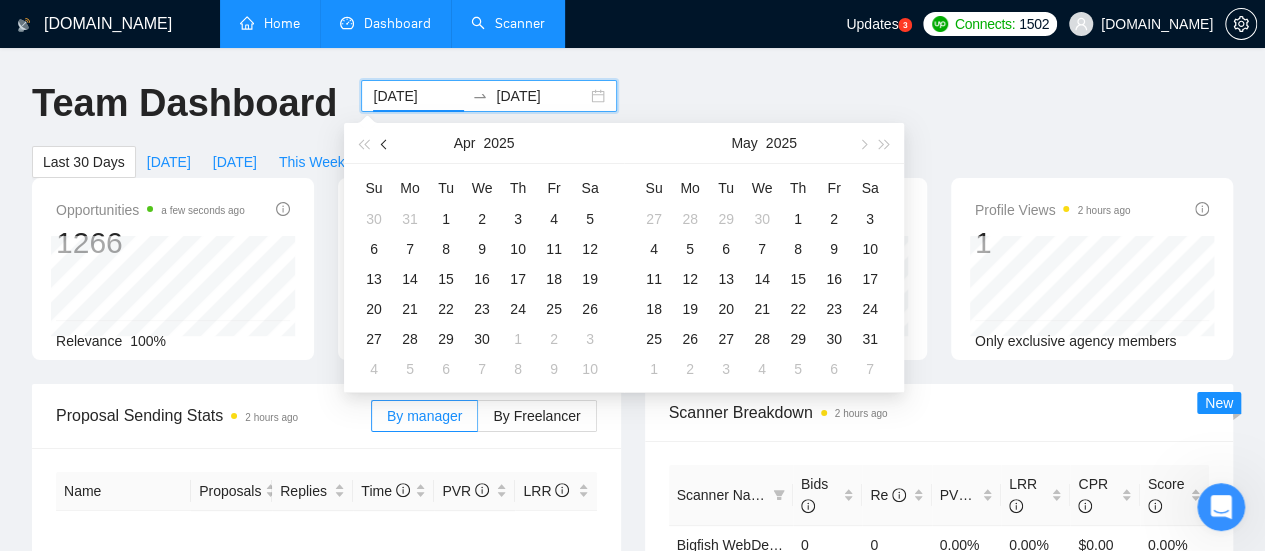 click at bounding box center [385, 143] 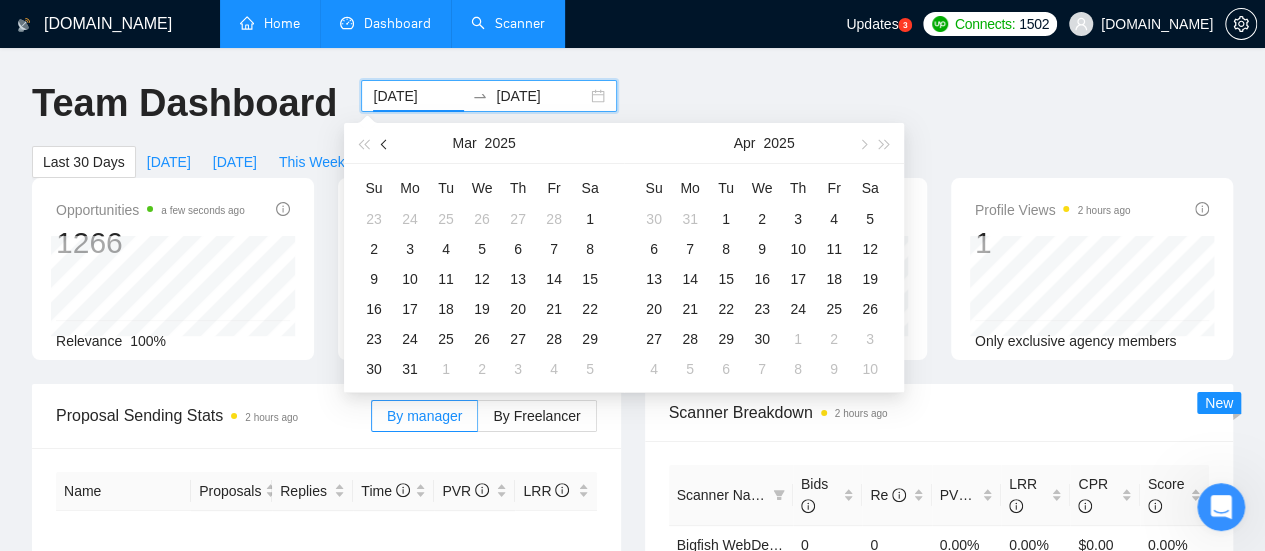 click at bounding box center [385, 143] 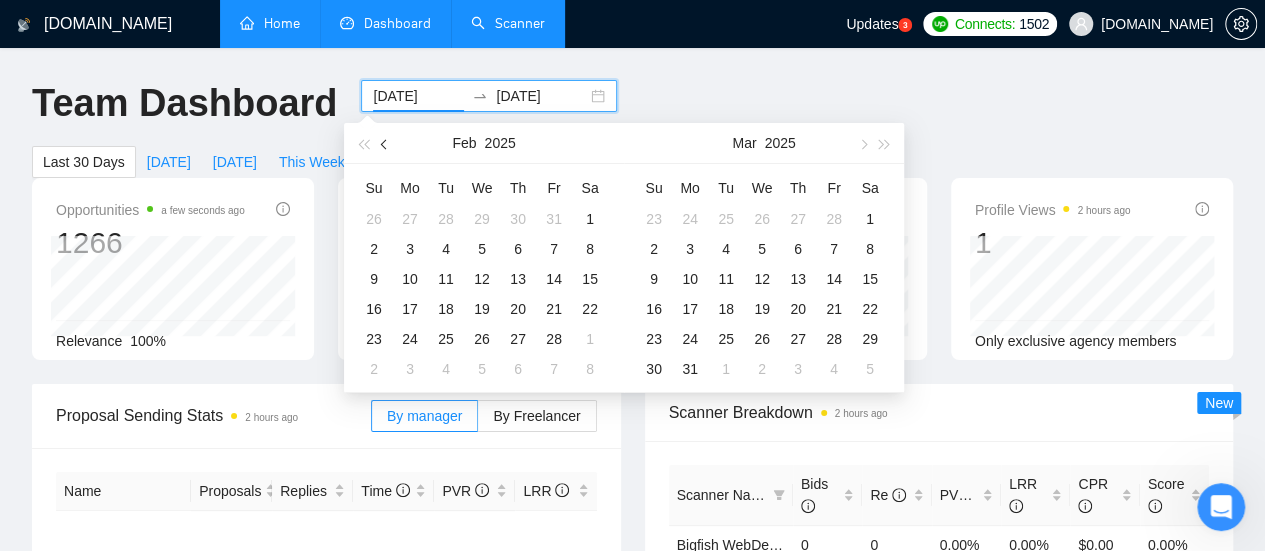 click at bounding box center [385, 143] 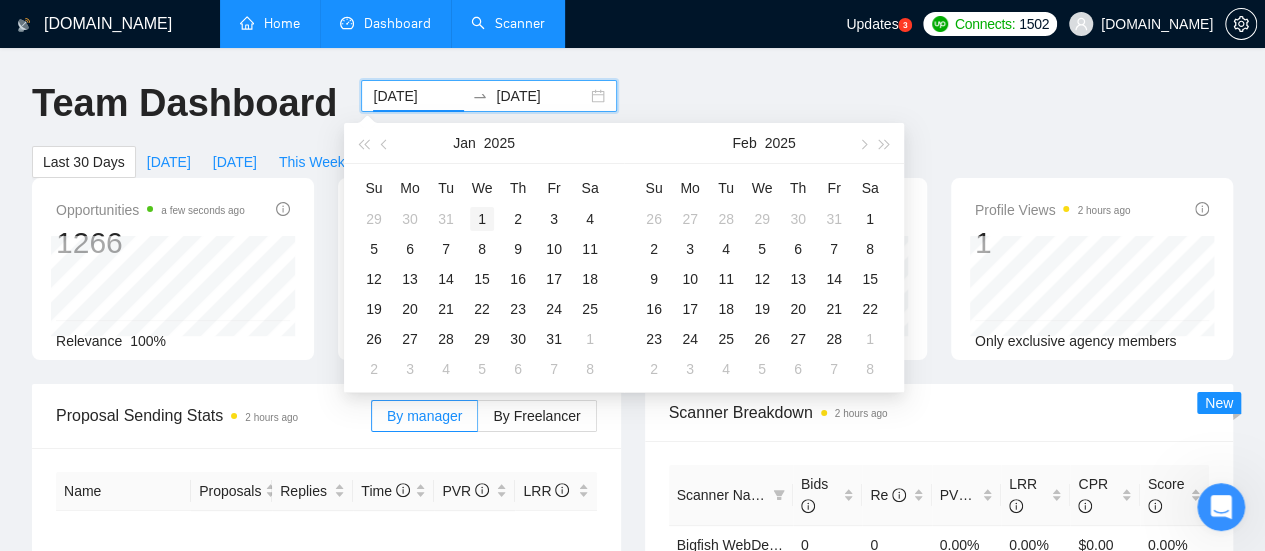 type on "[DATE]" 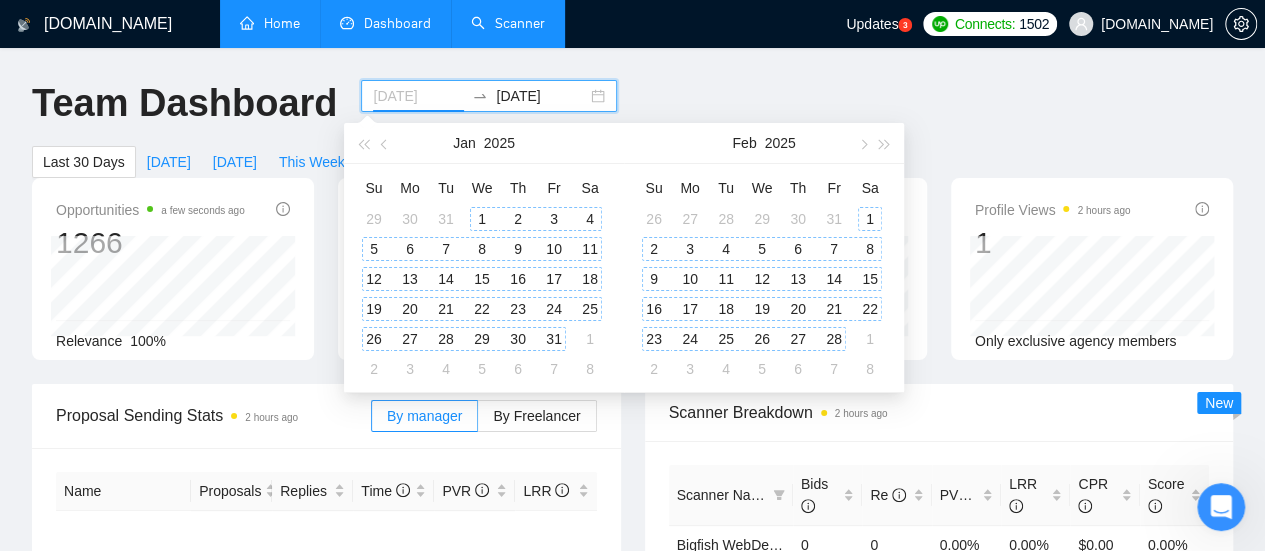 click on "1" at bounding box center (482, 219) 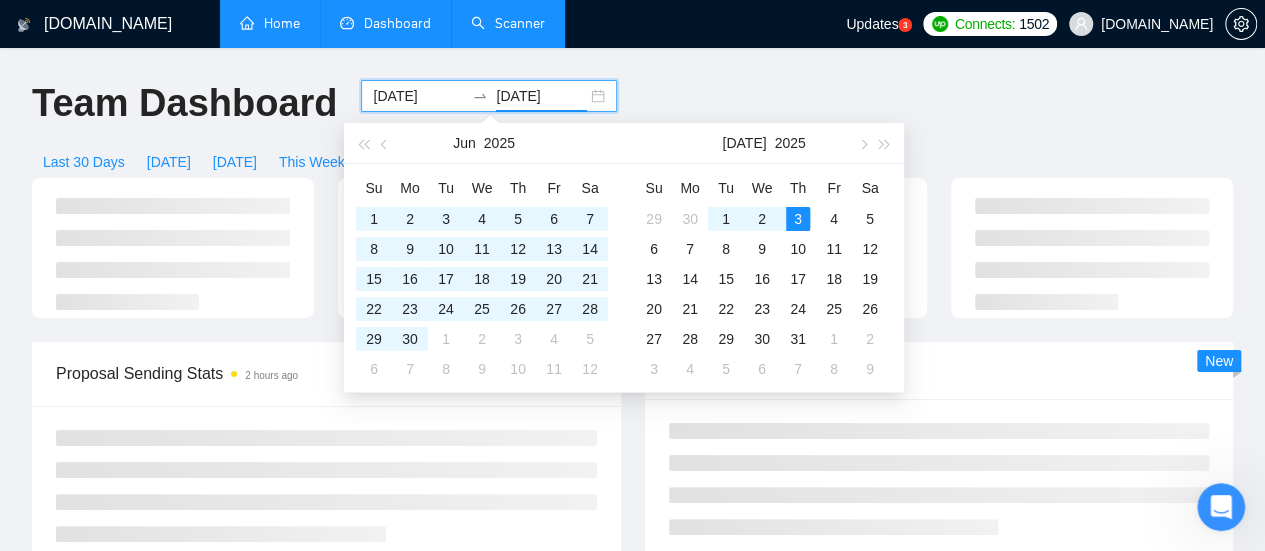 click on "[DATE]" at bounding box center (541, 96) 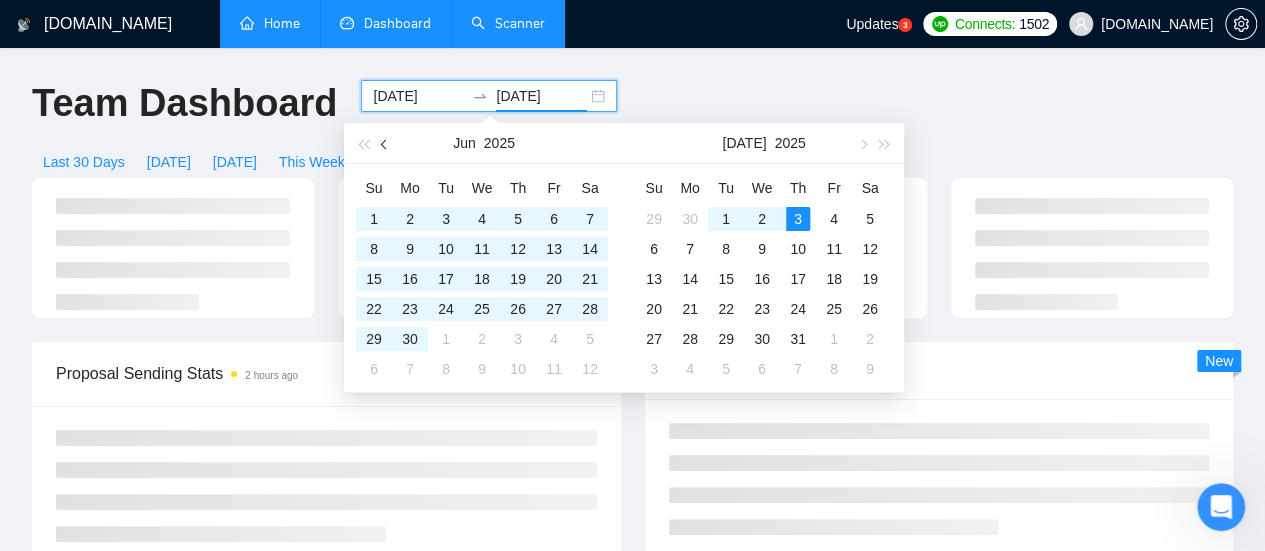 click at bounding box center (385, 143) 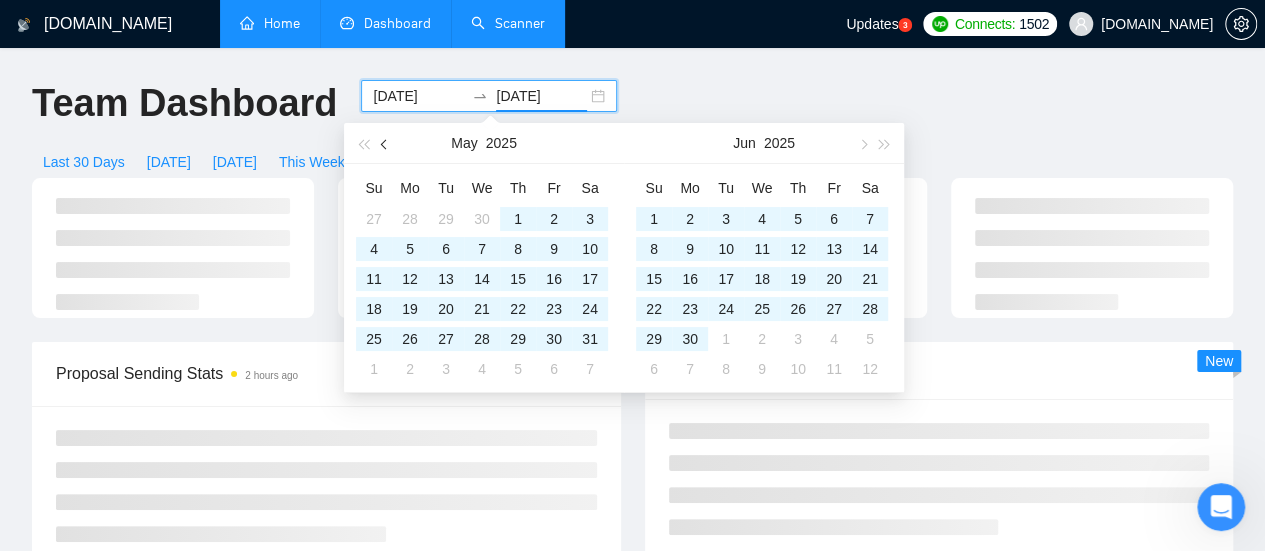 click at bounding box center [385, 143] 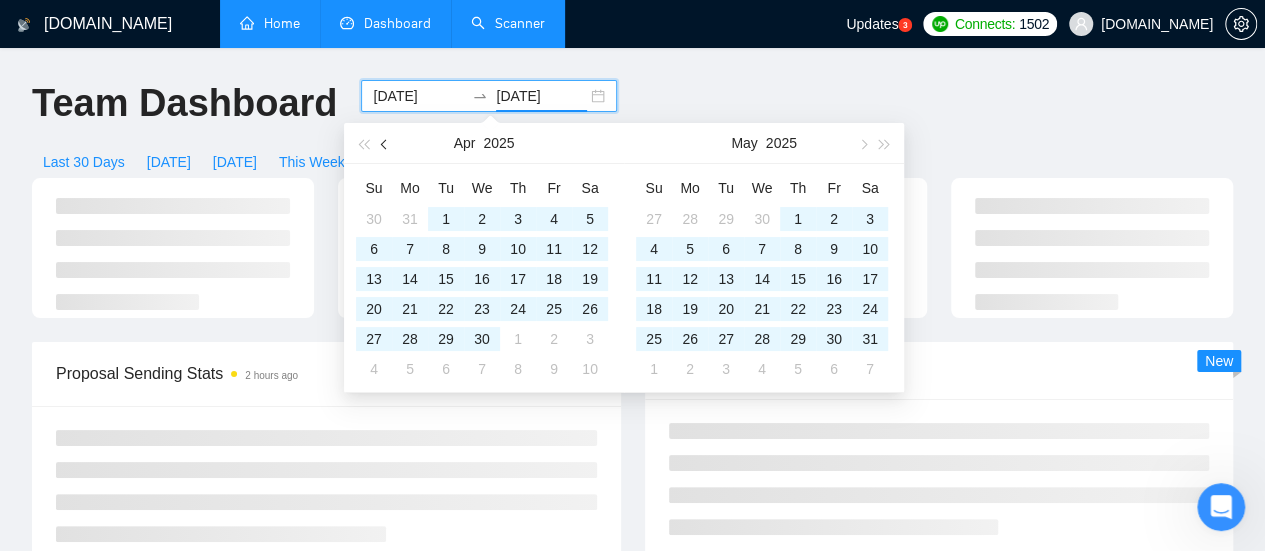 click at bounding box center (385, 143) 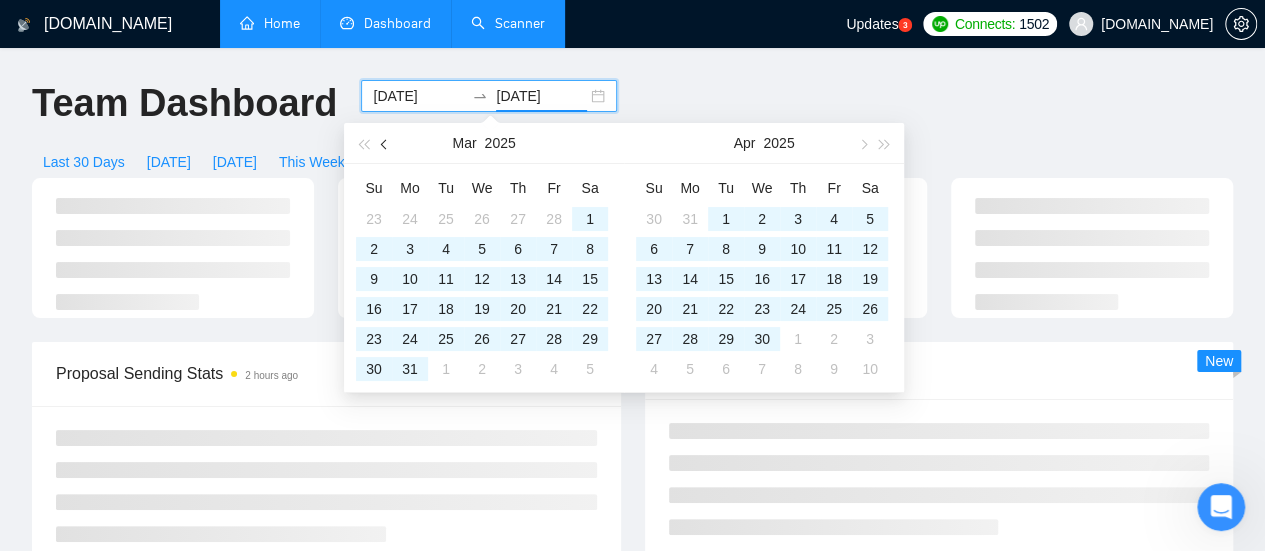 click at bounding box center [385, 143] 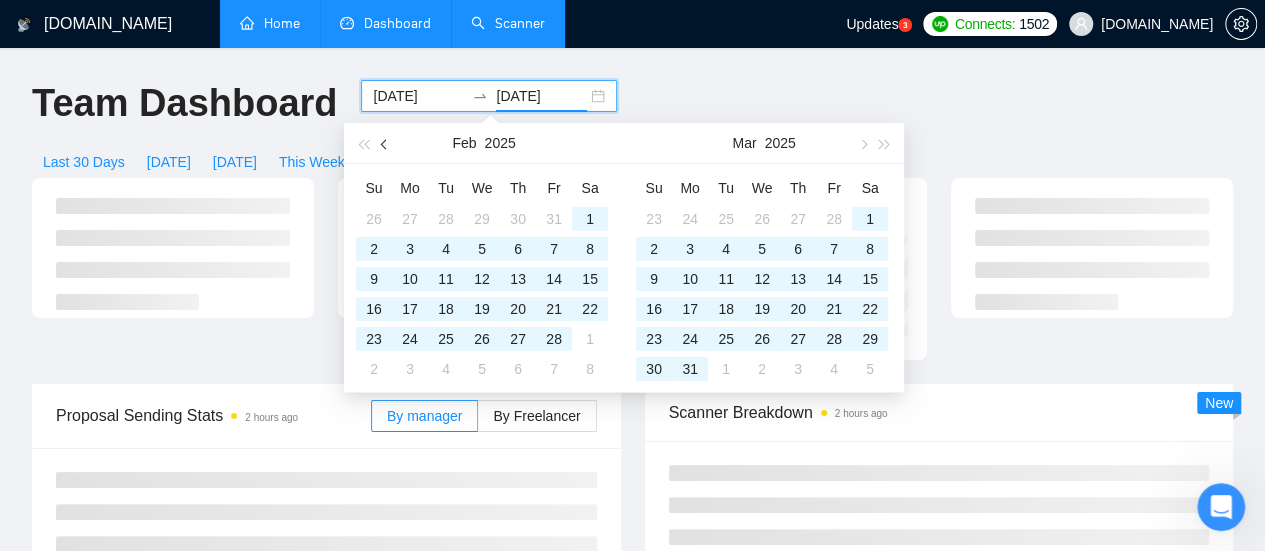 click at bounding box center (385, 143) 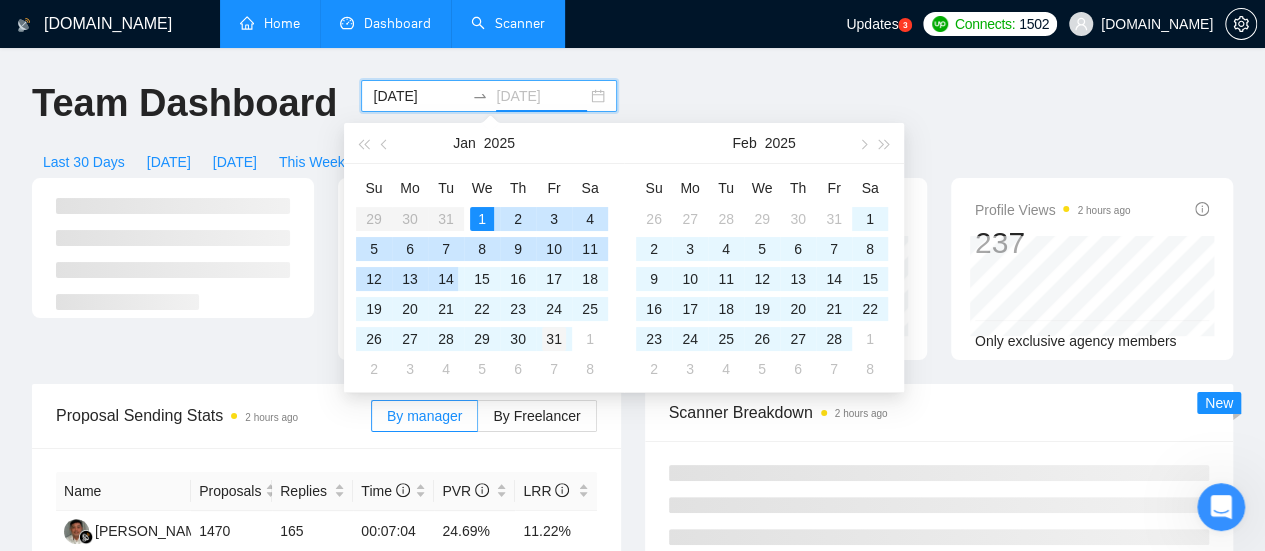 click on "31" at bounding box center [554, 339] 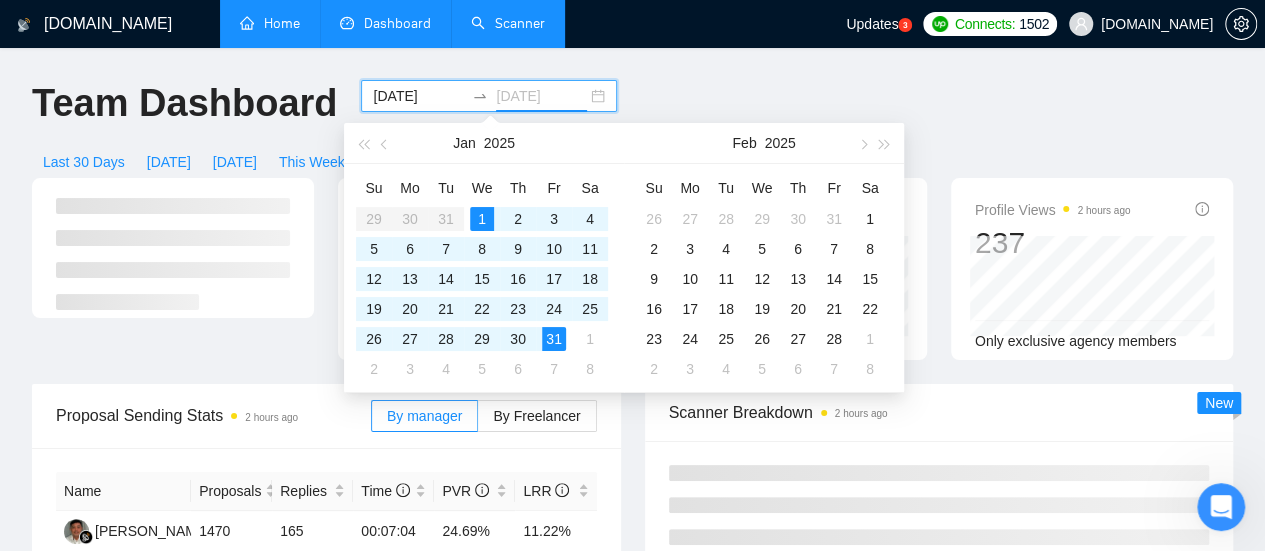 type on "[DATE]" 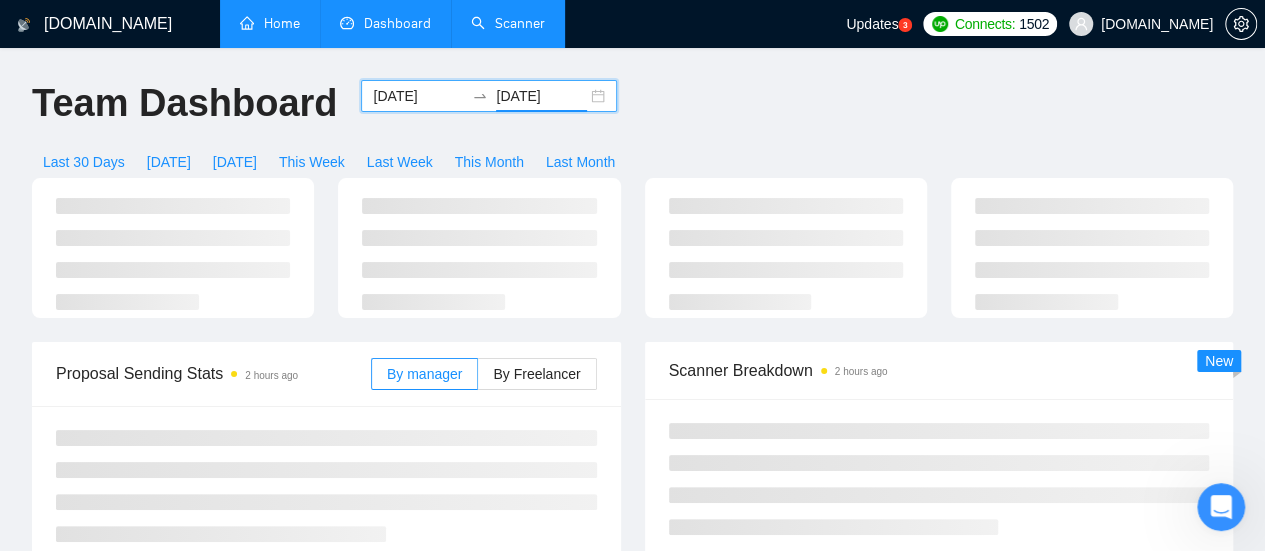 click on "[DOMAIN_NAME] Home Dashboard Scanner Updates
3
Connects: 1502 [DOMAIN_NAME] Team Dashboard [DATE] [DATE] Last 30 Days [DATE] [DATE] This Week Last Week This Month Last Month Proposal Sending Stats 2 hours ago By manager By Freelancer Scanner Breakdown 2 hours ago New Proposals 2 hours ago Date Title Manager Freelancer Status               No data Invitations 2 hours ago Date Title Invitation Letter Freelancer Status           [DATE] 12:46 Global Referral Partners for Education Campaign Hello!
I'd like to invite you to take a look at the job I've posted. Please submit a proposal if you're available and interested. Can we connect to discuss more on this opportunity?
Rest details I have shared in my job posted.
Ridha M. [PERSON_NAME] Archived [DATE] 20:56 Seeking Experts in Stablecoin Adoption & Payments Operations – Paid Survey [PERSON_NAME] Pending [DATE] 18:17 [PERSON_NAME]  Pending [DATE] 22:40 1" at bounding box center (632, 666) 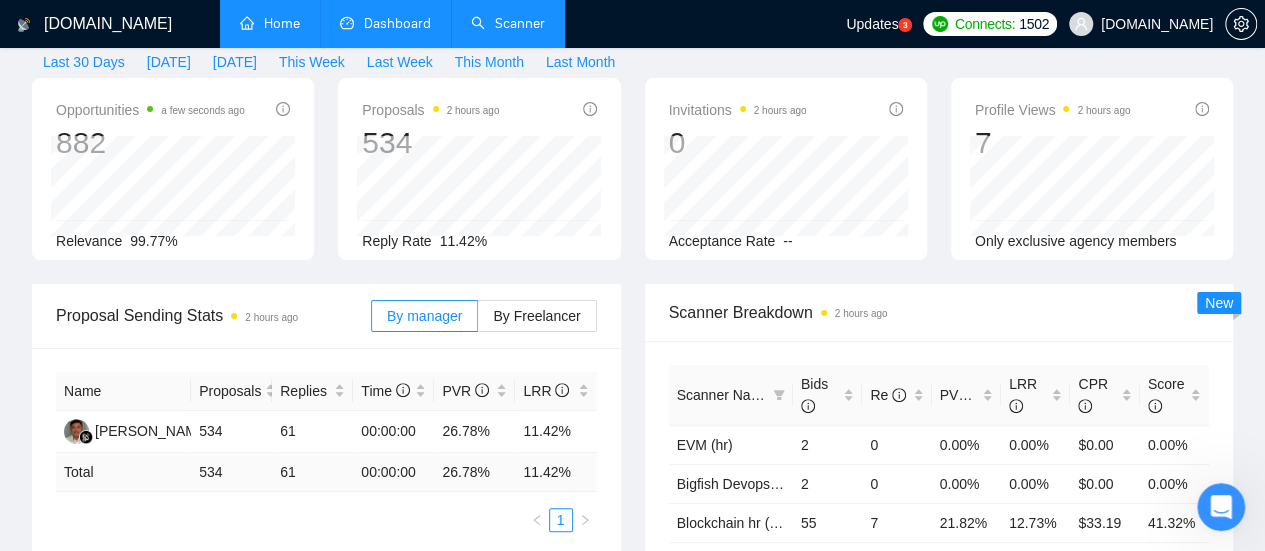 scroll, scrollTop: 200, scrollLeft: 0, axis: vertical 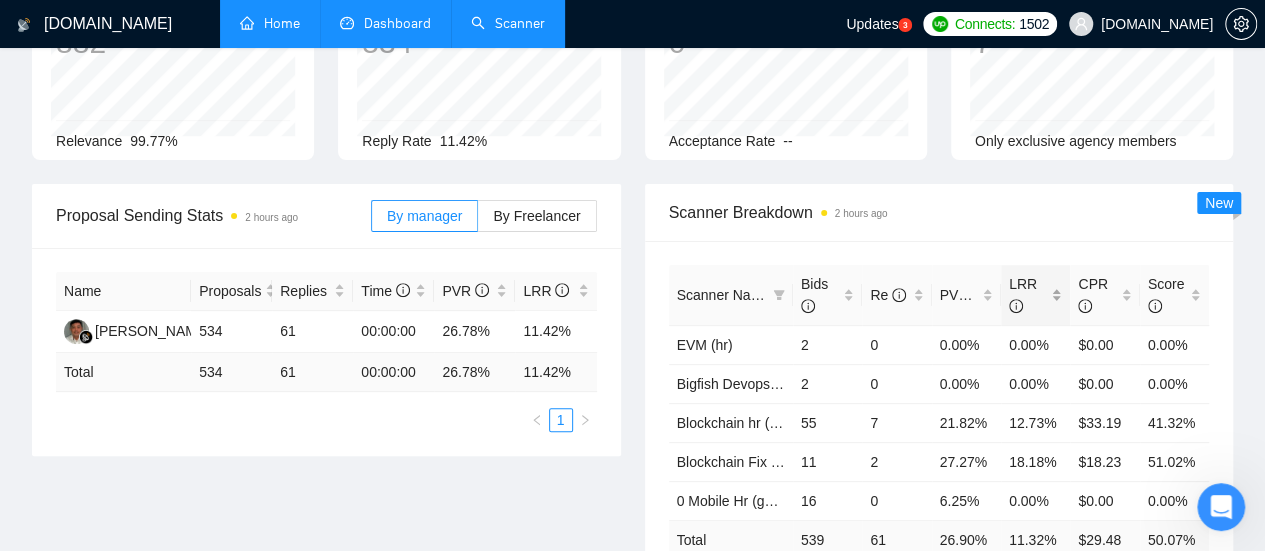 click on "LRR" at bounding box center (1035, 295) 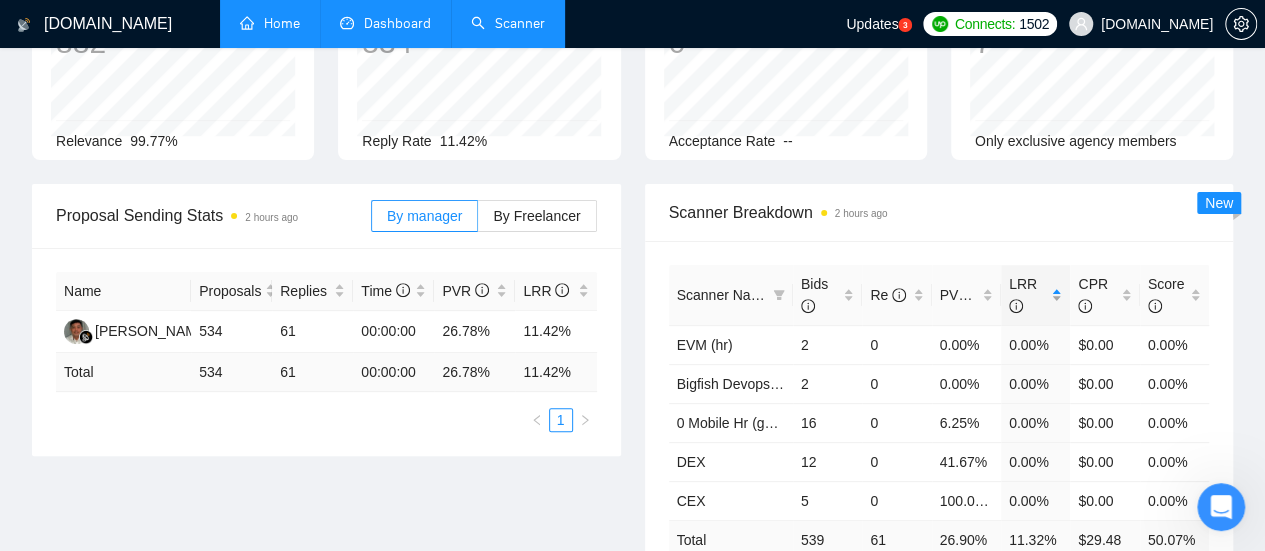 click on "LRR" at bounding box center [1035, 295] 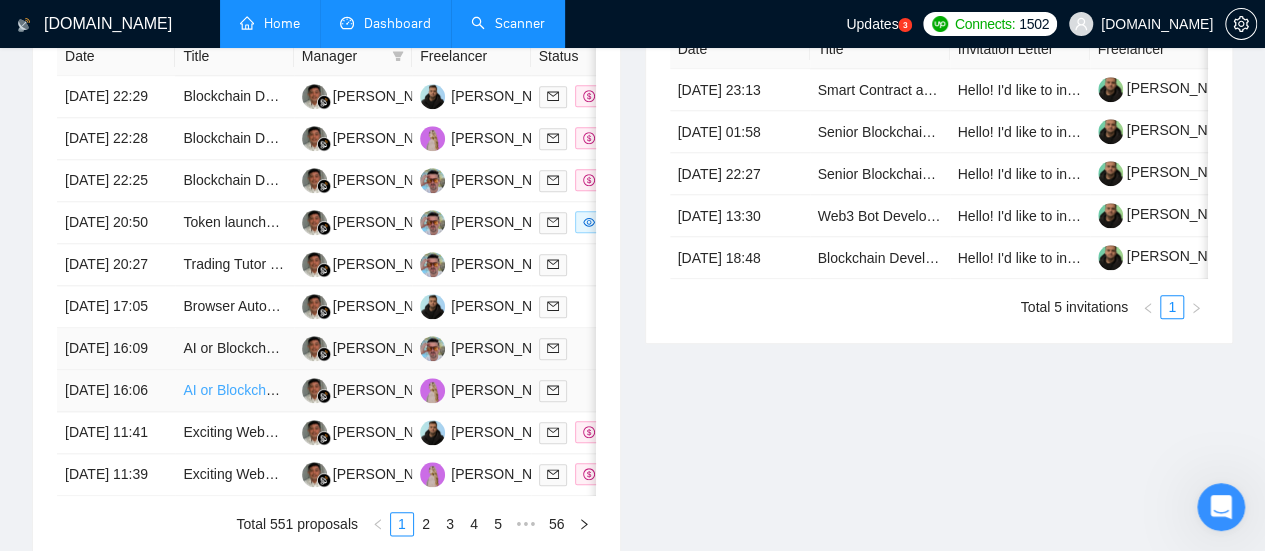 scroll, scrollTop: 1000, scrollLeft: 0, axis: vertical 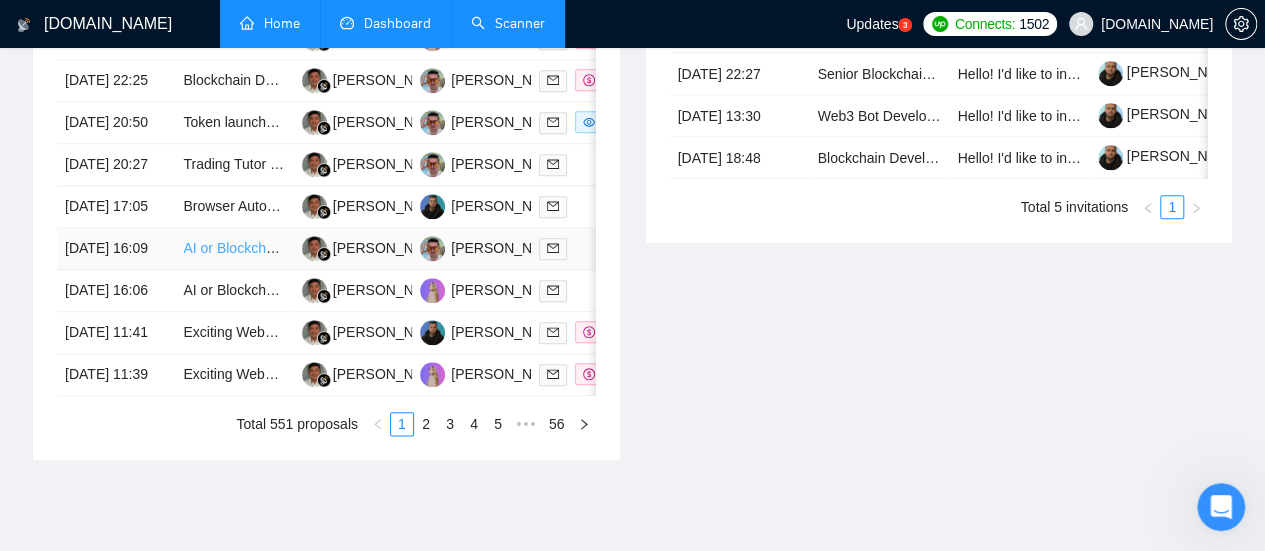 click on "AI or Blockchain Specialist" at bounding box center [265, 248] 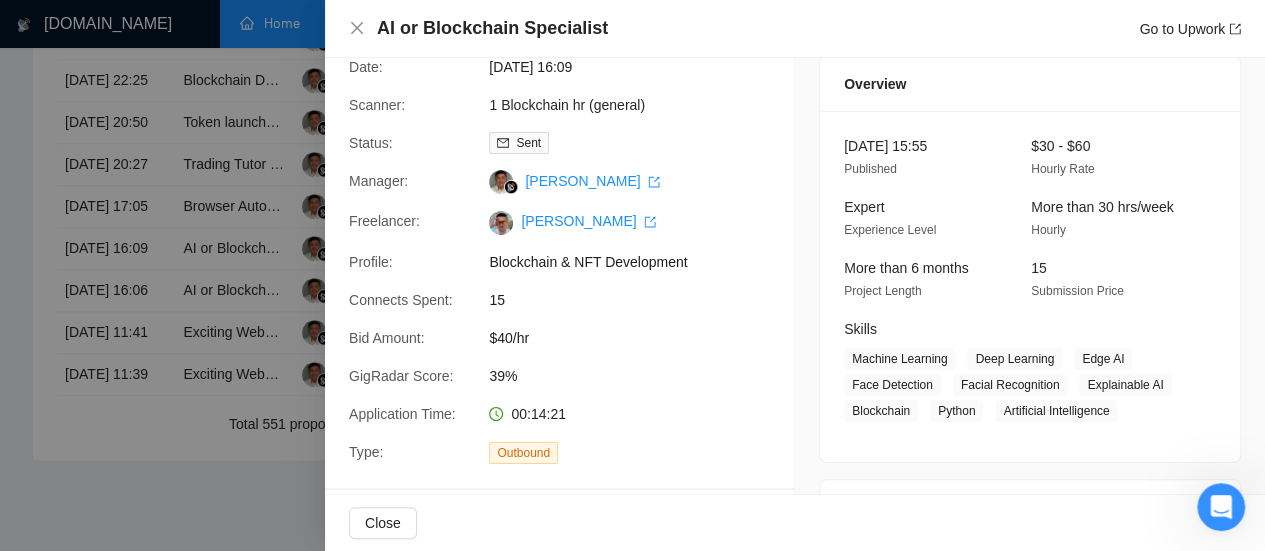 scroll, scrollTop: 100, scrollLeft: 0, axis: vertical 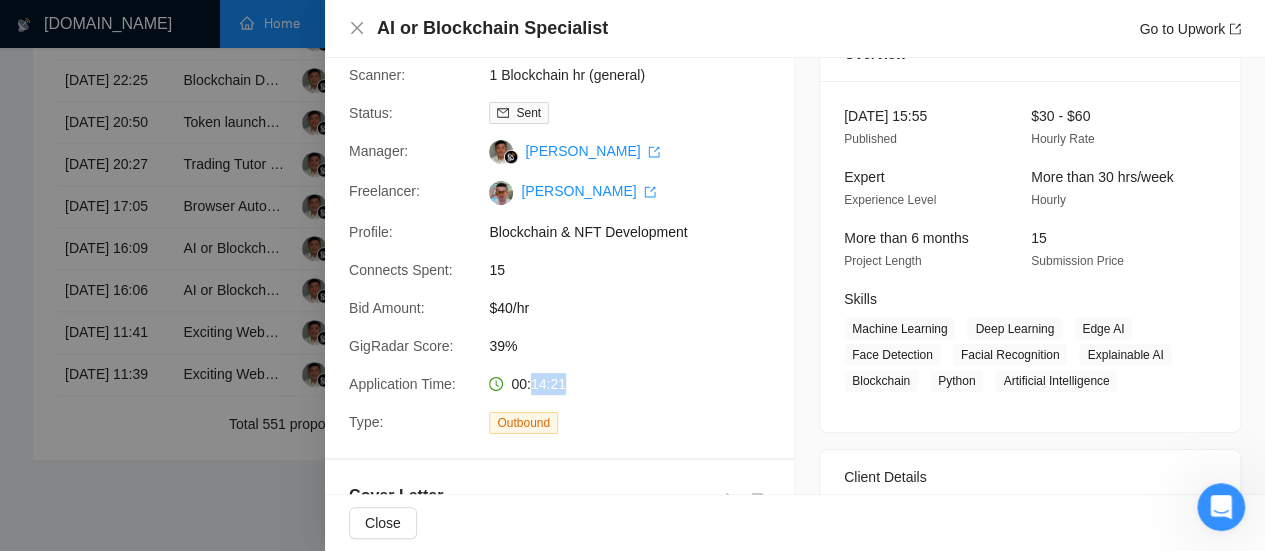 drag, startPoint x: 528, startPoint y: 389, endPoint x: 568, endPoint y: 390, distance: 40.012497 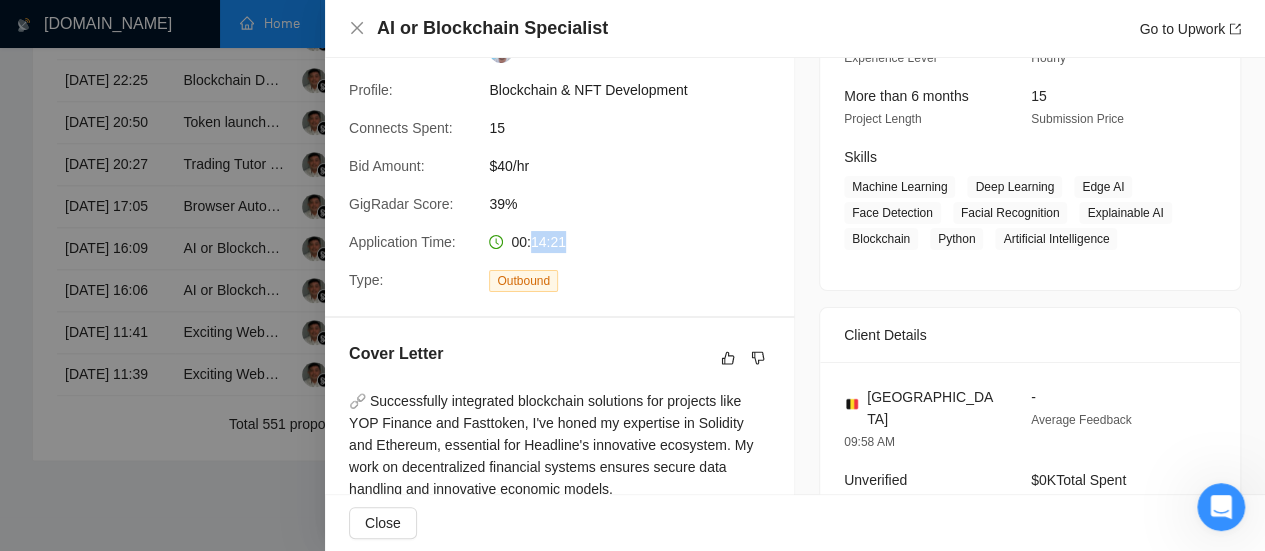 scroll, scrollTop: 0, scrollLeft: 0, axis: both 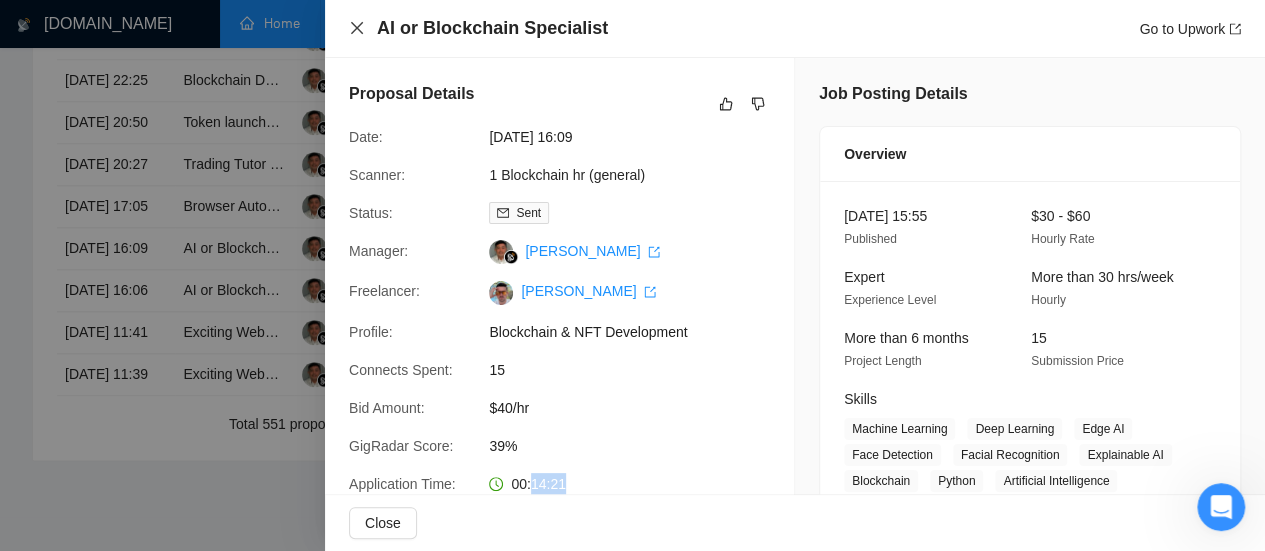 click 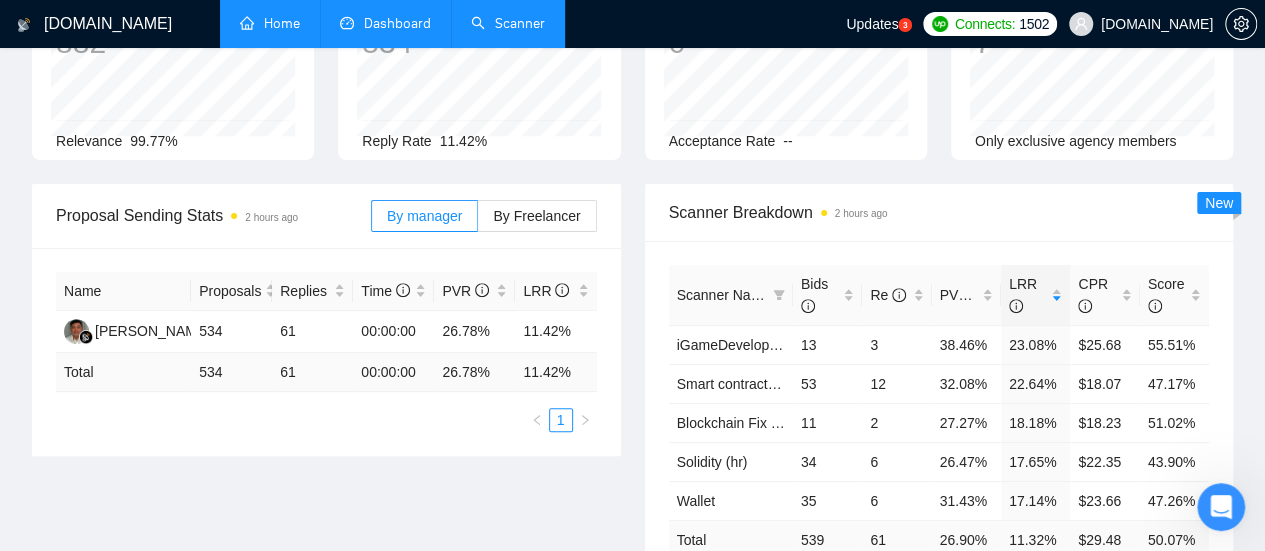 scroll, scrollTop: 0, scrollLeft: 0, axis: both 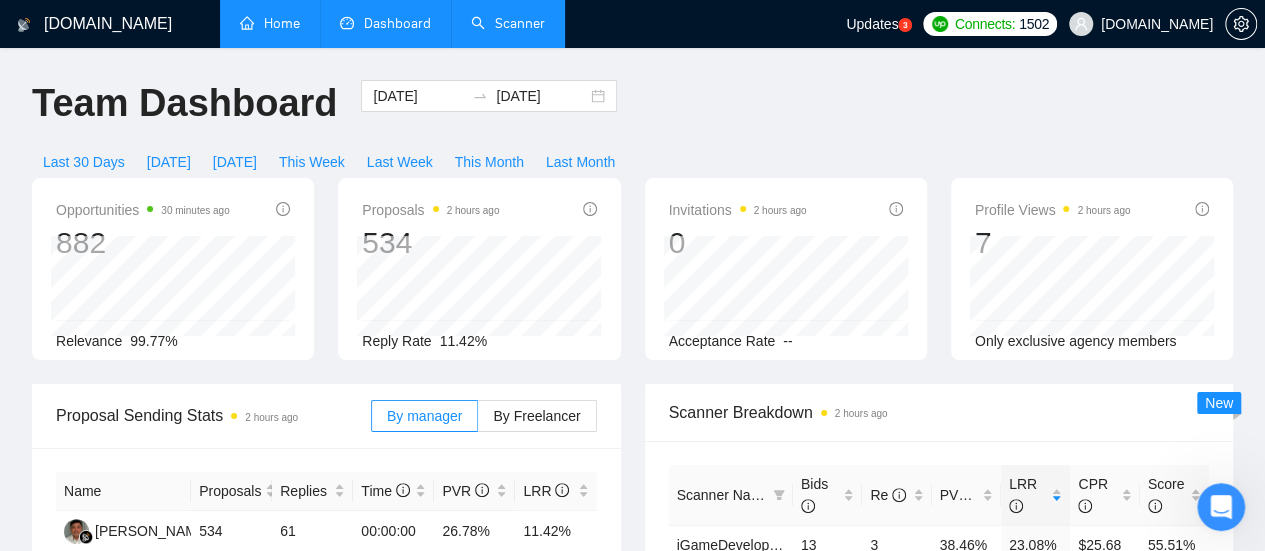 click on "Scanner" at bounding box center [508, 23] 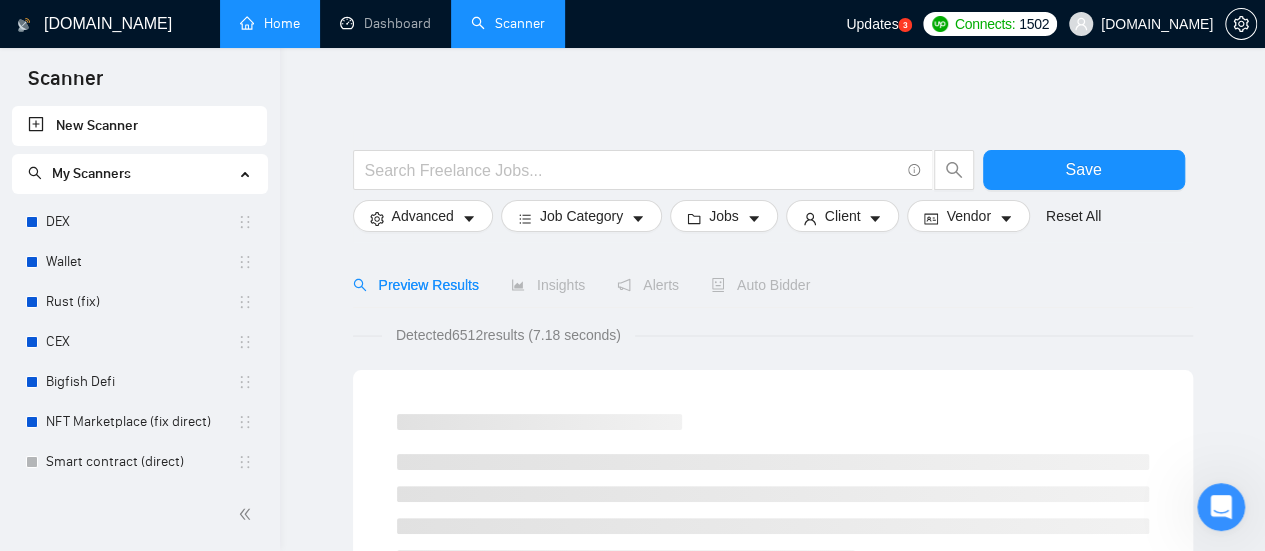 click on "Scanner" at bounding box center (508, 23) 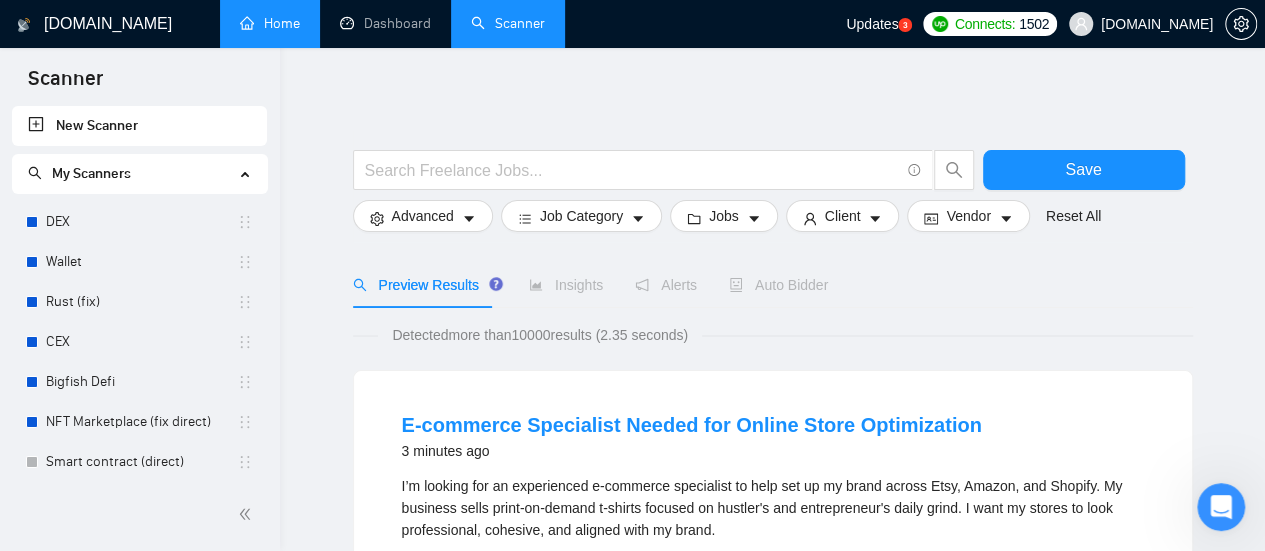 click on "Home" at bounding box center (270, 23) 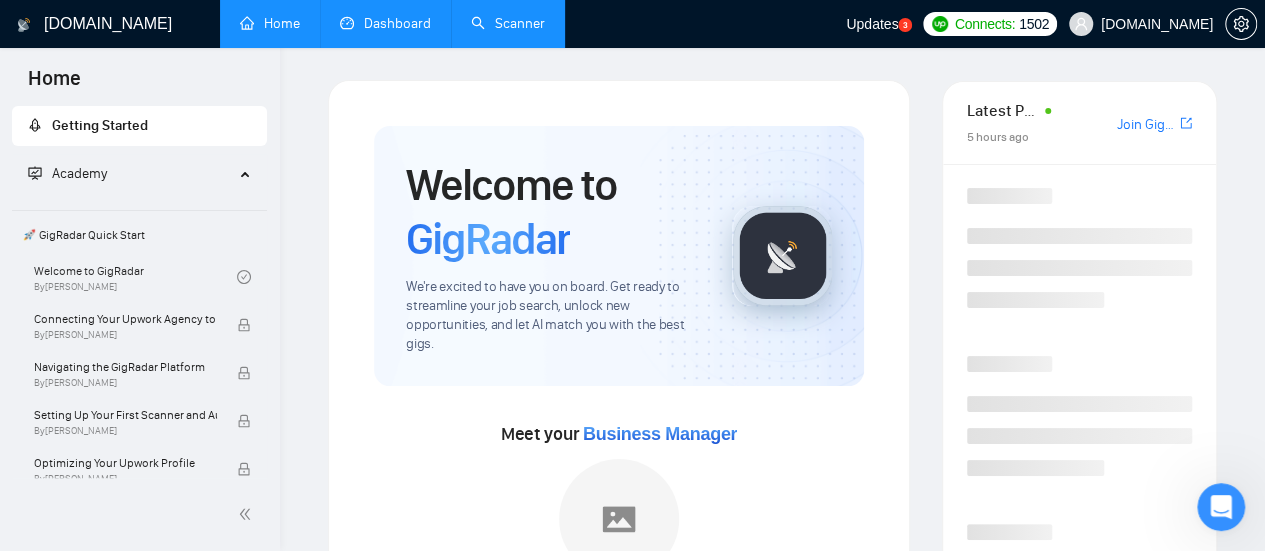 click on "Dashboard" at bounding box center (385, 23) 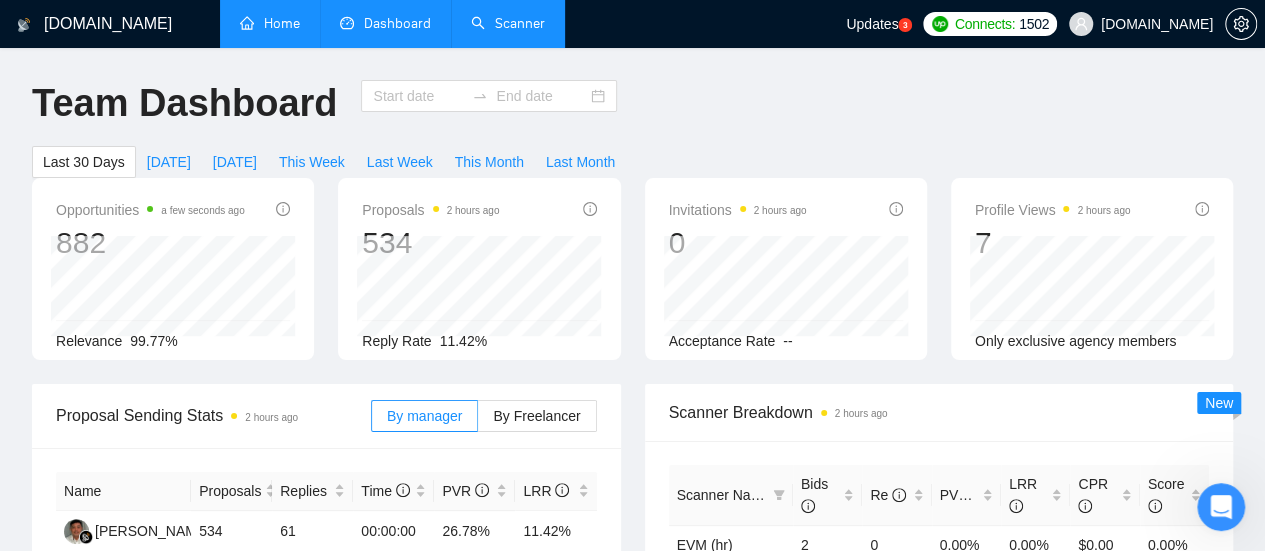 type on "[DATE]" 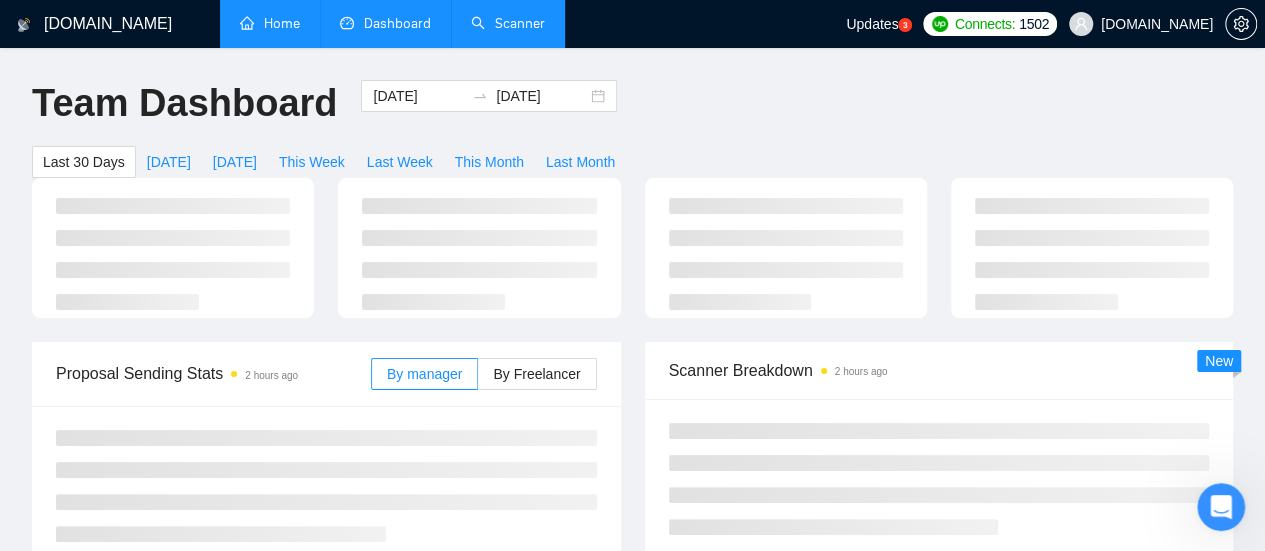 click on "Home" at bounding box center (270, 23) 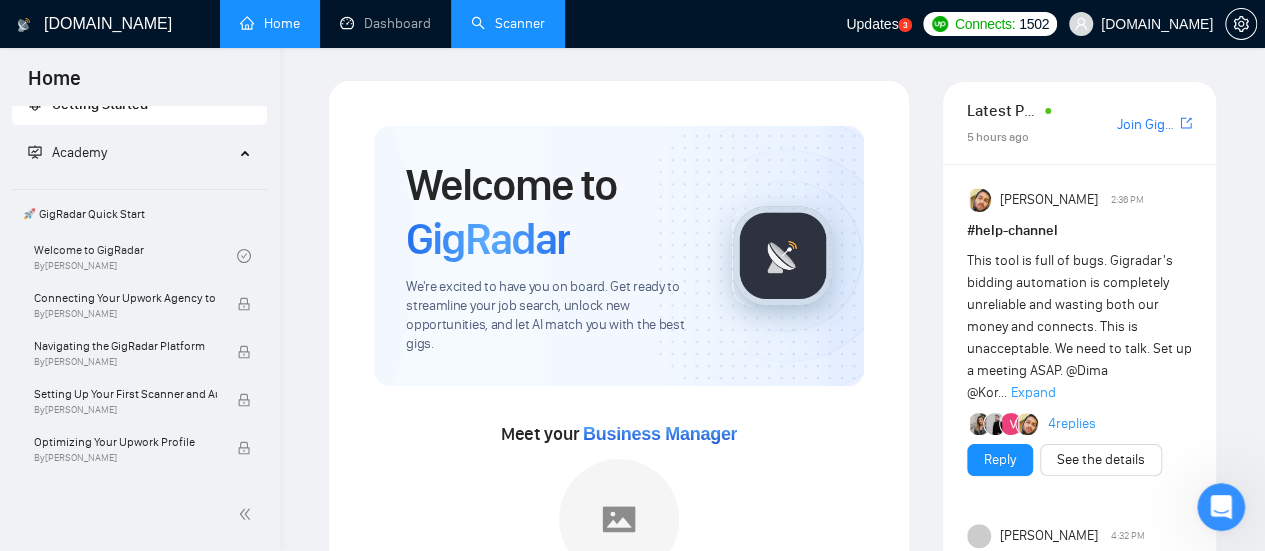 scroll, scrollTop: 30, scrollLeft: 0, axis: vertical 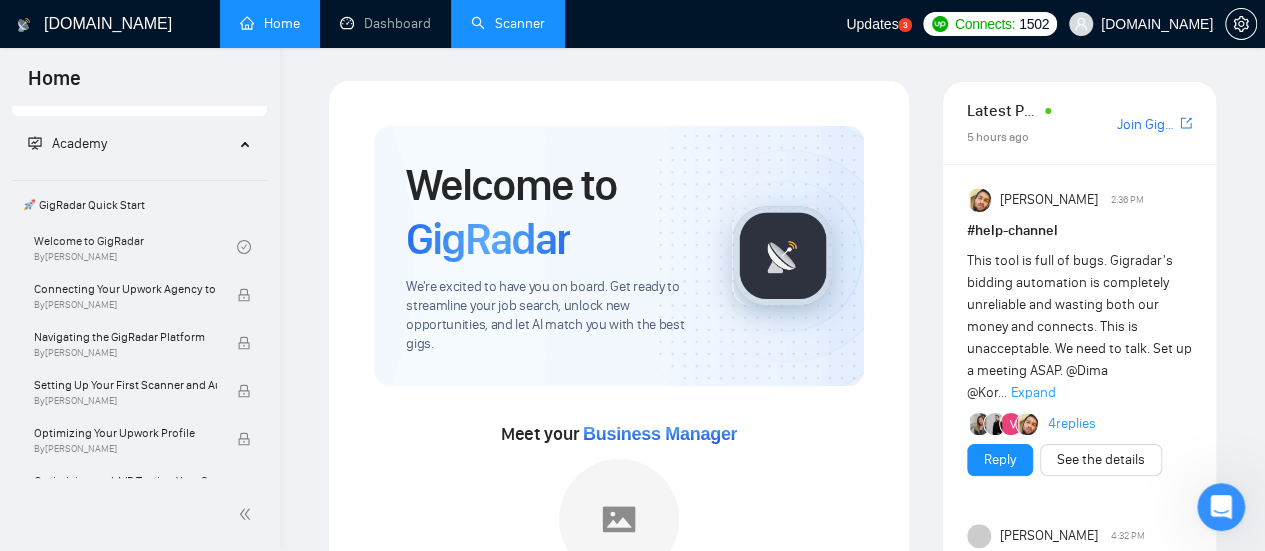 click 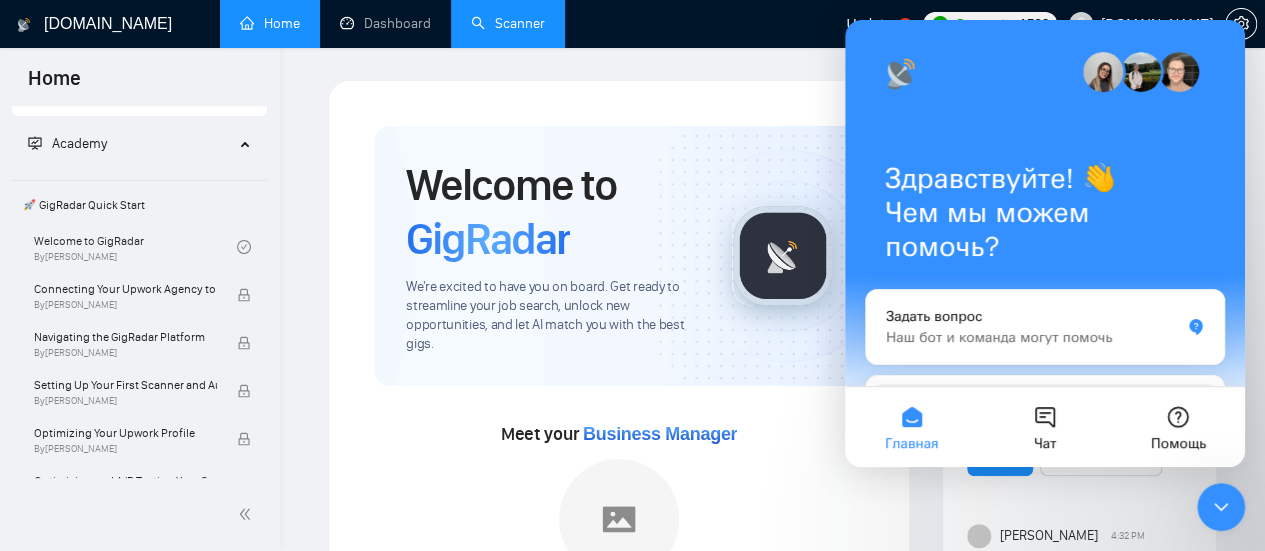 click 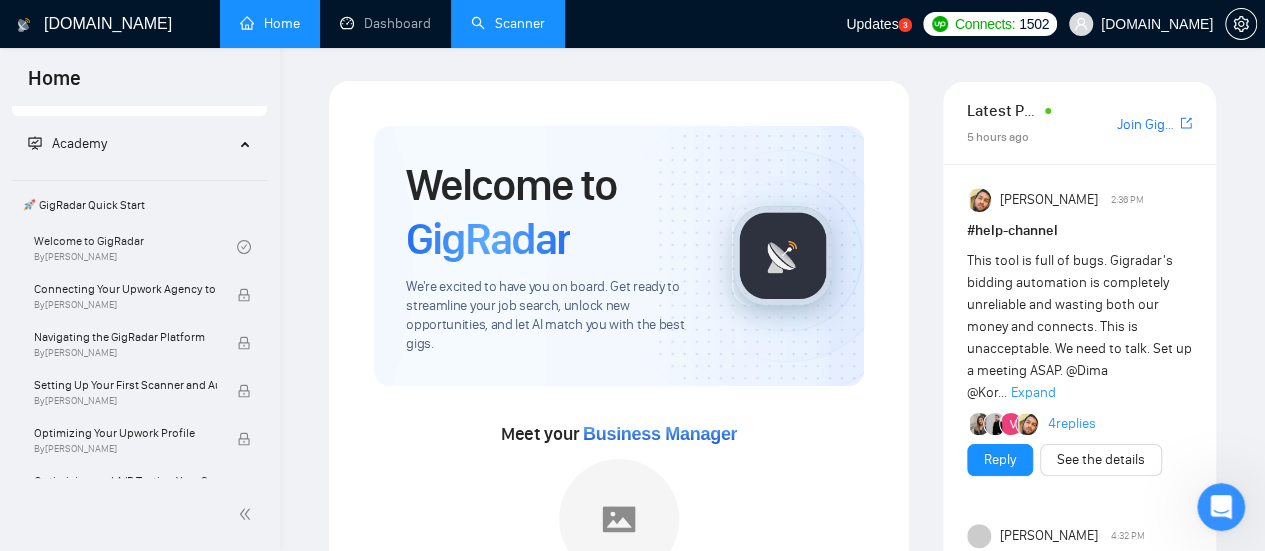 click on "Scanner" at bounding box center (508, 23) 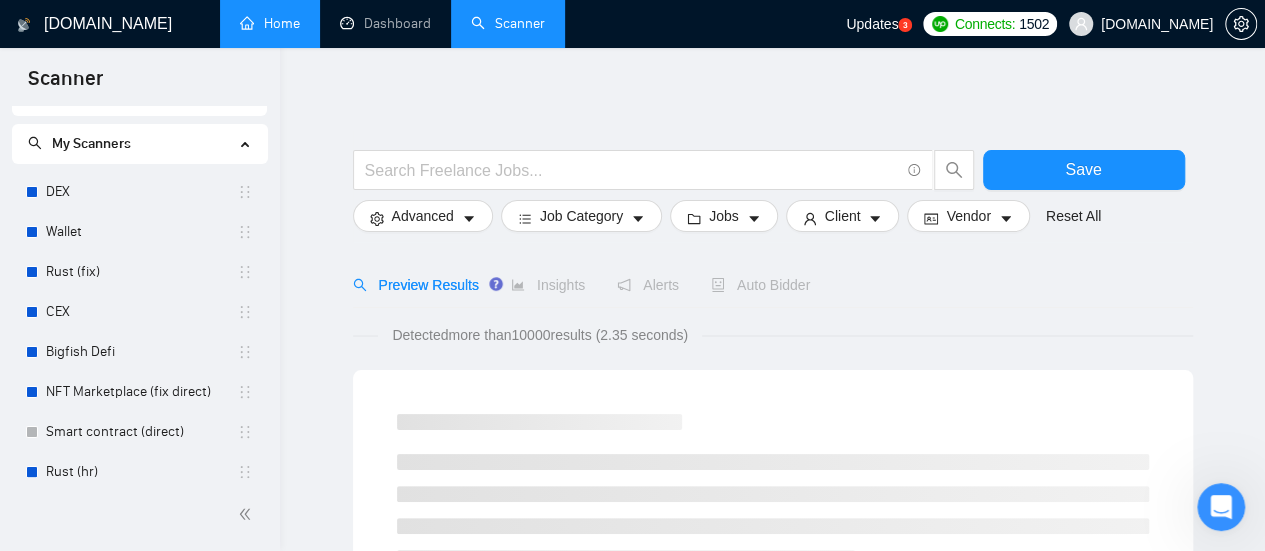 scroll, scrollTop: 0, scrollLeft: 0, axis: both 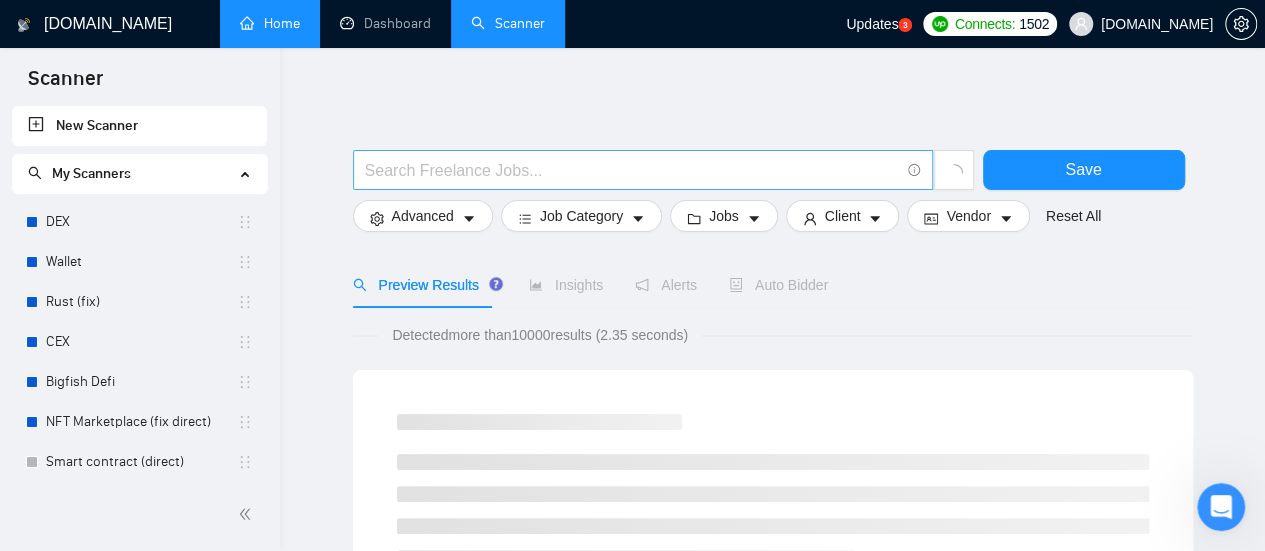 drag, startPoint x: 467, startPoint y: 161, endPoint x: 475, endPoint y: 179, distance: 19.697716 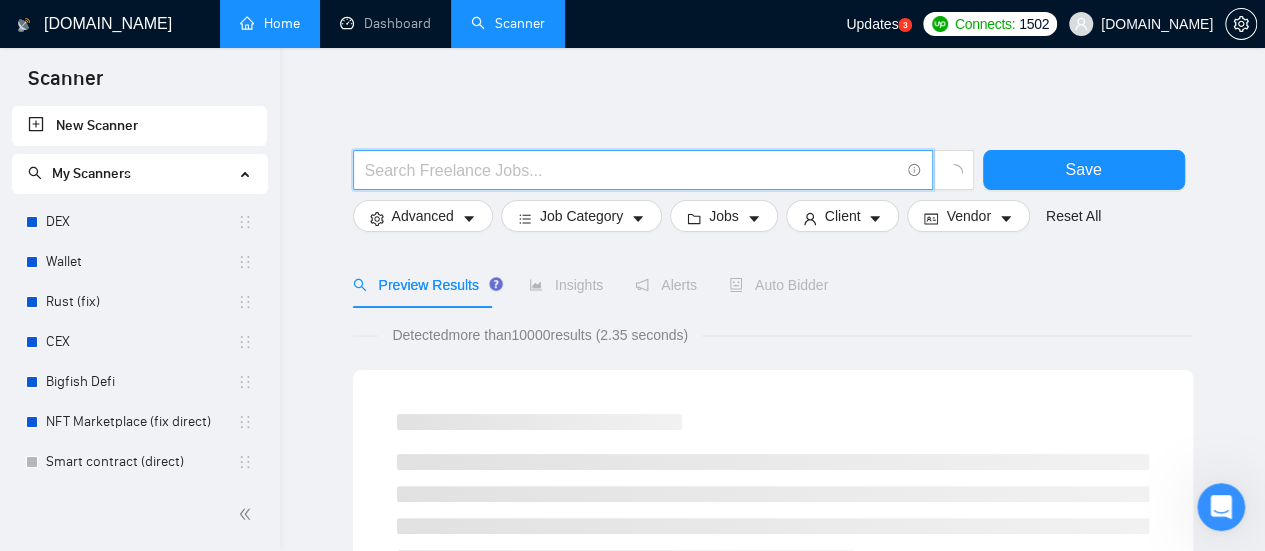paste on "((Webflow*) | "Web flow" | "/Weblfow" | "(Webflow" | "(Webflow)")" 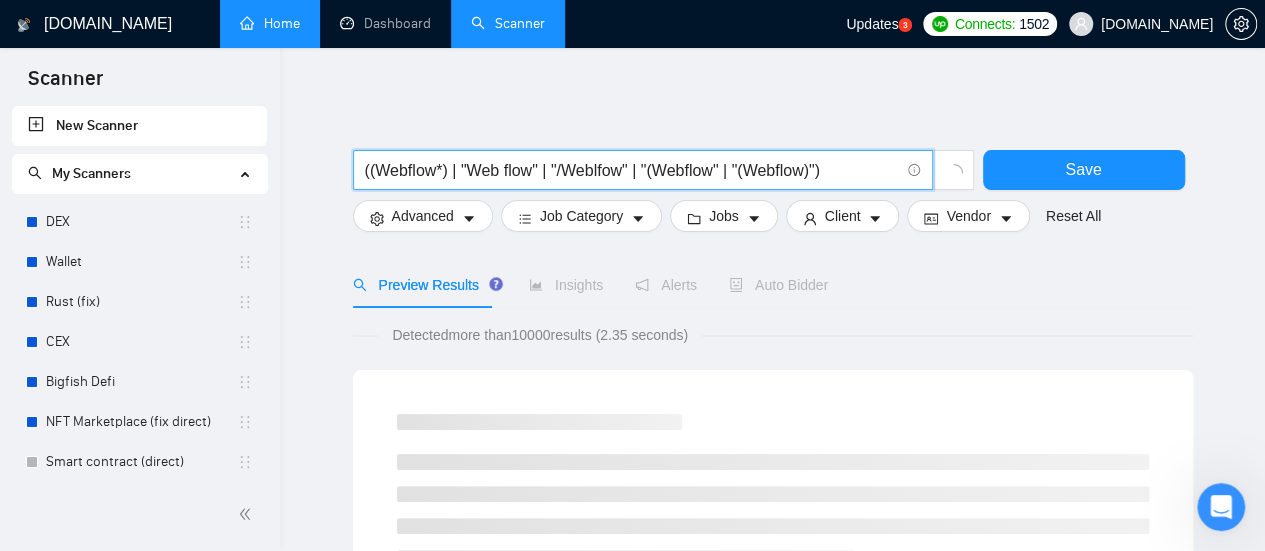 click on "((Webflow*) | "Web flow" | "/Weblfow" | "(Webflow" | "(Webflow)")" at bounding box center [632, 170] 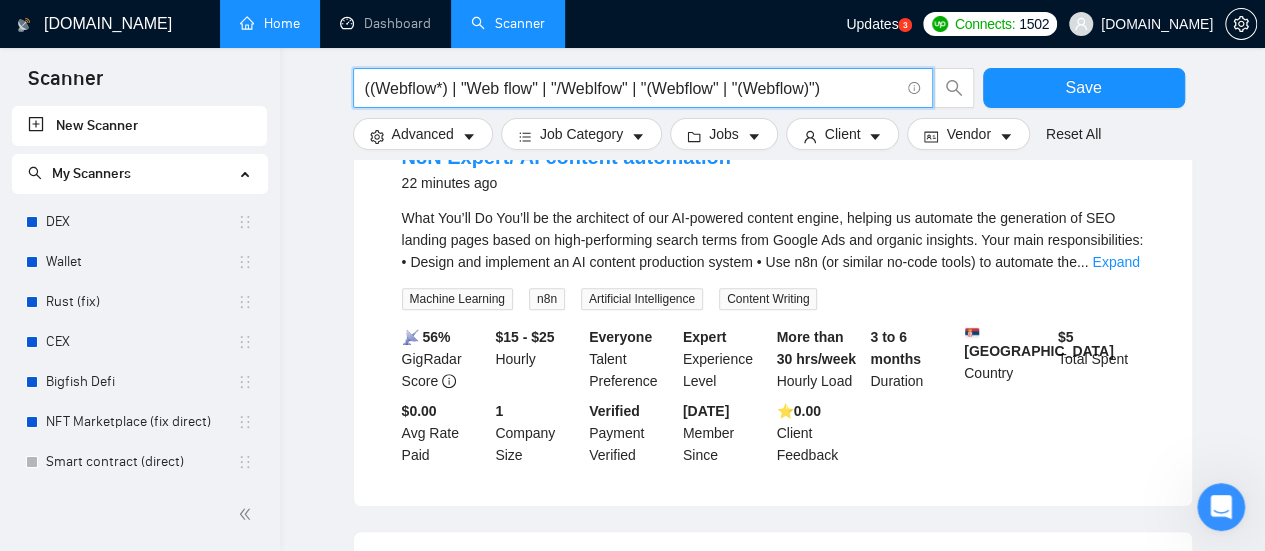 scroll, scrollTop: 300, scrollLeft: 0, axis: vertical 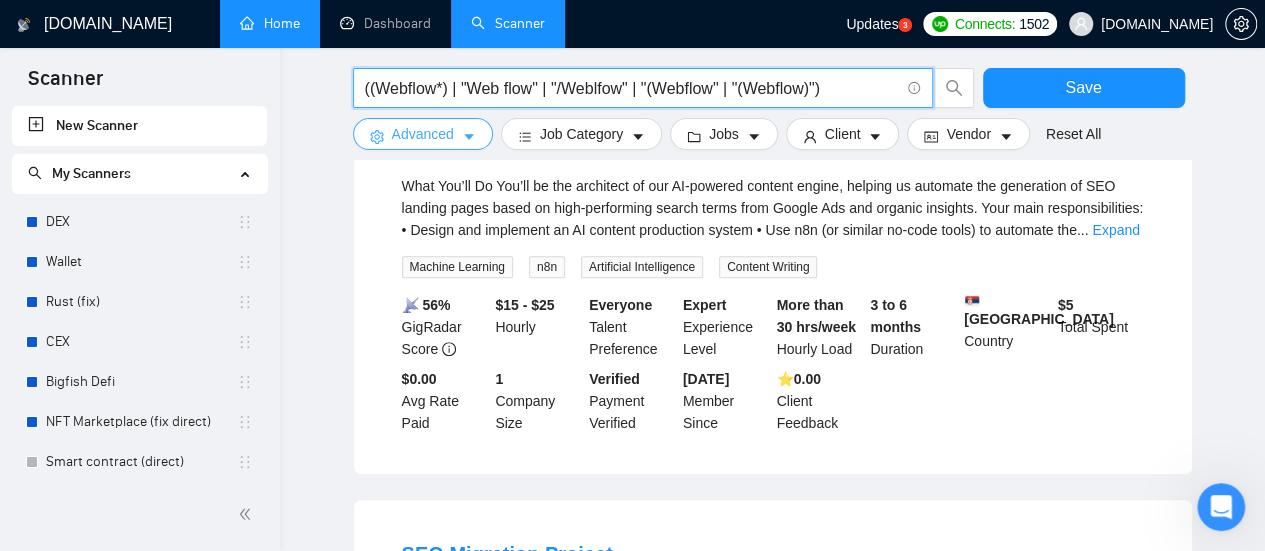 type on "((Webflow*) | "Web flow" | "/Weblfow" | "(Webflow" | "(Webflow)")" 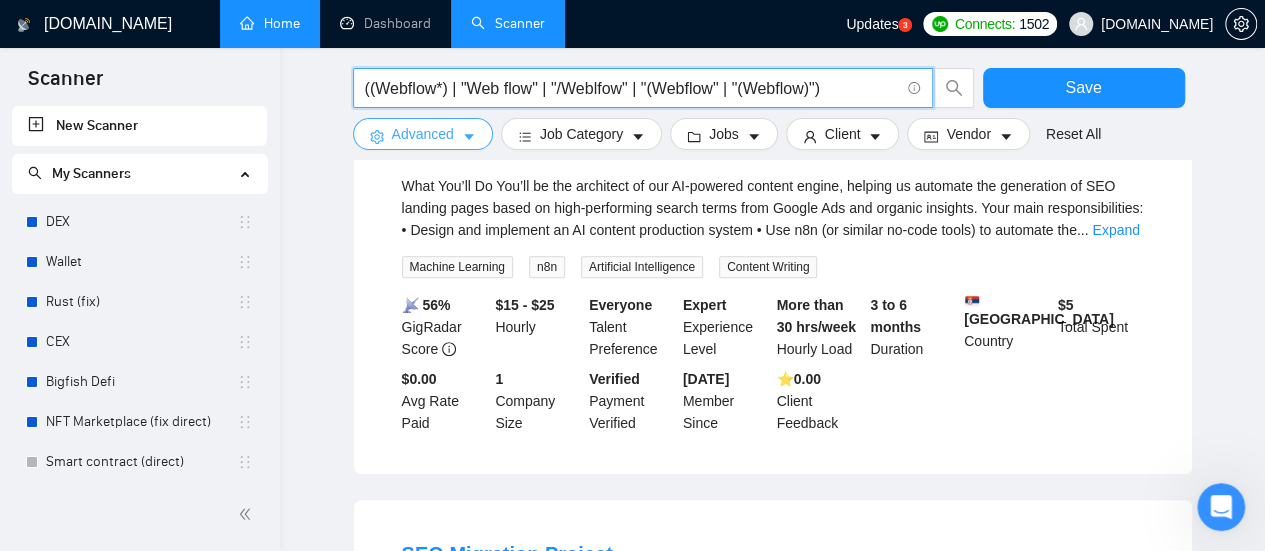 click on "Advanced" at bounding box center (423, 134) 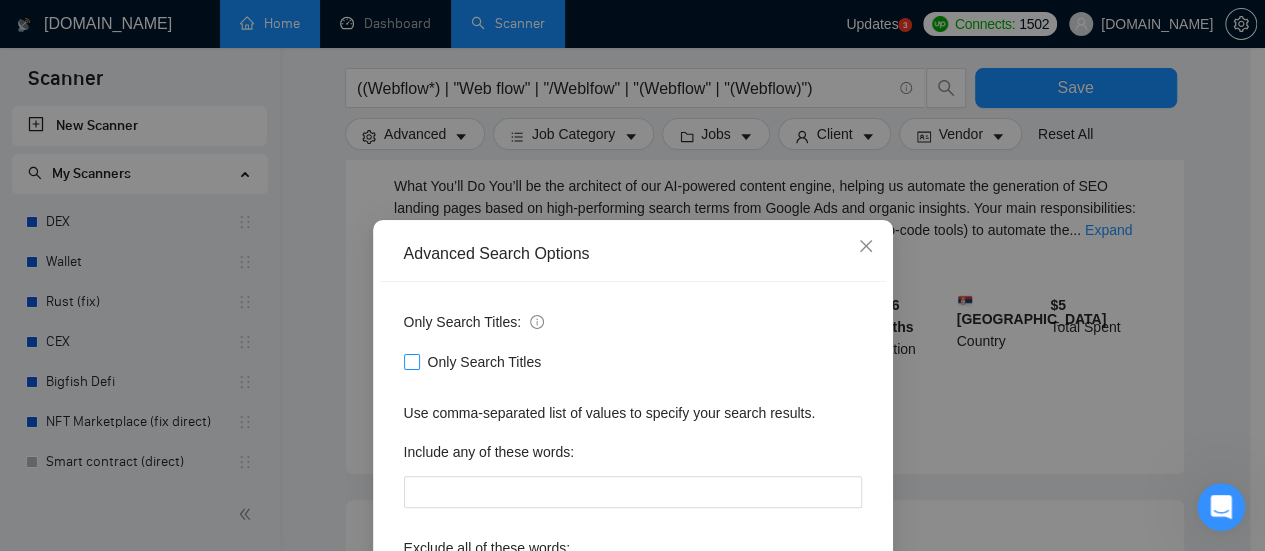 click on "Only Search Titles" at bounding box center [411, 361] 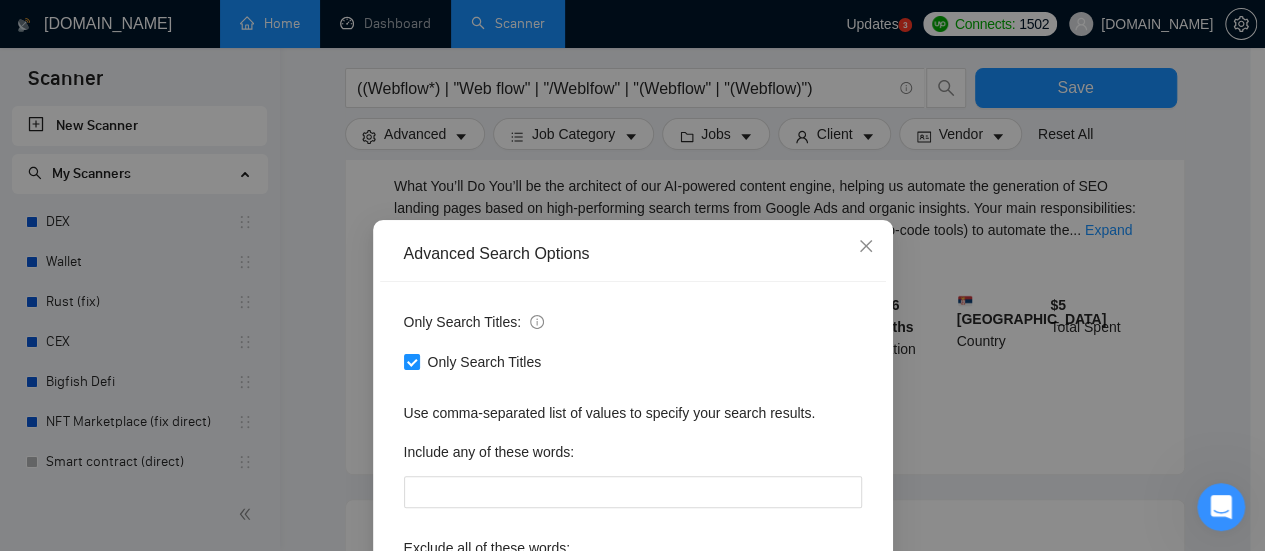 click on "Advanced Search Options Only Search Titles:   Only Search Titles Use comma-separated list of values to specify your search results. Include any of these words: Exclude all of these words: Include skills list in the search:   Also  exclude  on Skills Reset OK" at bounding box center [632, 275] 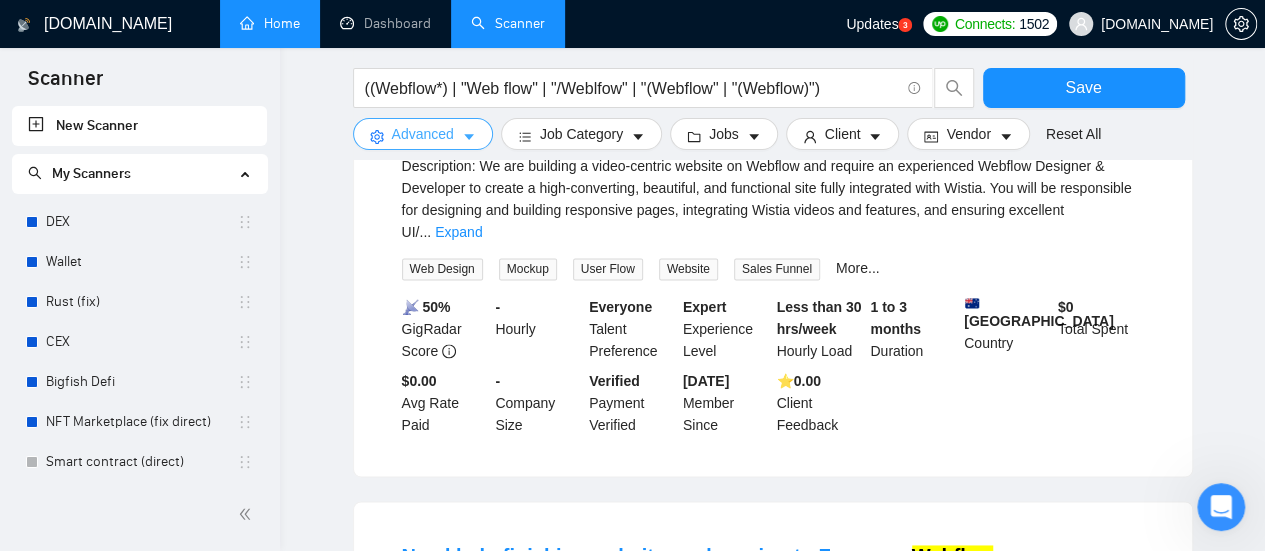scroll, scrollTop: 1400, scrollLeft: 0, axis: vertical 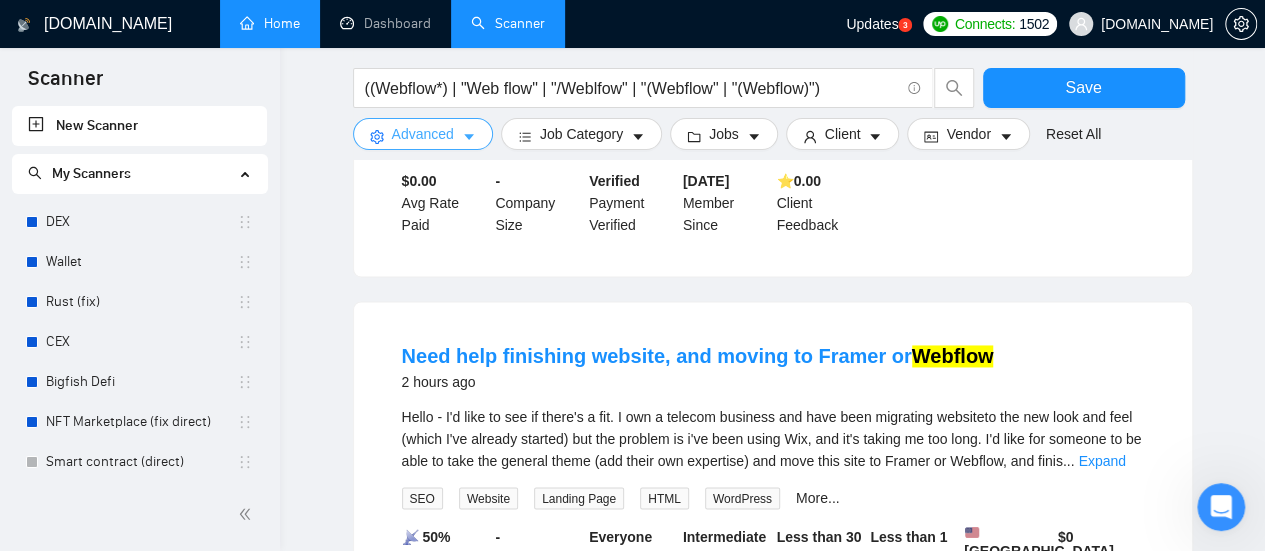 click on "Advanced" at bounding box center [423, 134] 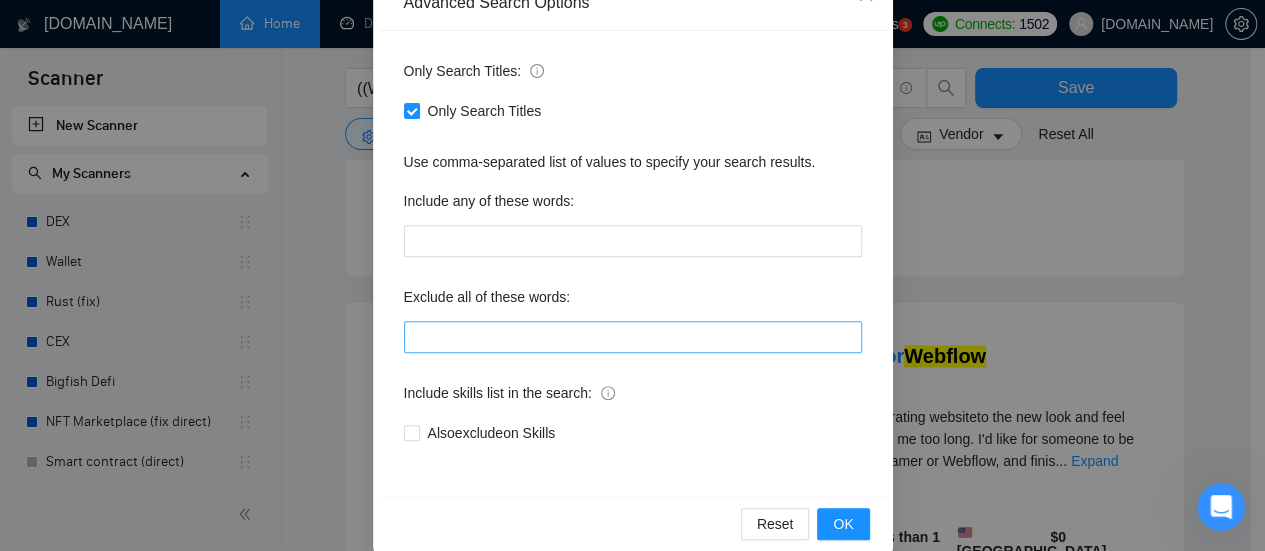 scroll, scrollTop: 280, scrollLeft: 0, axis: vertical 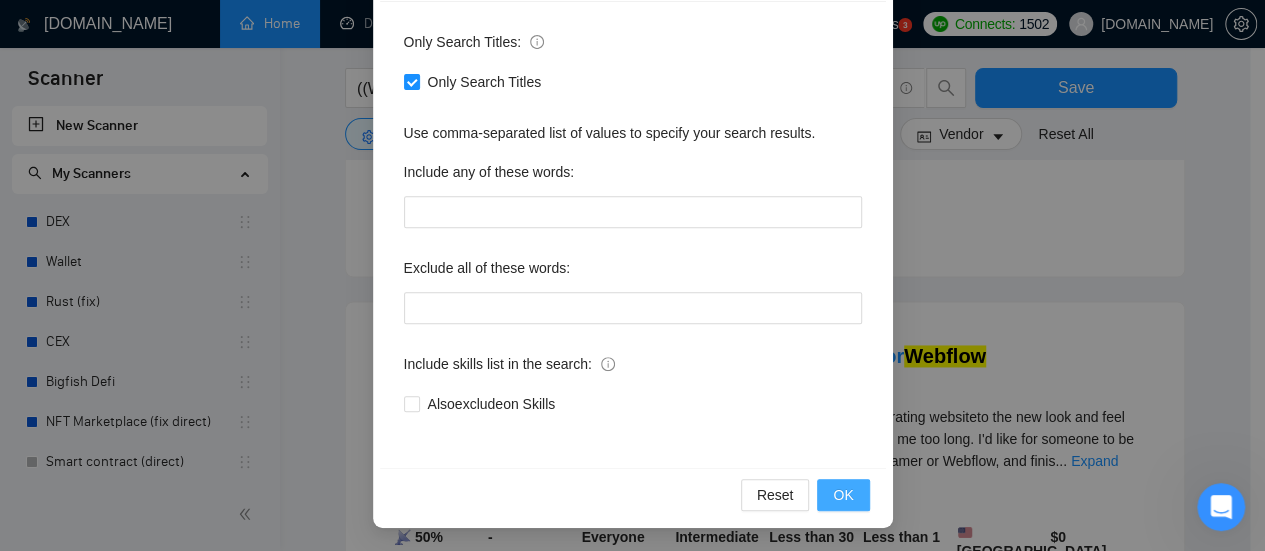 click on "OK" at bounding box center (843, 495) 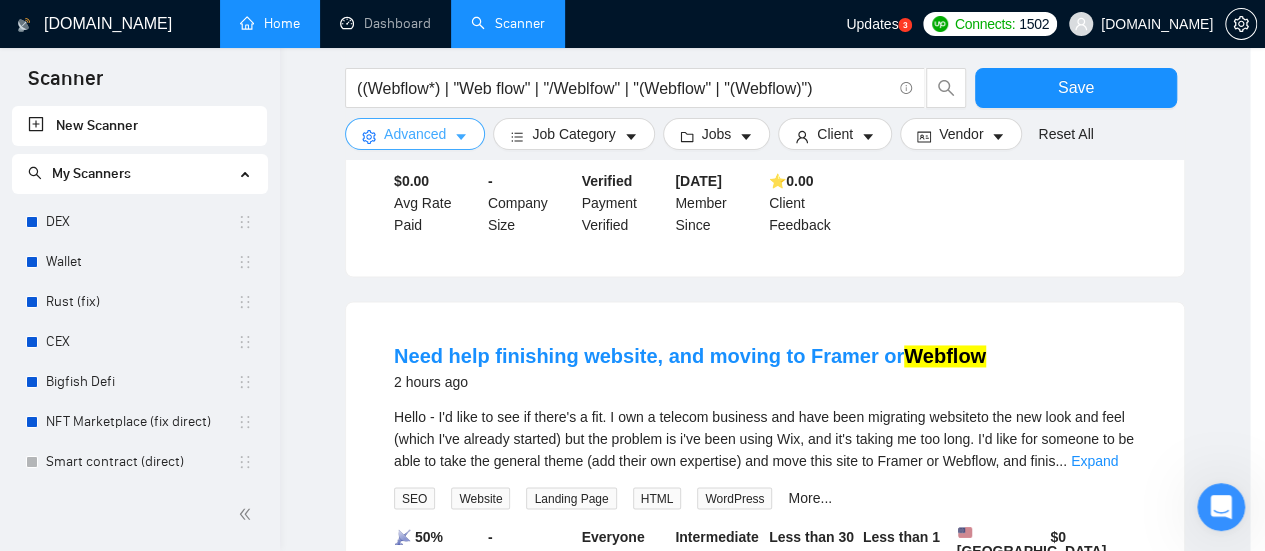 scroll, scrollTop: 0, scrollLeft: 0, axis: both 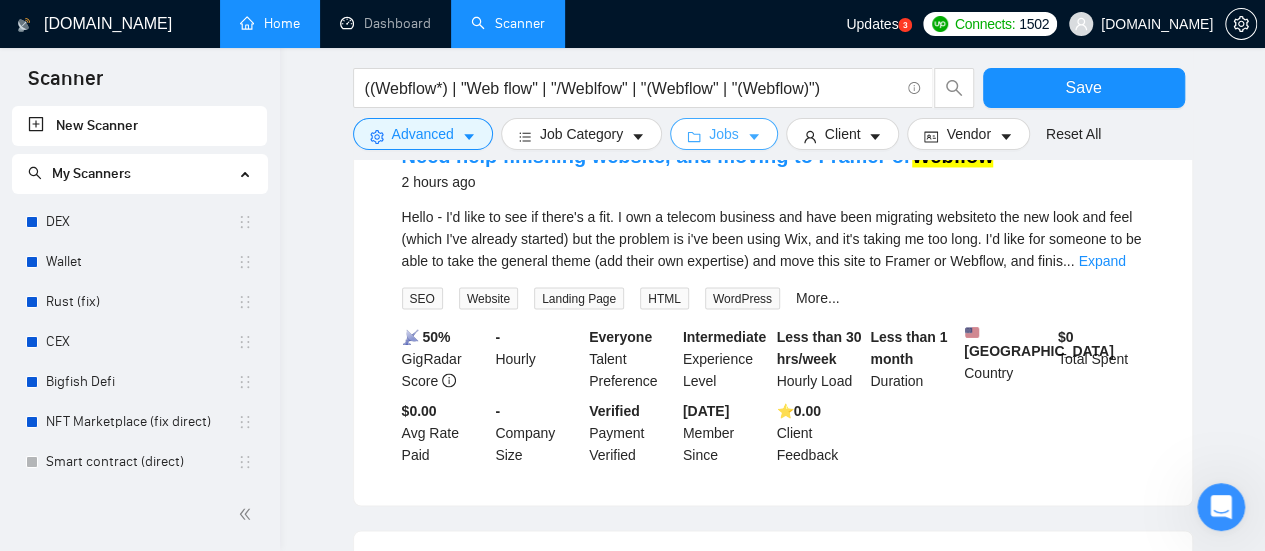 click 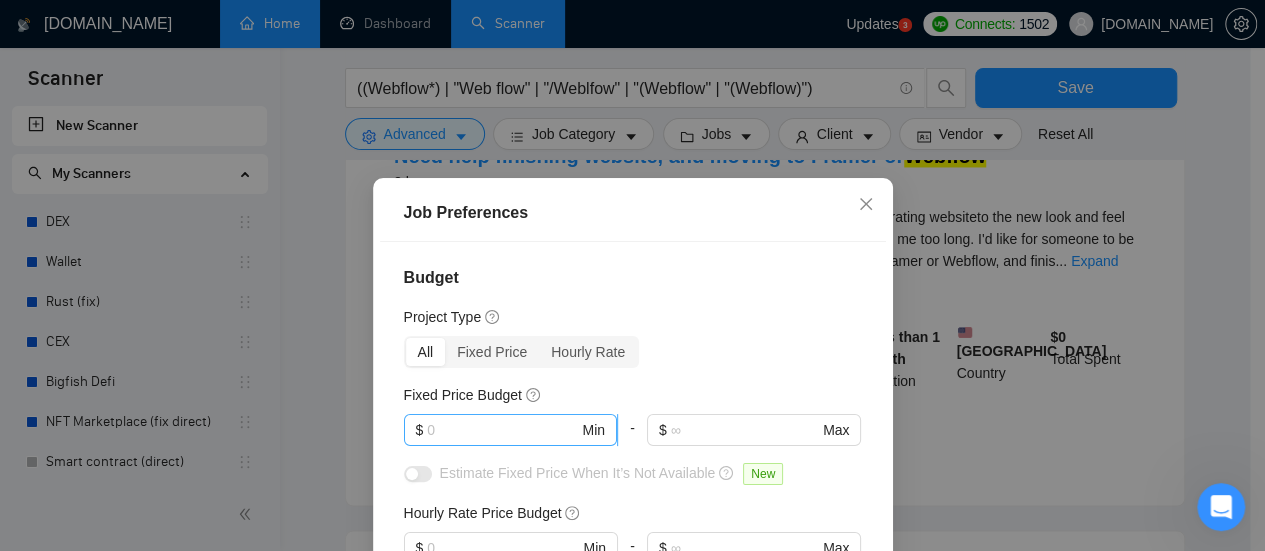 scroll, scrollTop: 100, scrollLeft: 0, axis: vertical 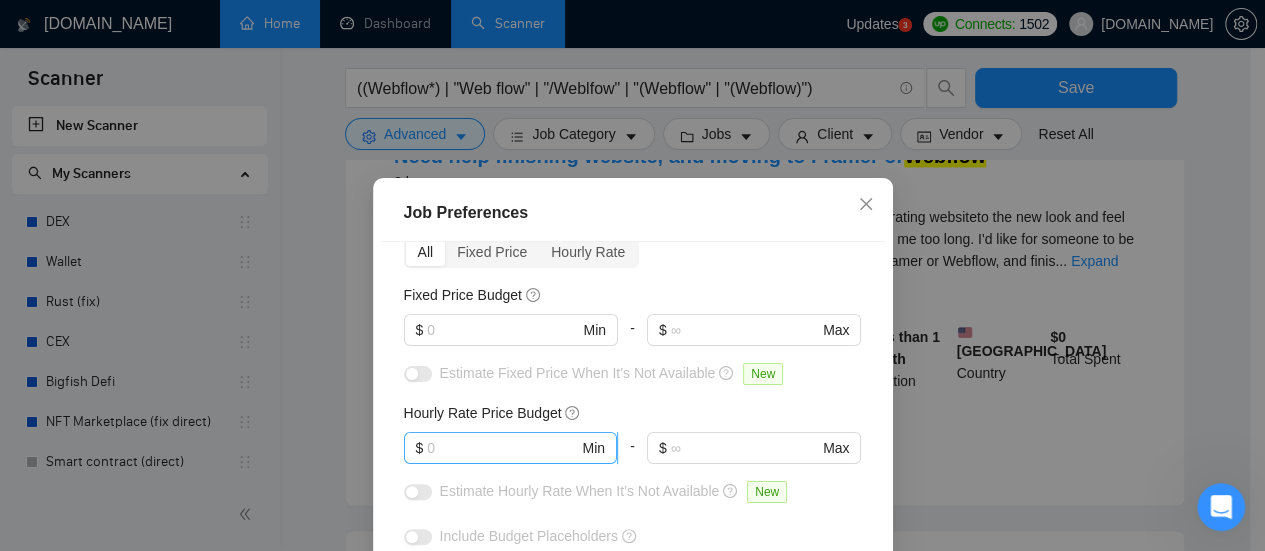 click at bounding box center [502, 448] 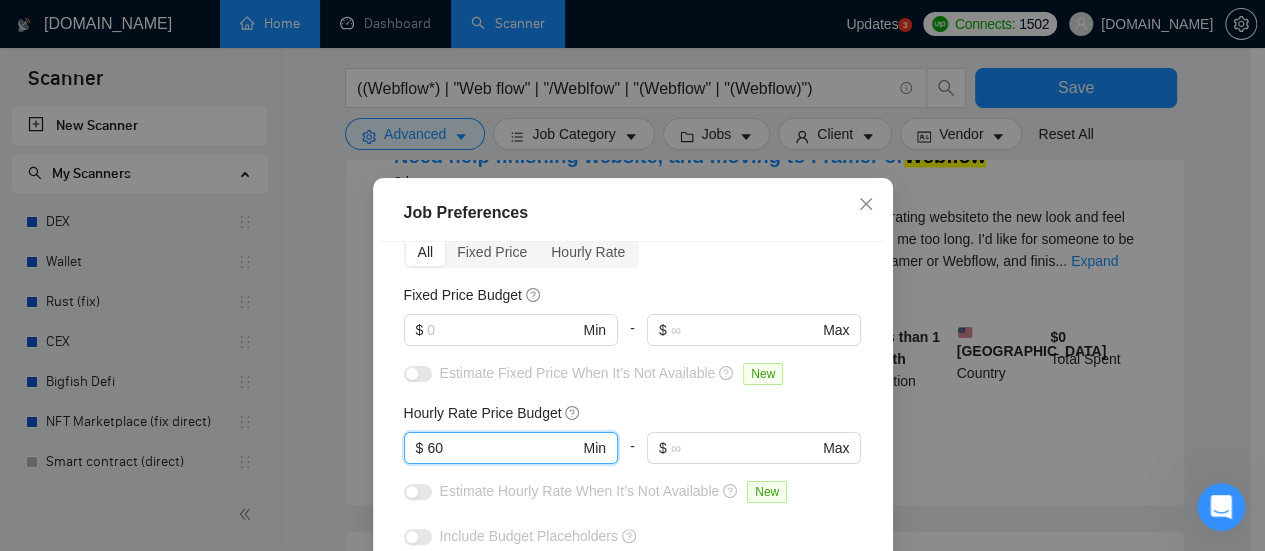 type on "60" 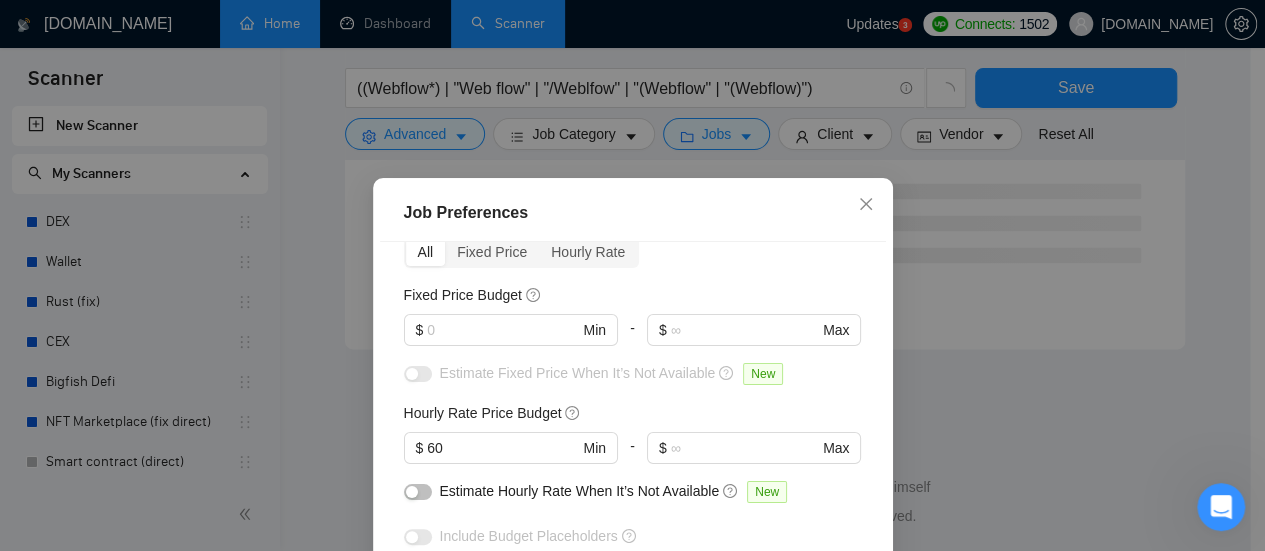 scroll, scrollTop: 1366, scrollLeft: 0, axis: vertical 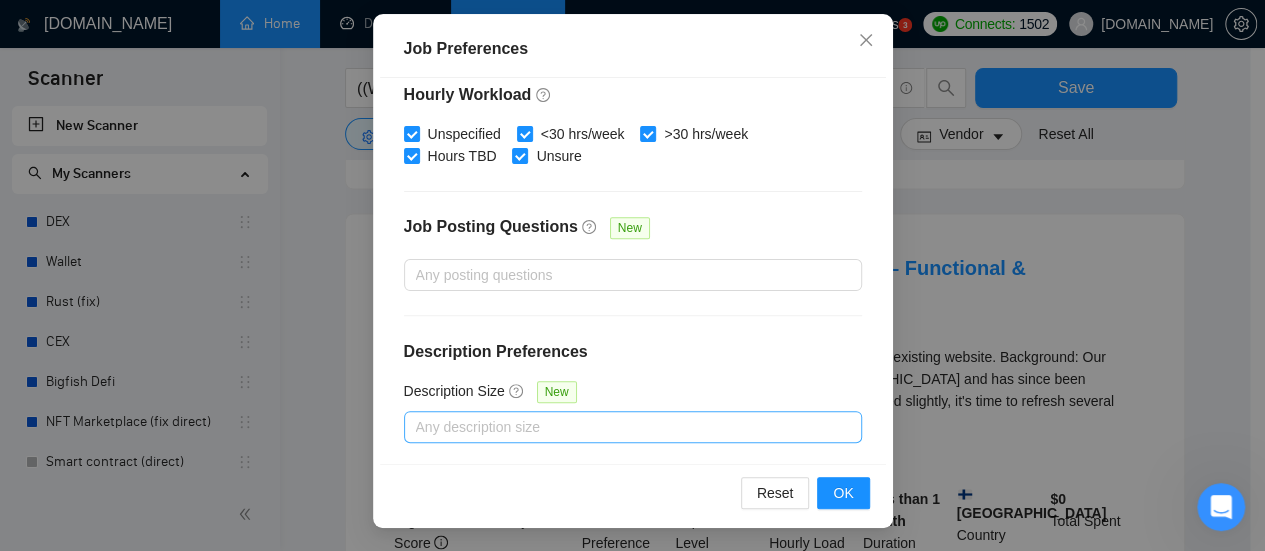 click at bounding box center [623, 427] 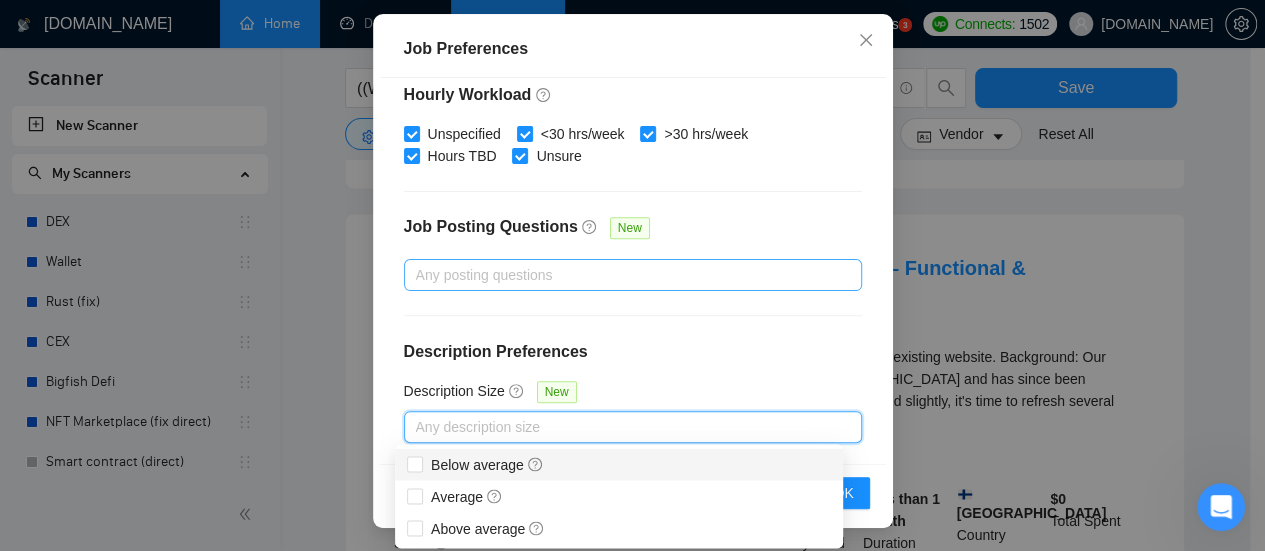 click at bounding box center (623, 275) 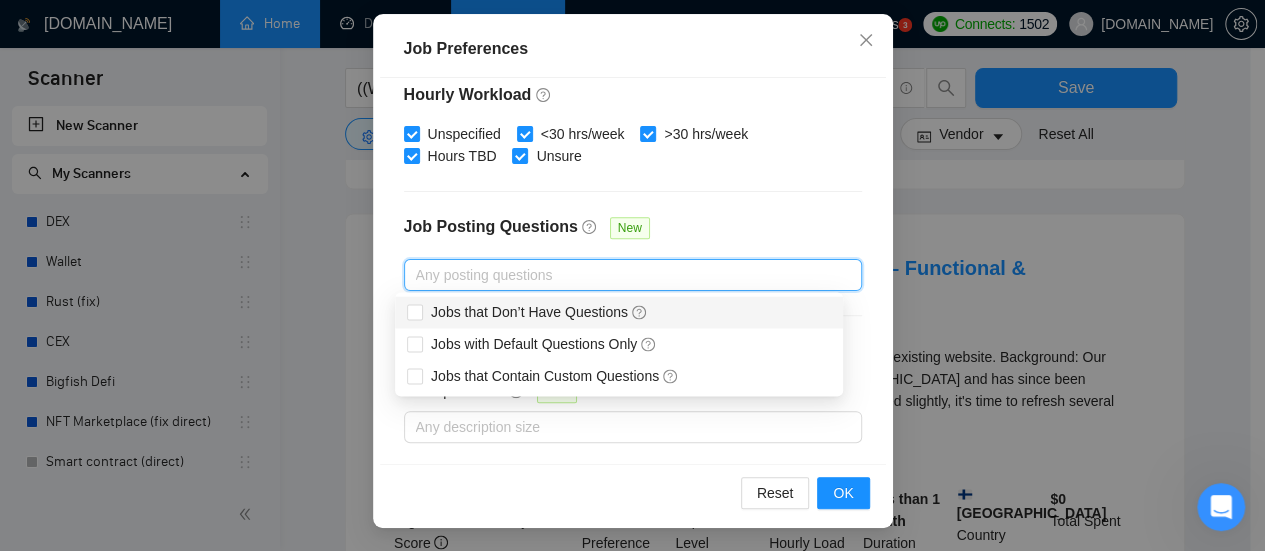 click on "Budget Project Type All Fixed Price Hourly Rate   Fixed Price Budget $ Min - $ Max Estimate Fixed Price When It’s Not Available New   Hourly Rate Price Budget $ 60 Min - $ Max Estimate Hourly Rate When It’s Not Available New Include Budget Placeholders Include Jobs with Unspecified Budget   Connects Price New Min - Max Project Duration   Unspecified Less than 1 month 1 to 3 months 3 to 6 months More than 6 months Hourly Workload   Unspecified <30 hrs/week >30 hrs/week Hours TBD Unsure Job Posting Questions New   Any posting questions Description Preferences Description Size New   Any description size" at bounding box center (633, 271) 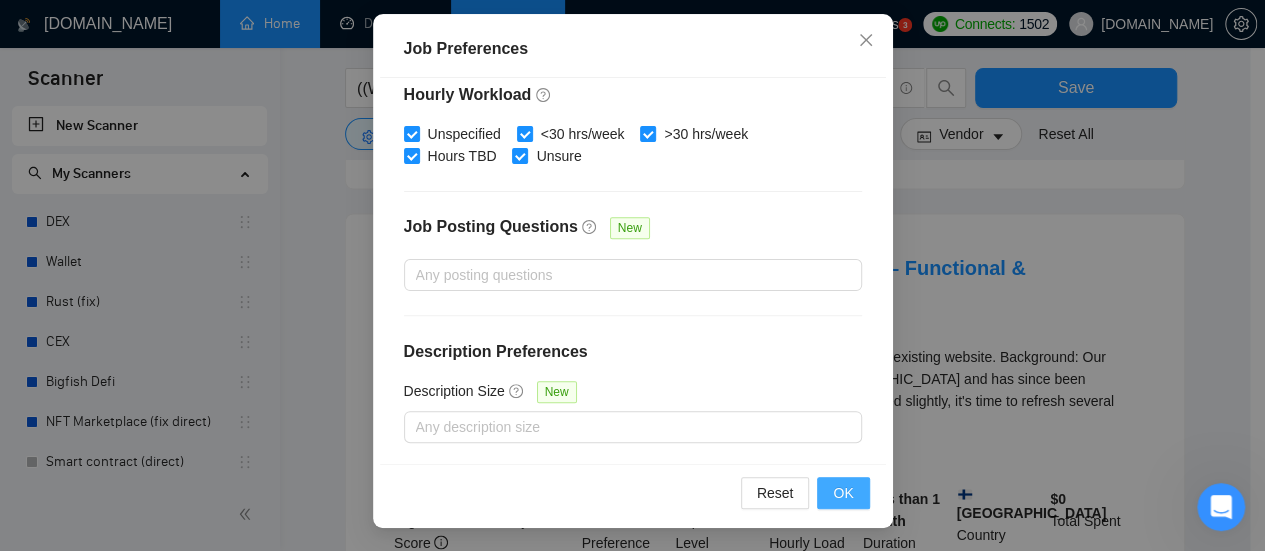 click on "OK" at bounding box center [843, 493] 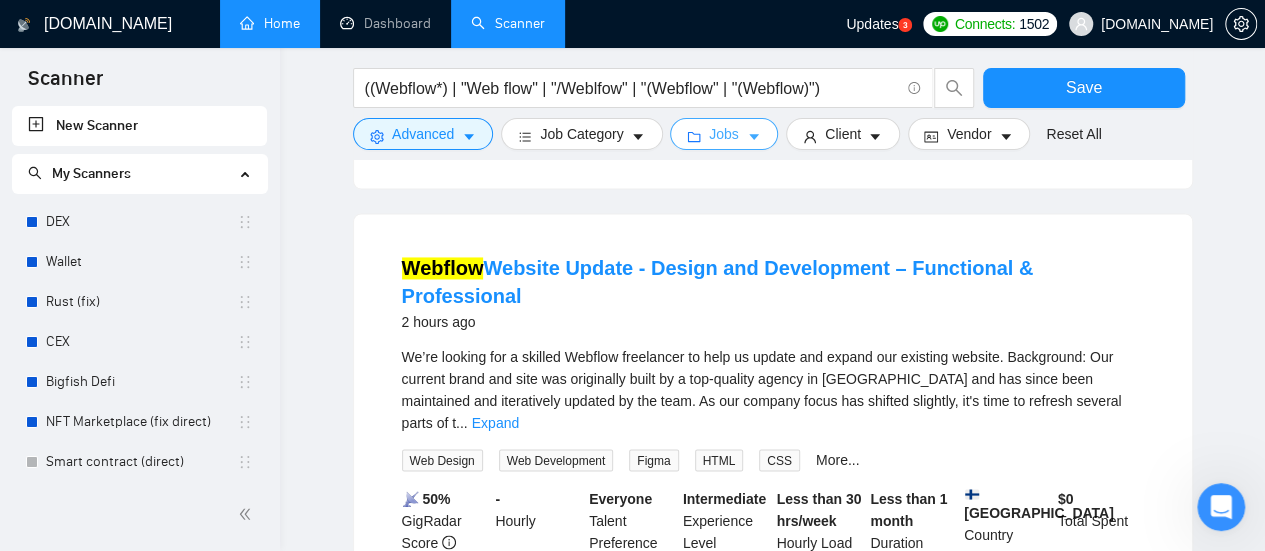 scroll, scrollTop: 0, scrollLeft: 0, axis: both 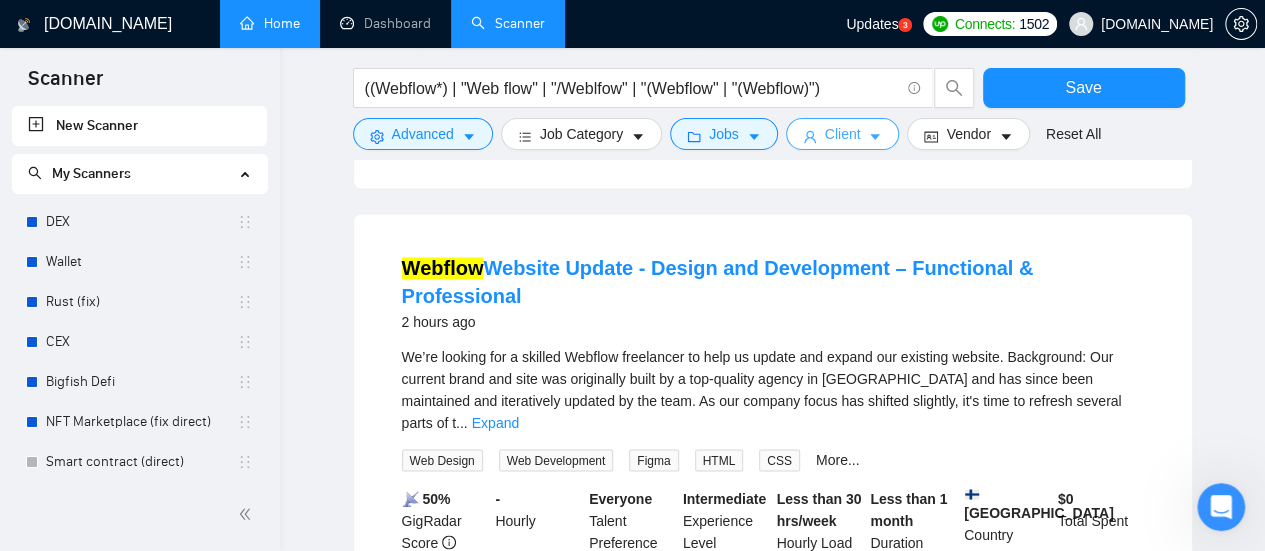 click 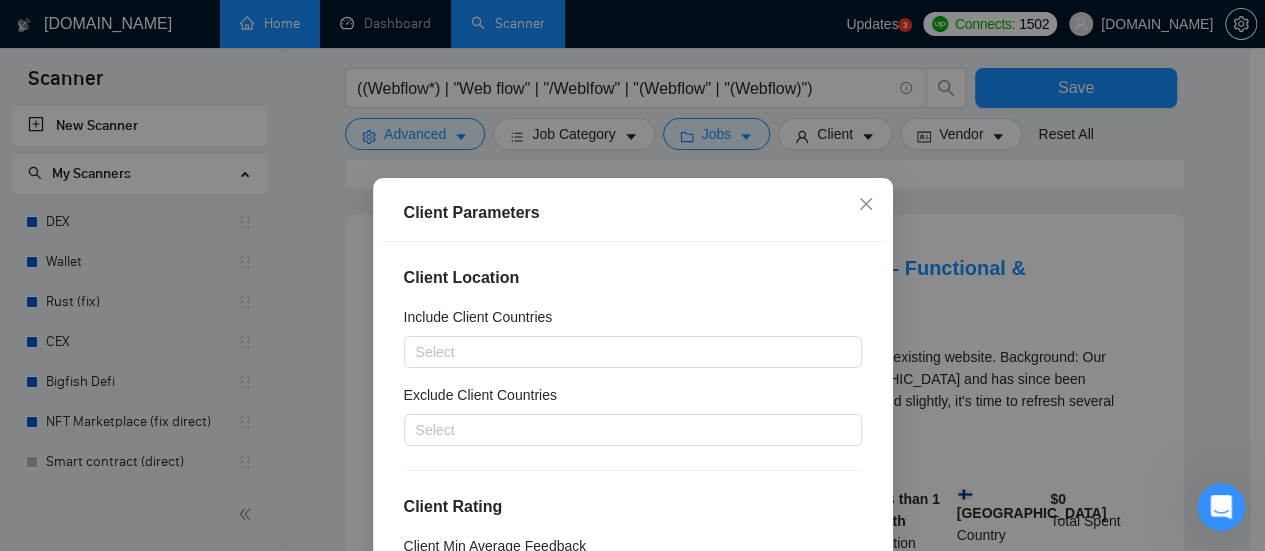 scroll, scrollTop: 100, scrollLeft: 0, axis: vertical 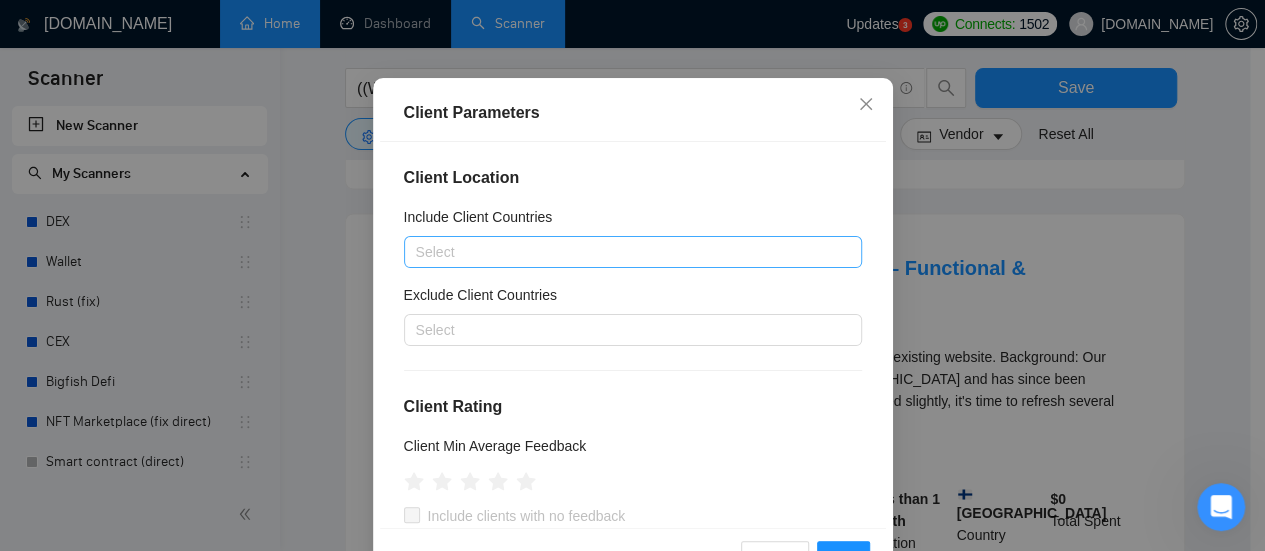 click at bounding box center [623, 252] 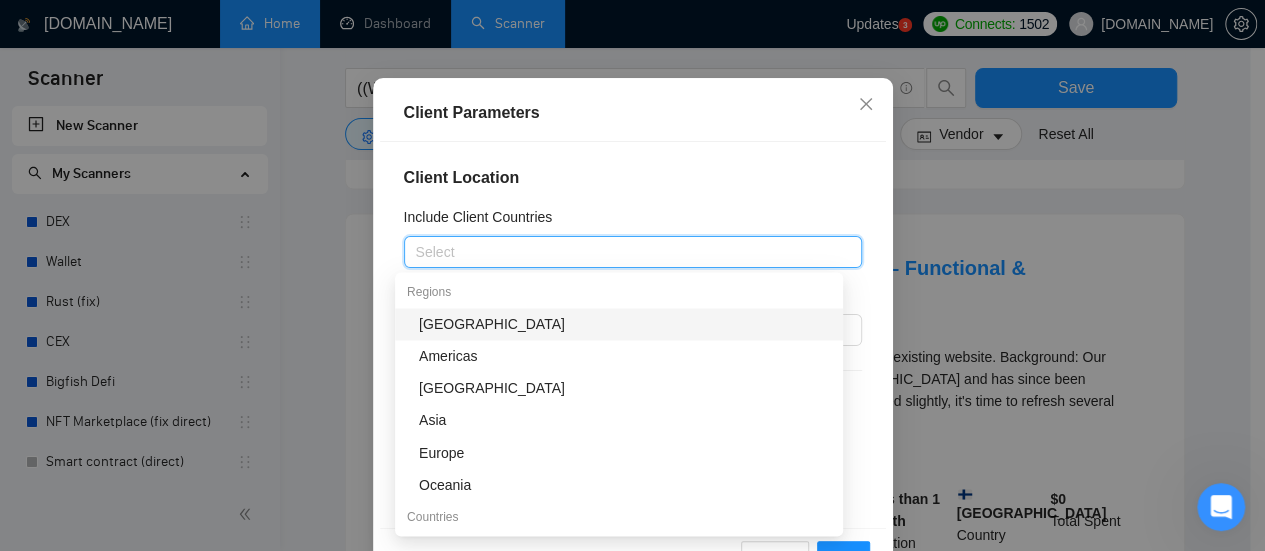 type on "N" 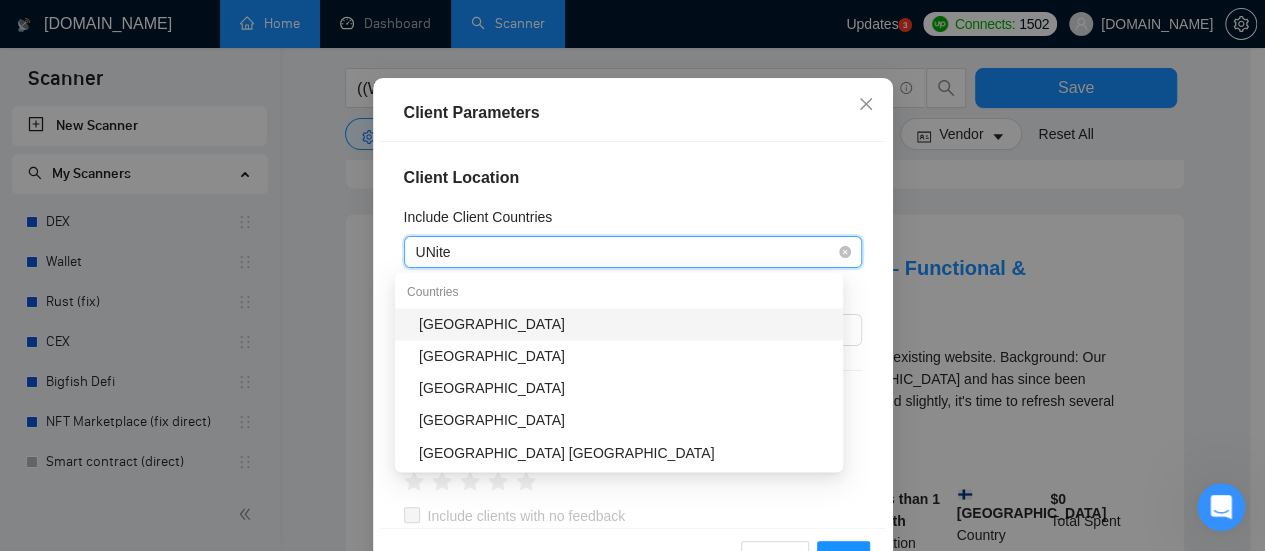 type on "UNited" 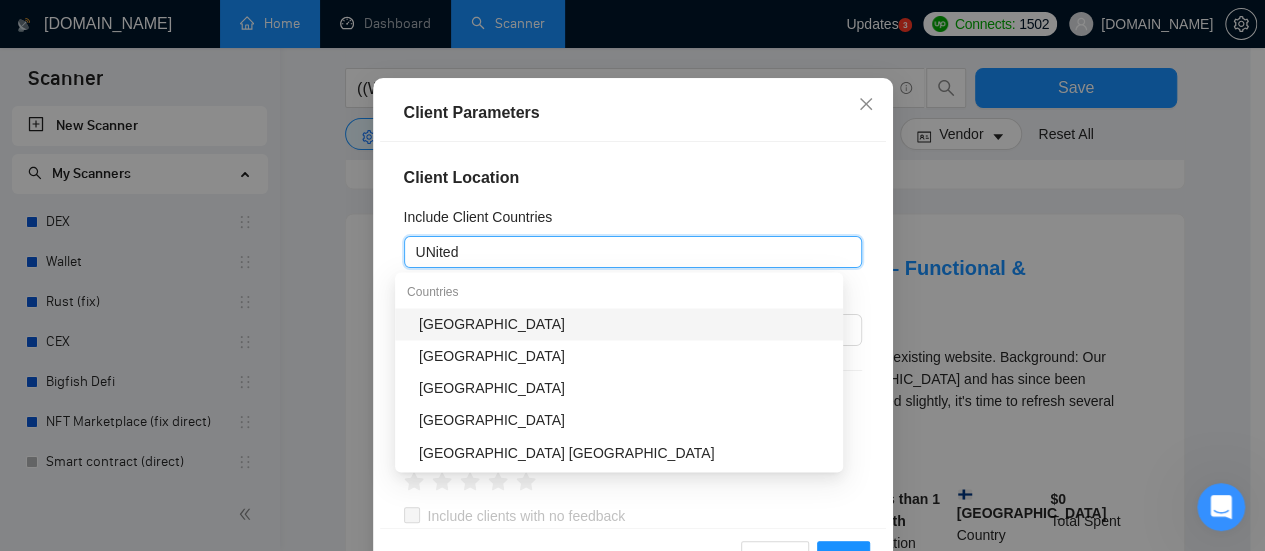 click on "[GEOGRAPHIC_DATA]" at bounding box center (625, 324) 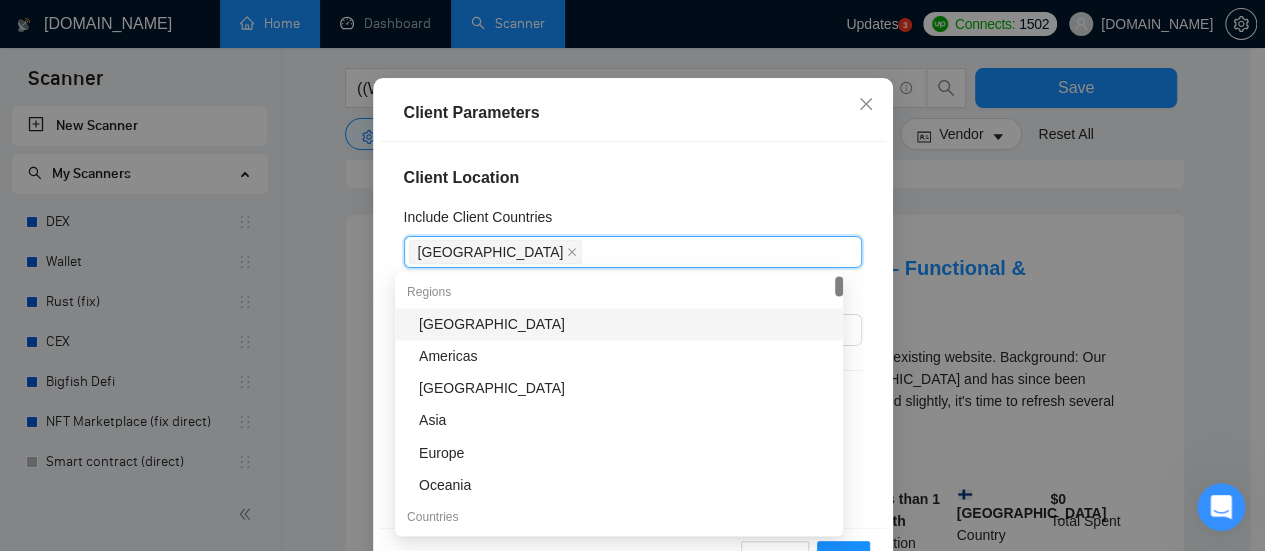 click on "Client Location" at bounding box center [633, 178] 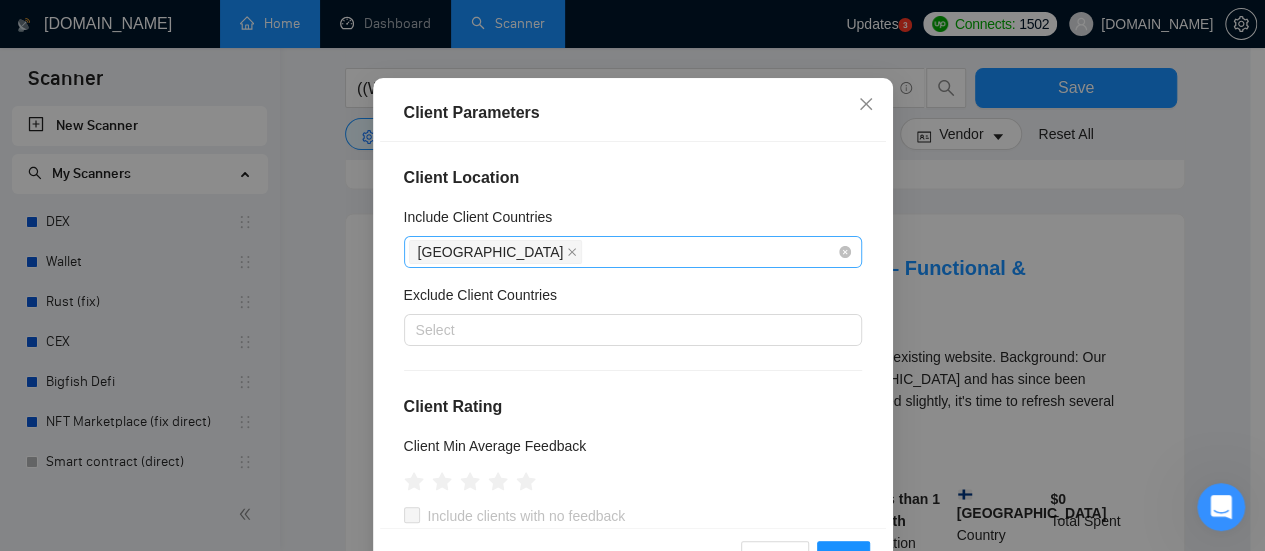 click on "[GEOGRAPHIC_DATA]" at bounding box center [623, 252] 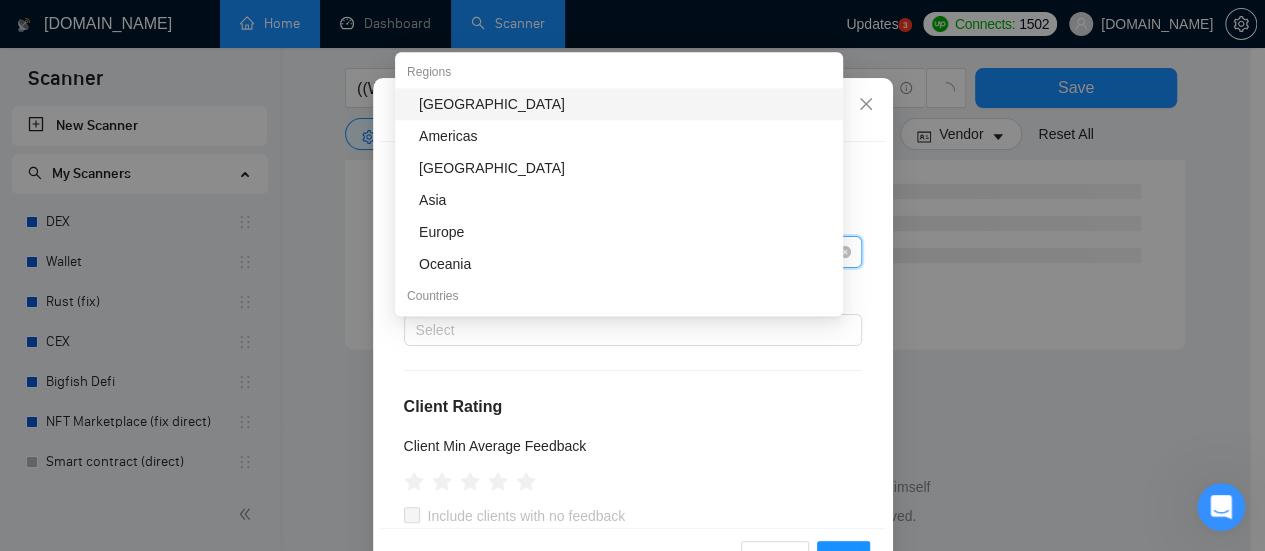 scroll, scrollTop: 1366, scrollLeft: 0, axis: vertical 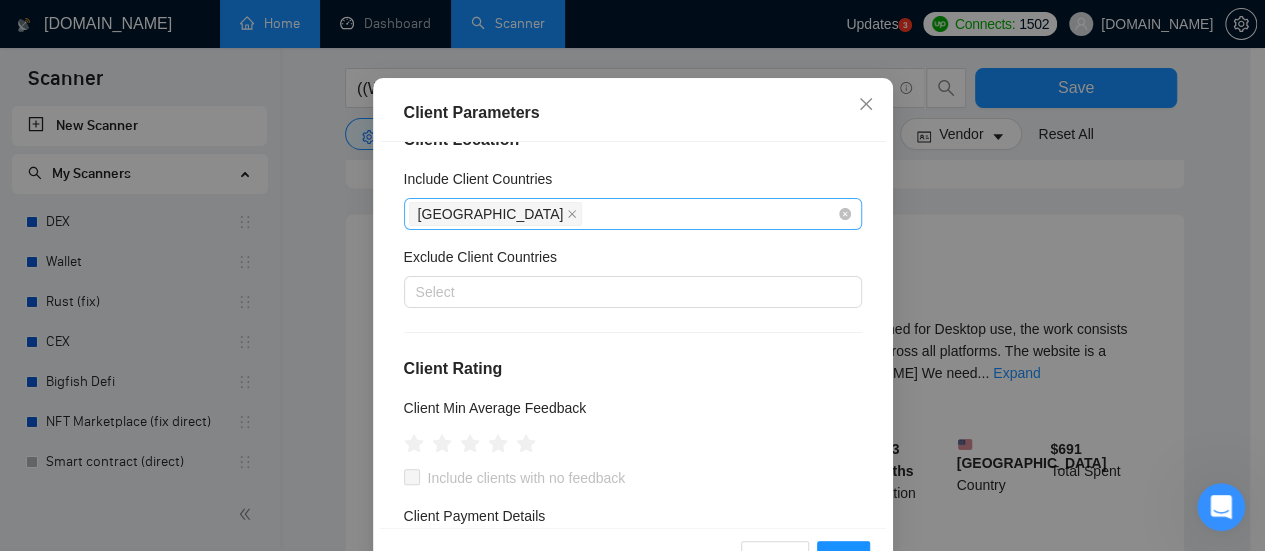 click on "[GEOGRAPHIC_DATA]" at bounding box center (623, 214) 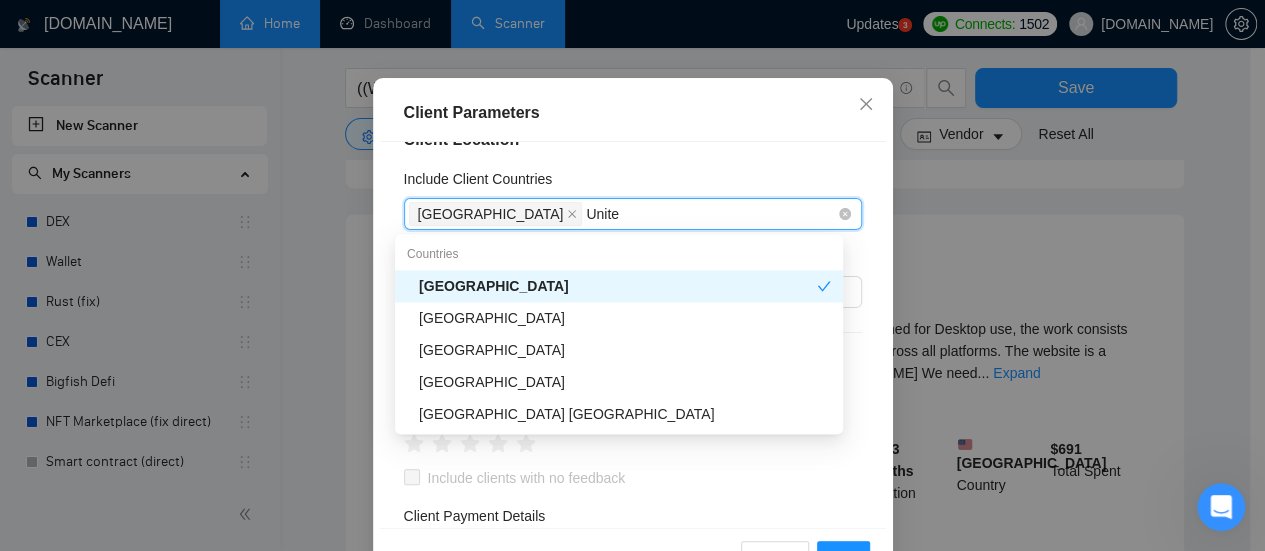 type on "United" 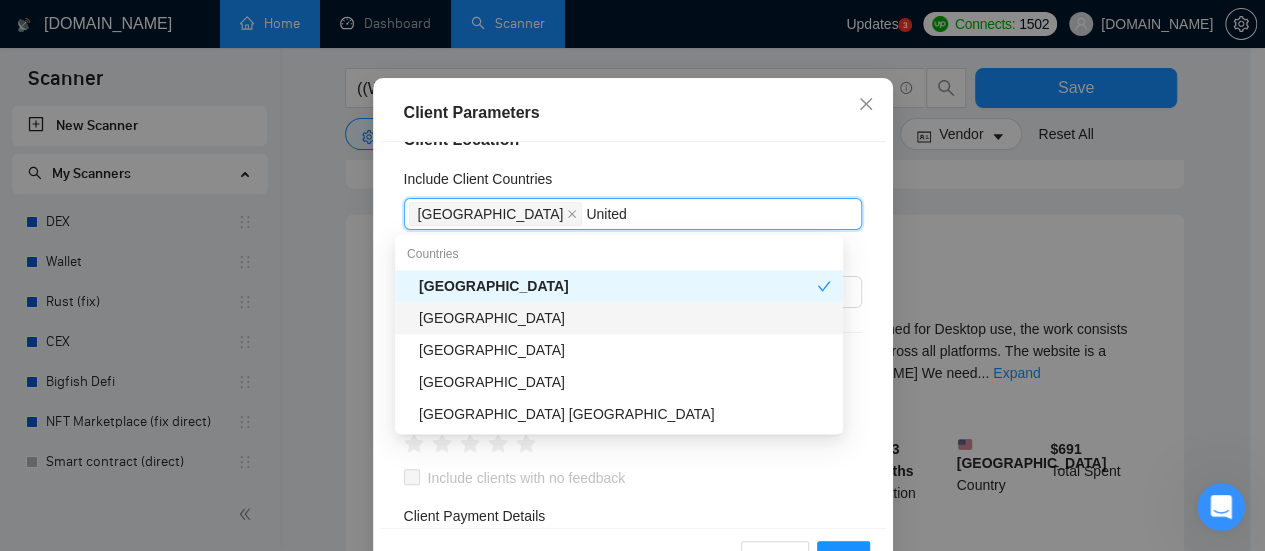 click on "[GEOGRAPHIC_DATA]" at bounding box center (625, 318) 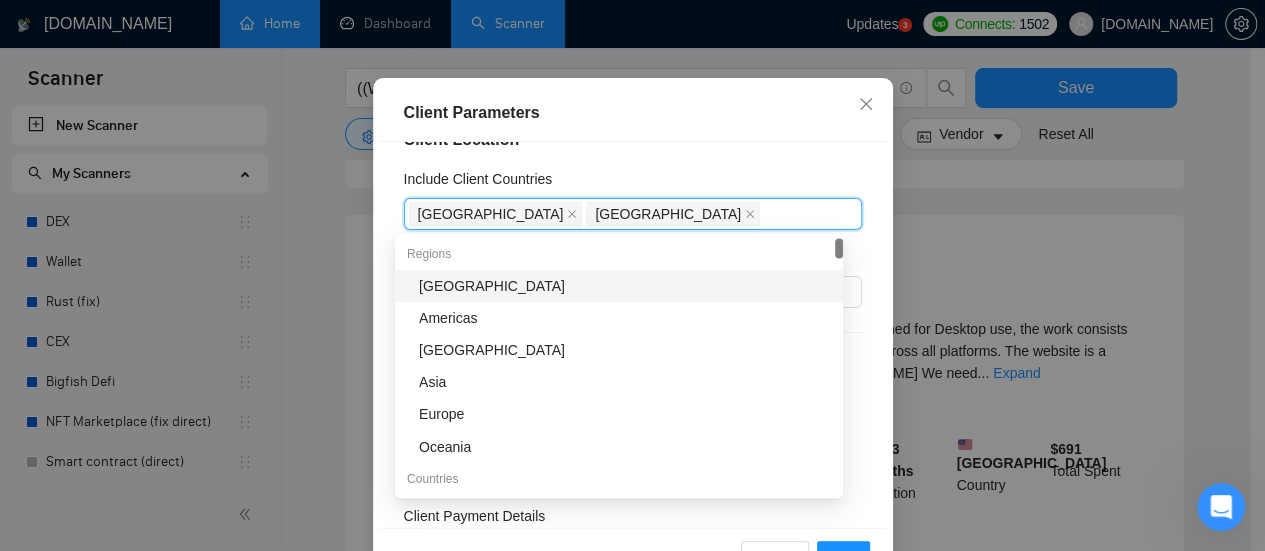 click on "Include Client Countries" at bounding box center (633, 183) 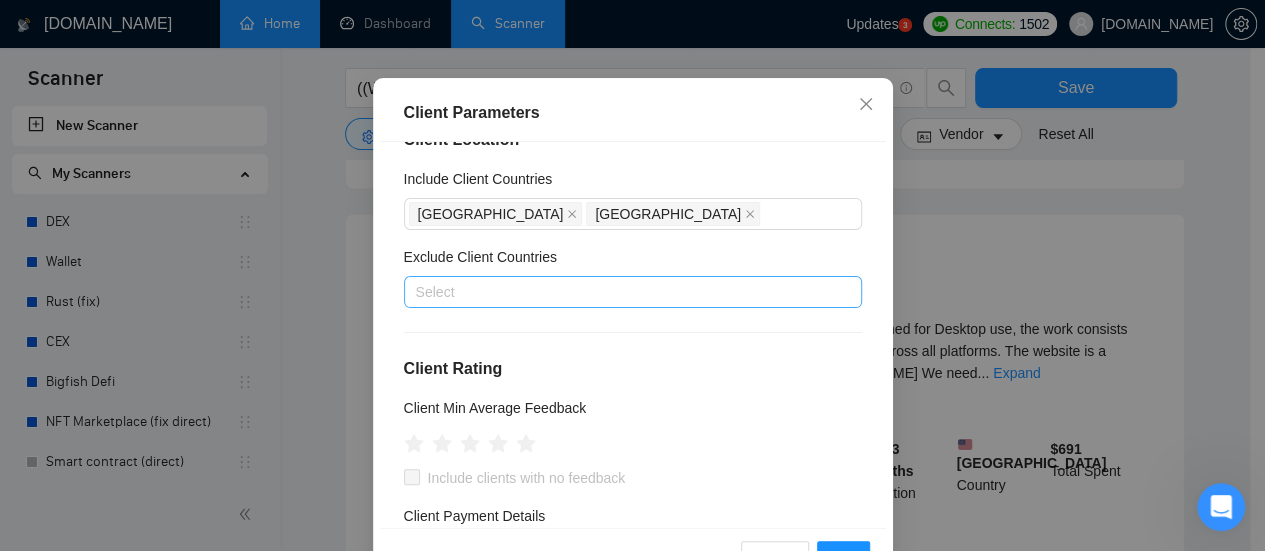click at bounding box center (623, 292) 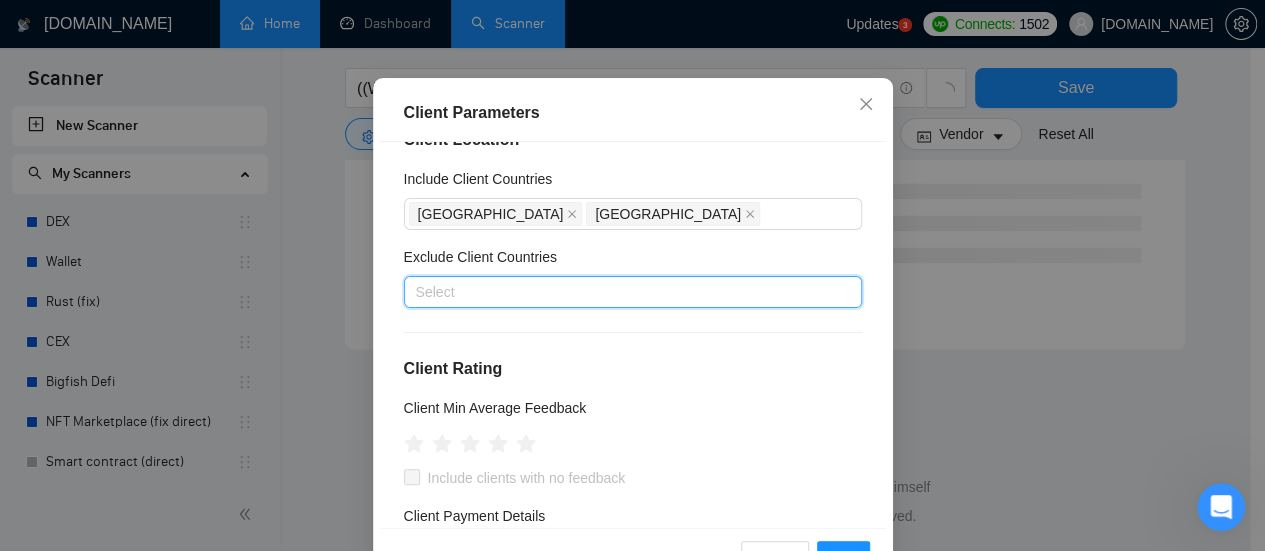 scroll, scrollTop: 1366, scrollLeft: 0, axis: vertical 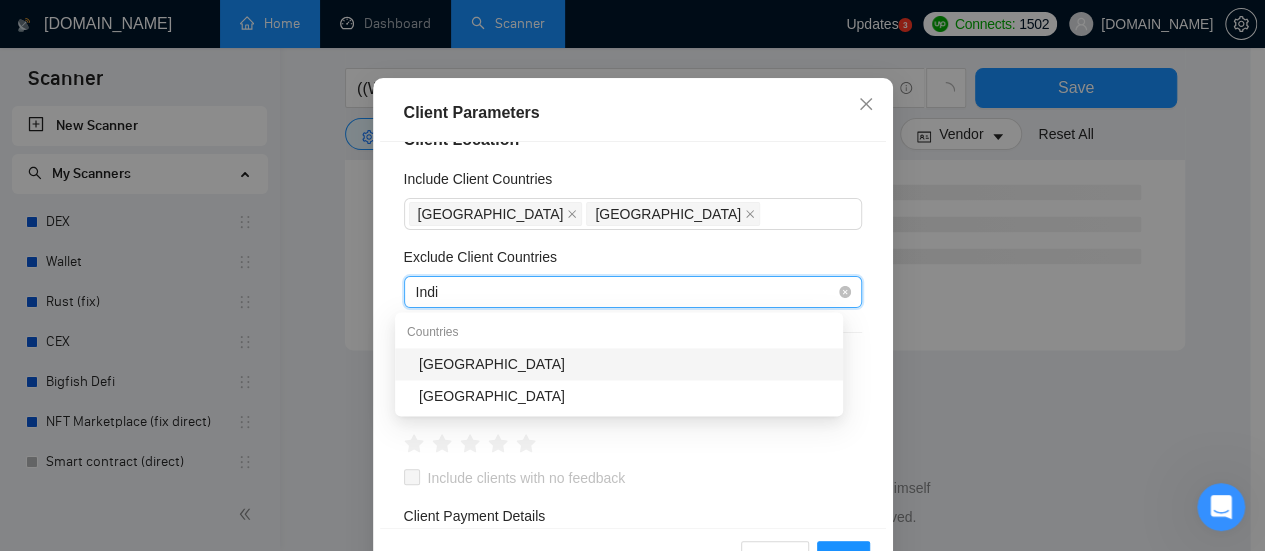 type on "[GEOGRAPHIC_DATA]" 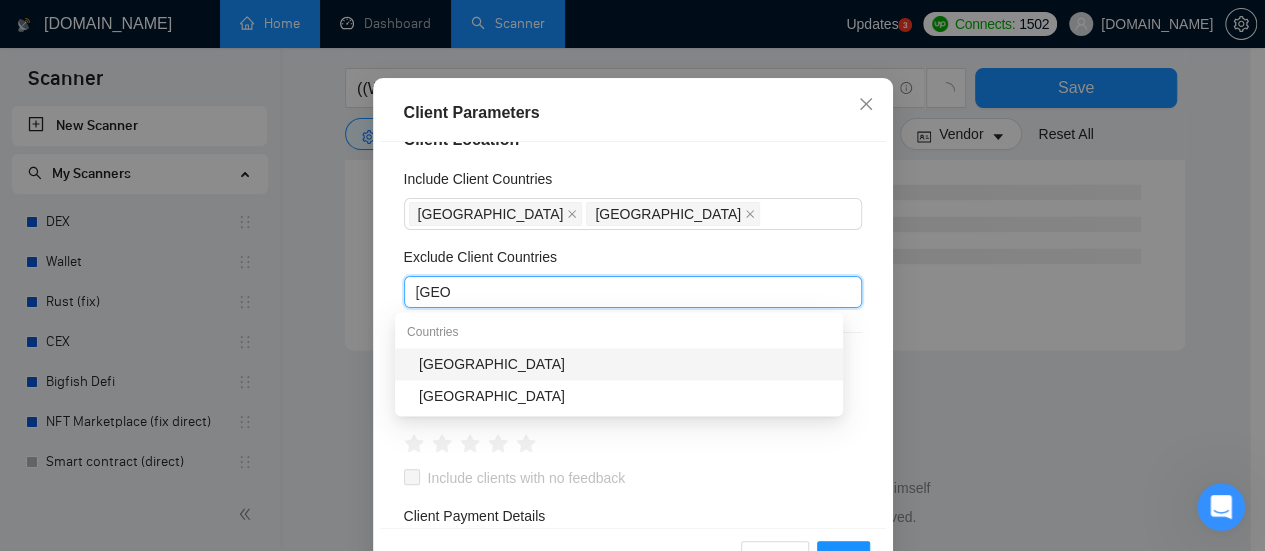 click on "[GEOGRAPHIC_DATA]" at bounding box center [625, 364] 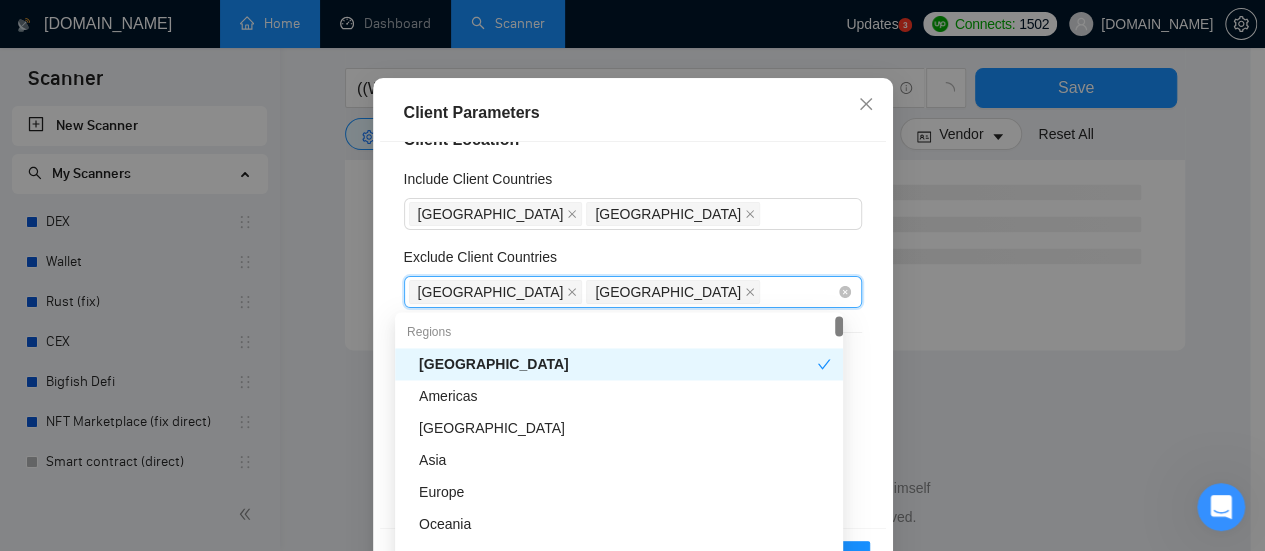 click on "[GEOGRAPHIC_DATA] [GEOGRAPHIC_DATA]" at bounding box center [623, 292] 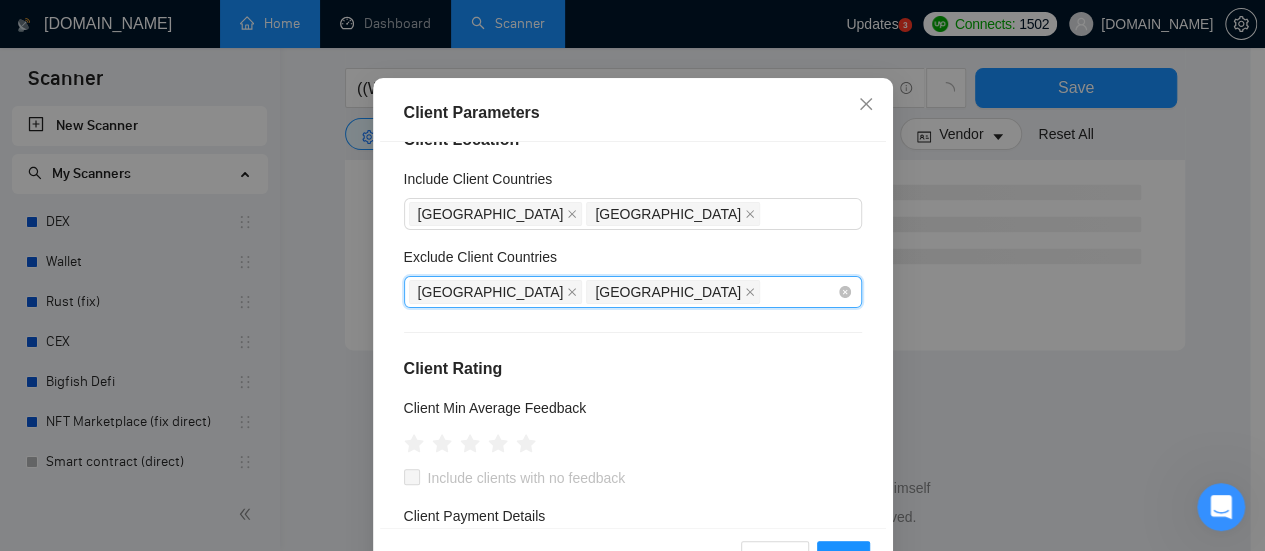 click on "[GEOGRAPHIC_DATA] [GEOGRAPHIC_DATA]" at bounding box center (623, 292) 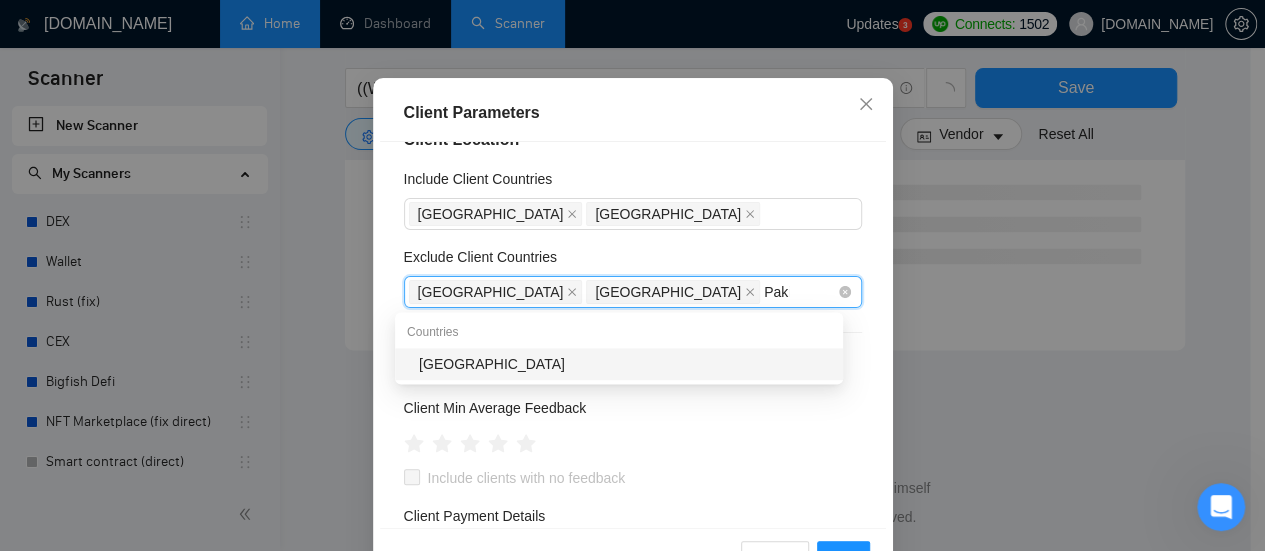 type on "Pakista" 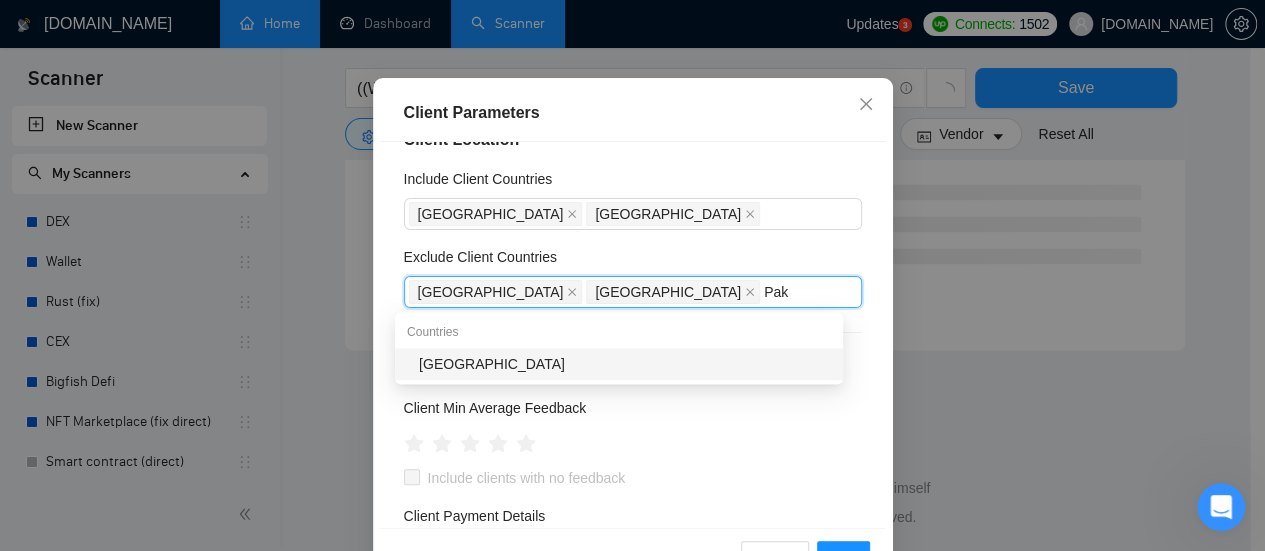 click on "[GEOGRAPHIC_DATA]" at bounding box center (625, 364) 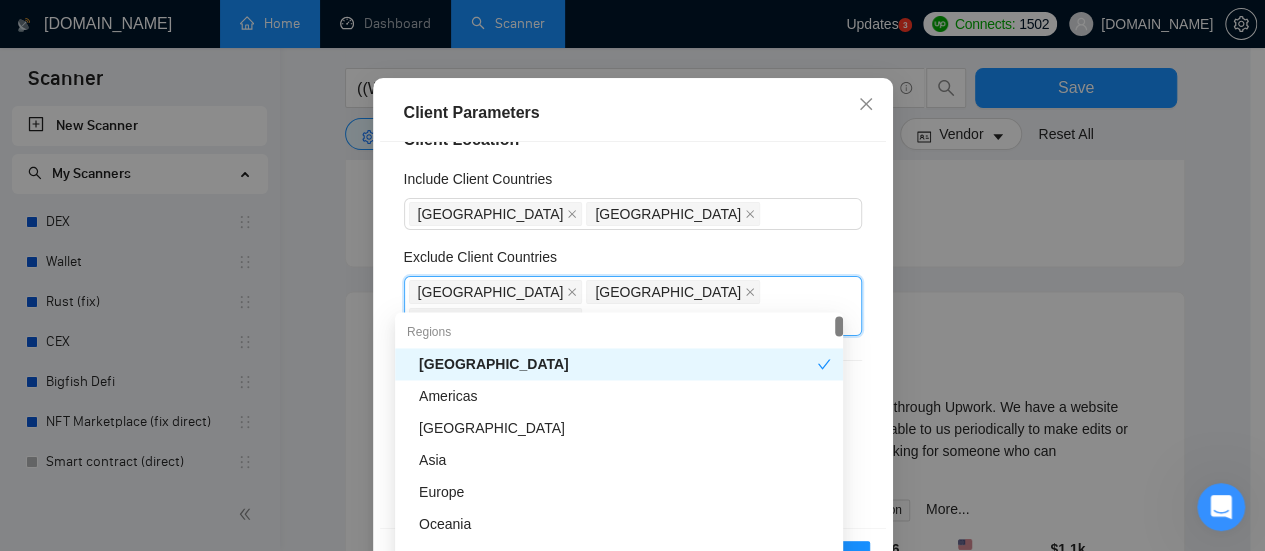 type 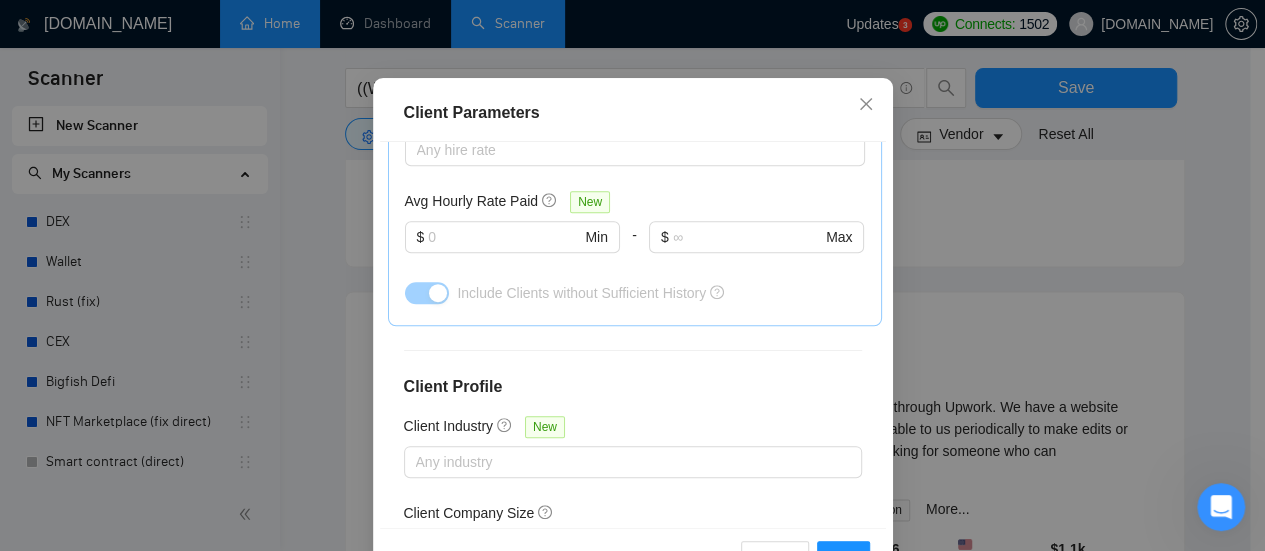 scroll, scrollTop: 820, scrollLeft: 0, axis: vertical 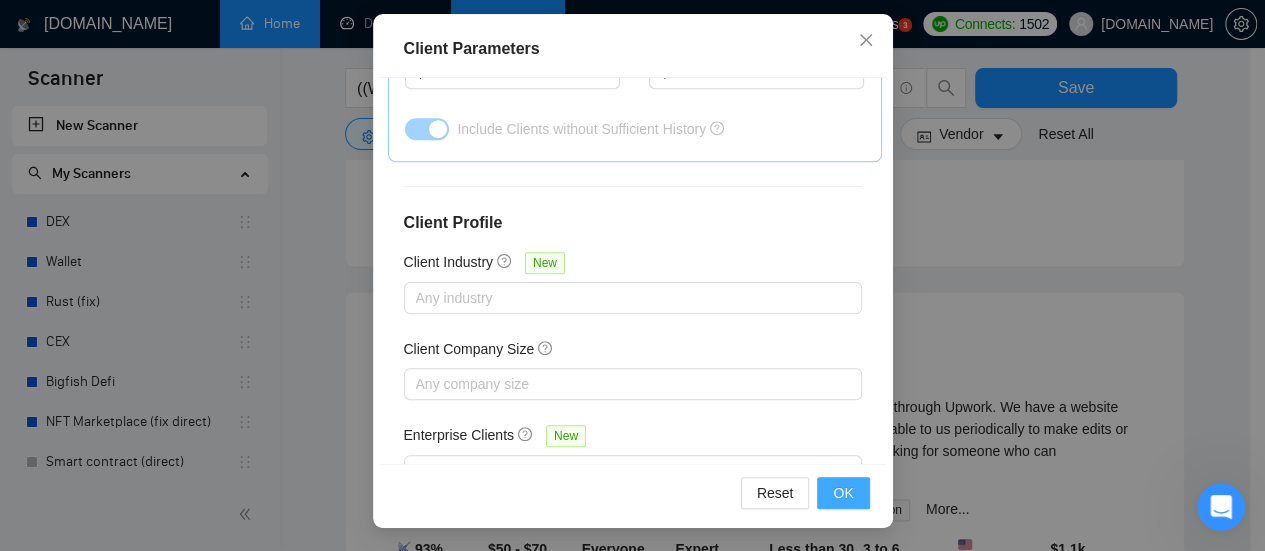 click on "OK" at bounding box center (843, 493) 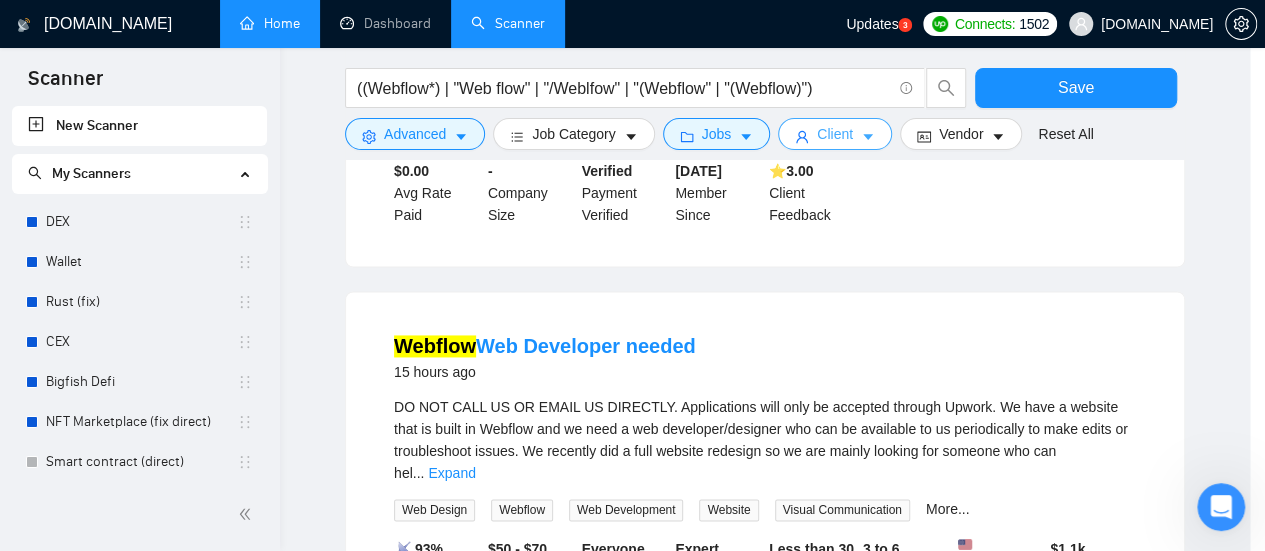 scroll, scrollTop: 0, scrollLeft: 0, axis: both 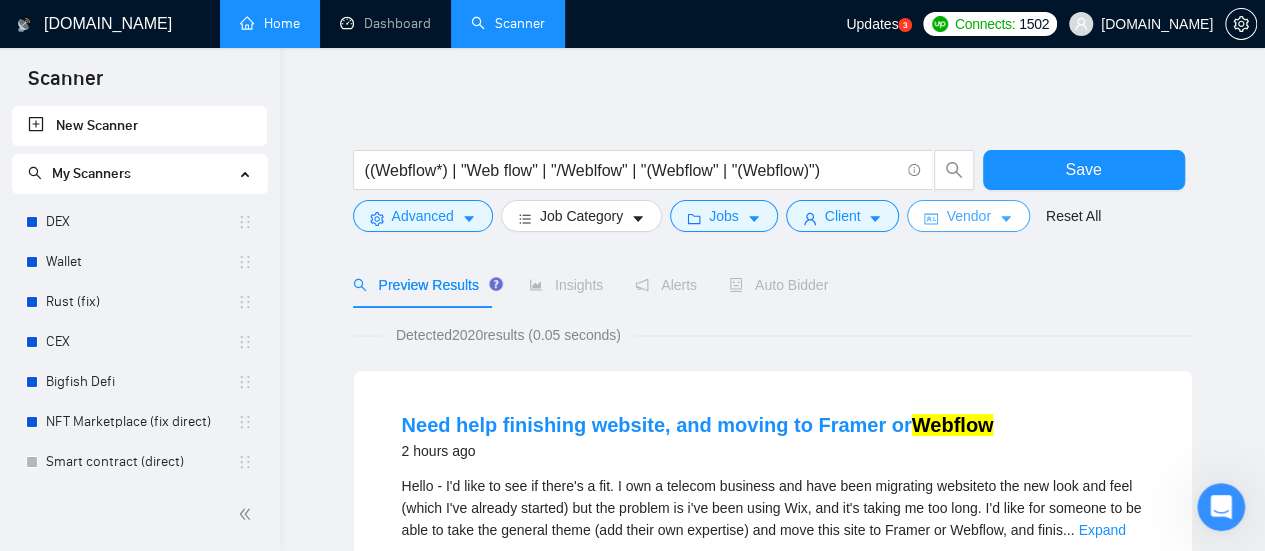 click on "Vendor" at bounding box center (968, 216) 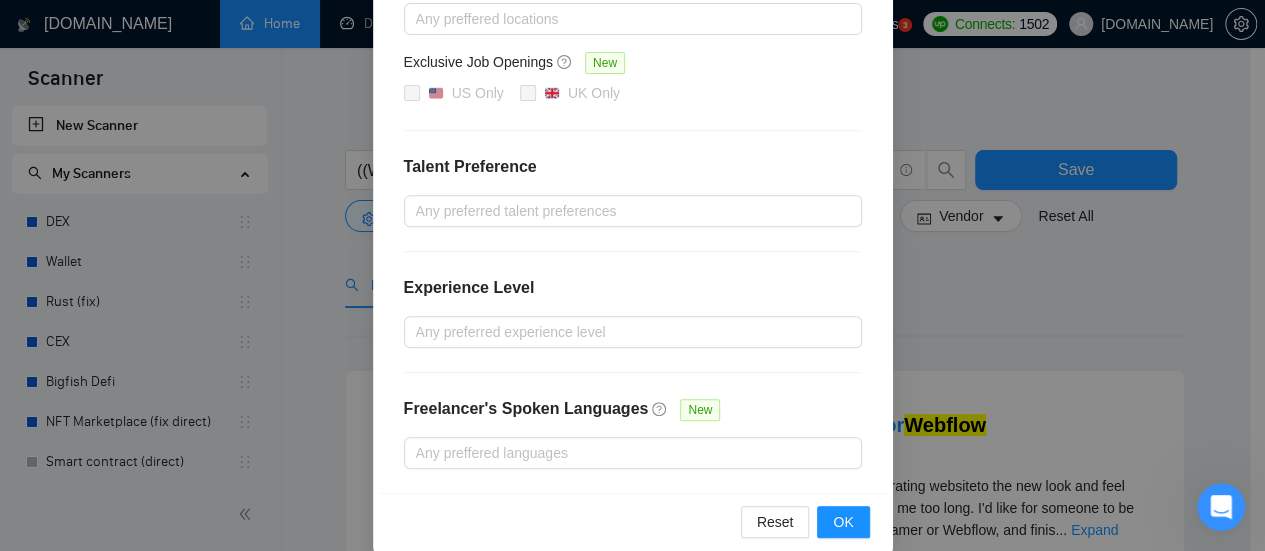 scroll, scrollTop: 370, scrollLeft: 0, axis: vertical 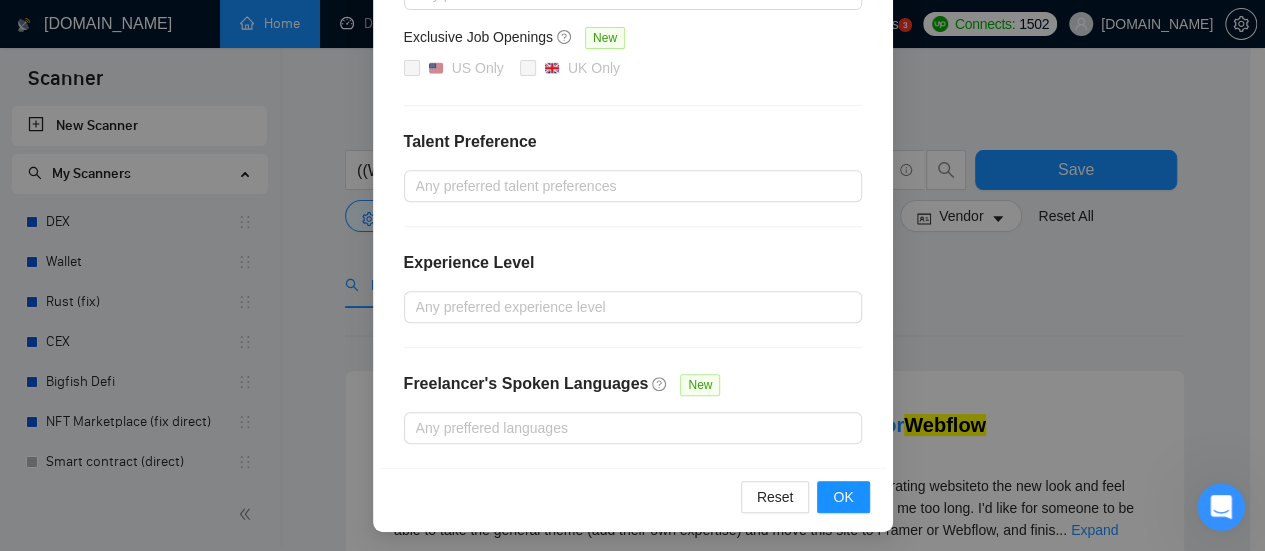 click on "Vendor Preferences Freelancer Location     Any preffered locations Exclusive Job Openings [GEOGRAPHIC_DATA] Only UK Only Talent Preference   Any preferred talent preferences Experience Level   Any preferred experience level Freelancer's Spoken Languages New   Any preffered languages Reset OK" at bounding box center [632, 275] 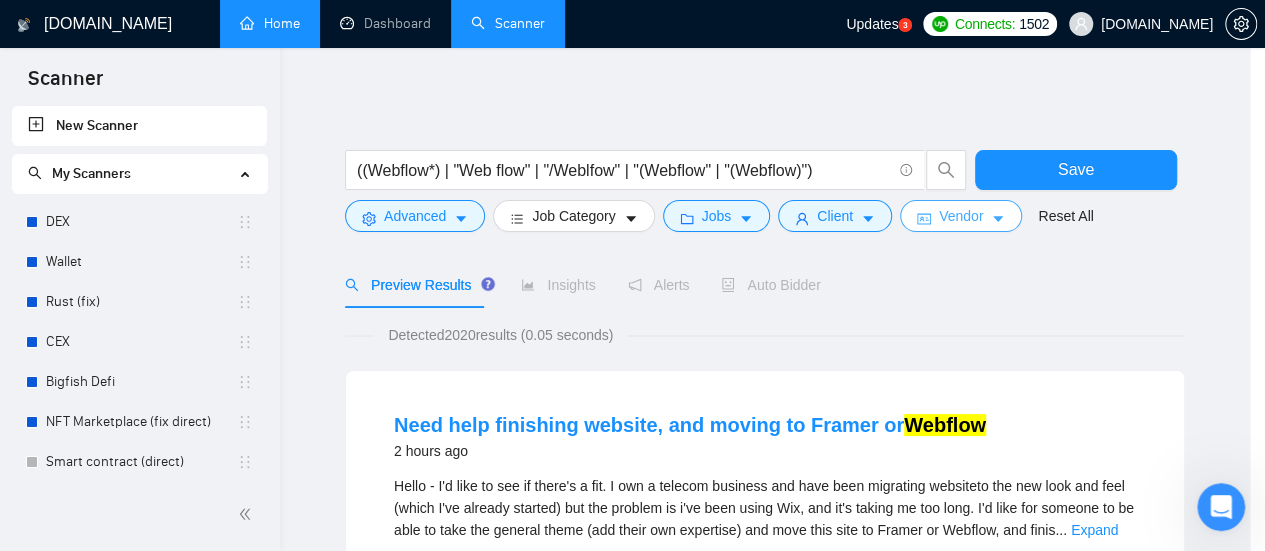 scroll, scrollTop: 0, scrollLeft: 0, axis: both 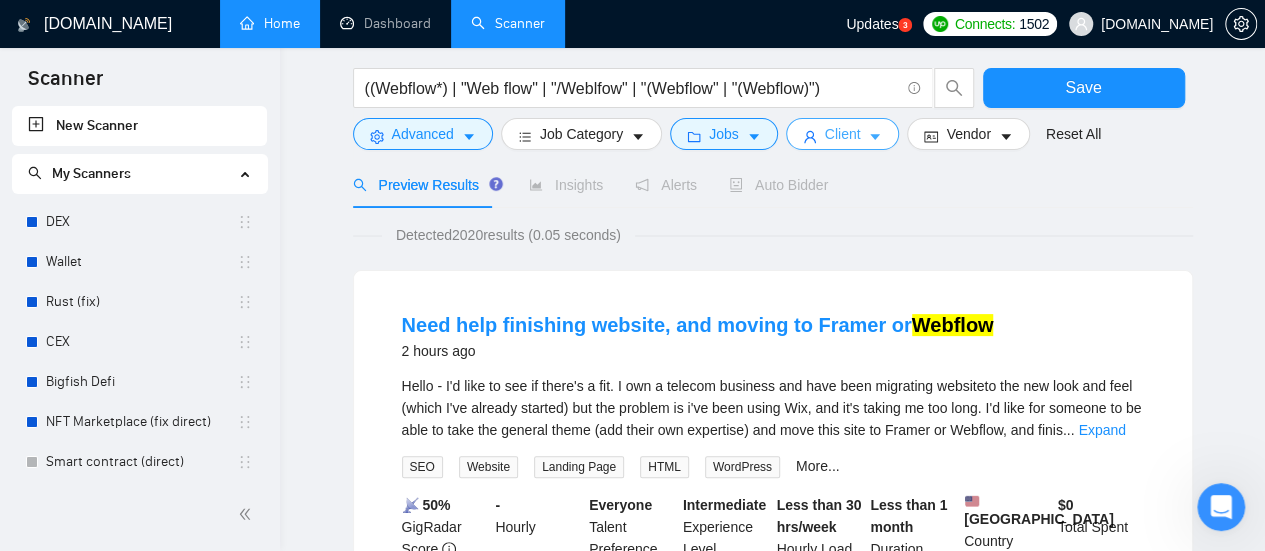 click 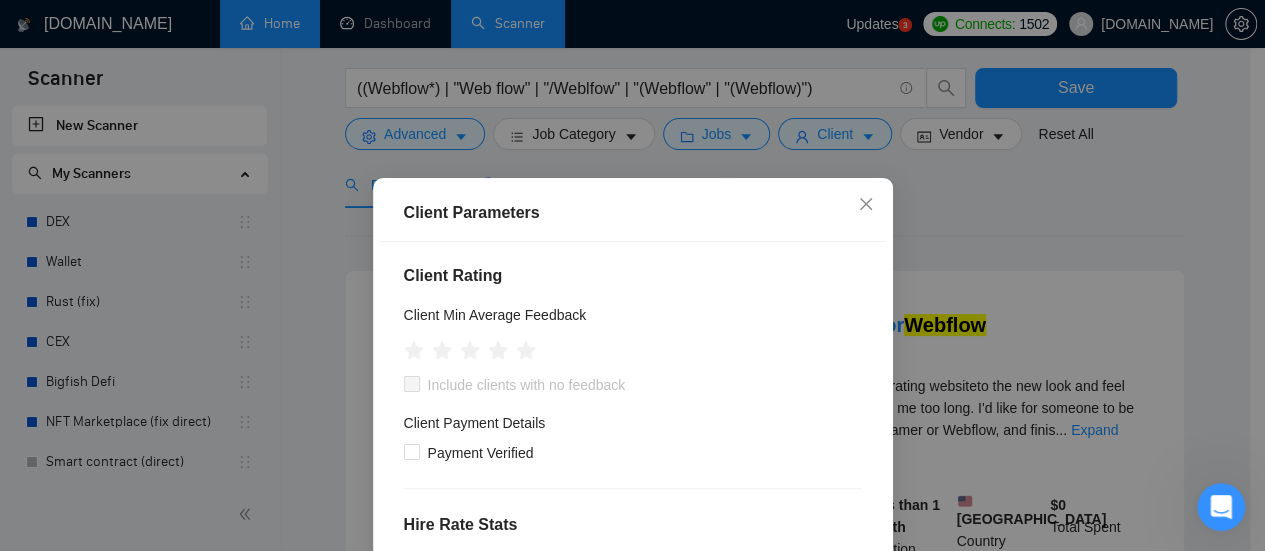 scroll, scrollTop: 0, scrollLeft: 0, axis: both 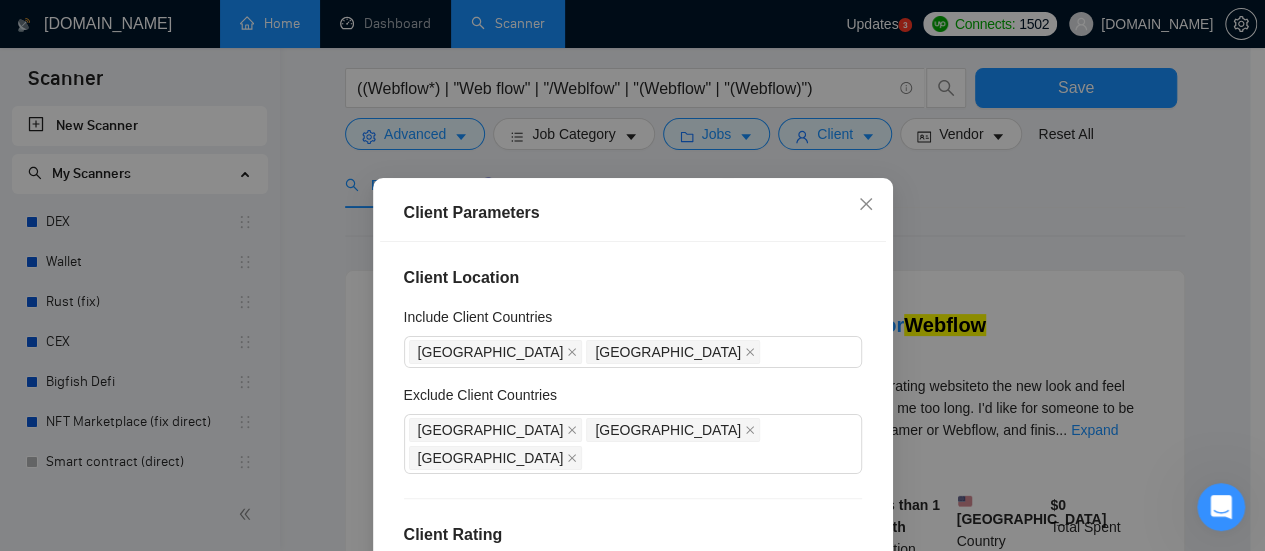 click on "Client Parameters Client Location Include Client Countries [GEOGRAPHIC_DATA] [GEOGRAPHIC_DATA]   Exclude Client Countries [GEOGRAPHIC_DATA] [GEOGRAPHIC_DATA] [GEOGRAPHIC_DATA]   Client Rating Client Min Average Feedback Include clients with no feedback Client Payment Details Payment Verified Hire Rate Stats   Client Total Spent $ Min - $ Max Client Hire Rate New   Any hire rate   Avg Hourly Rate Paid New $ Min - $ Max Include Clients without Sufficient History Client Profile Client Industry New   Any industry Client Company Size   Any company size Enterprise Clients New   Any clients Reset OK" at bounding box center [632, 275] 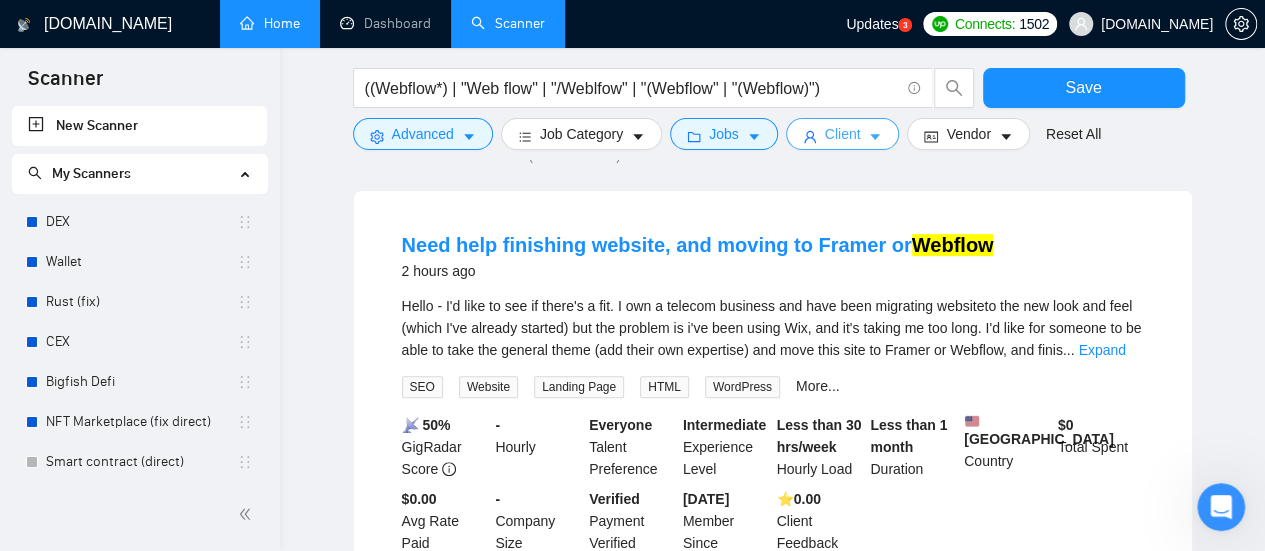 scroll, scrollTop: 100, scrollLeft: 0, axis: vertical 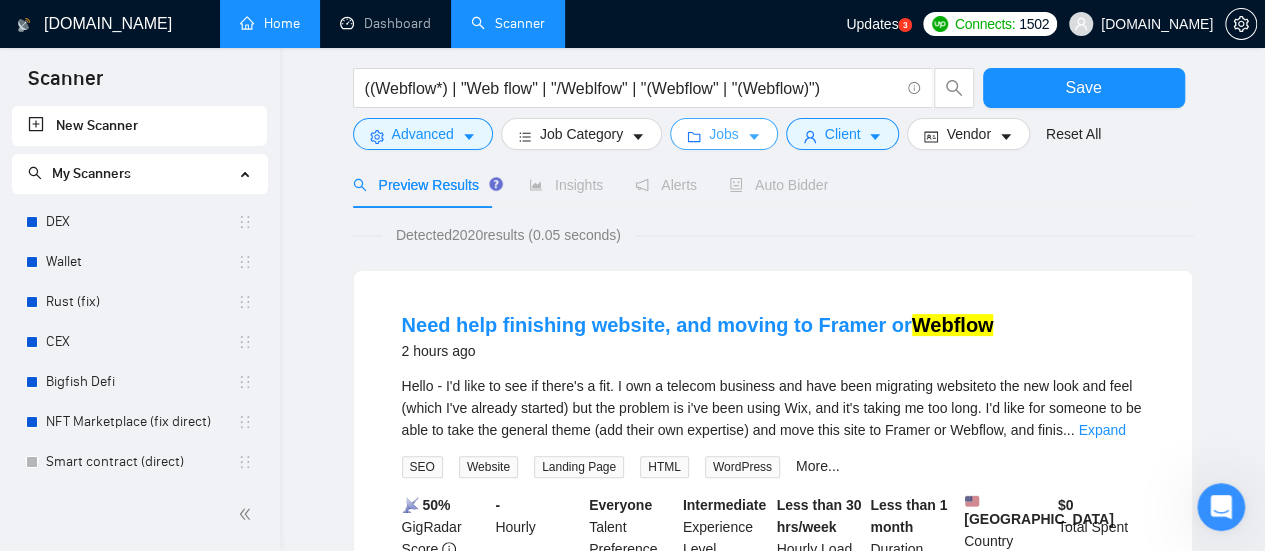 click on "Jobs" at bounding box center (724, 134) 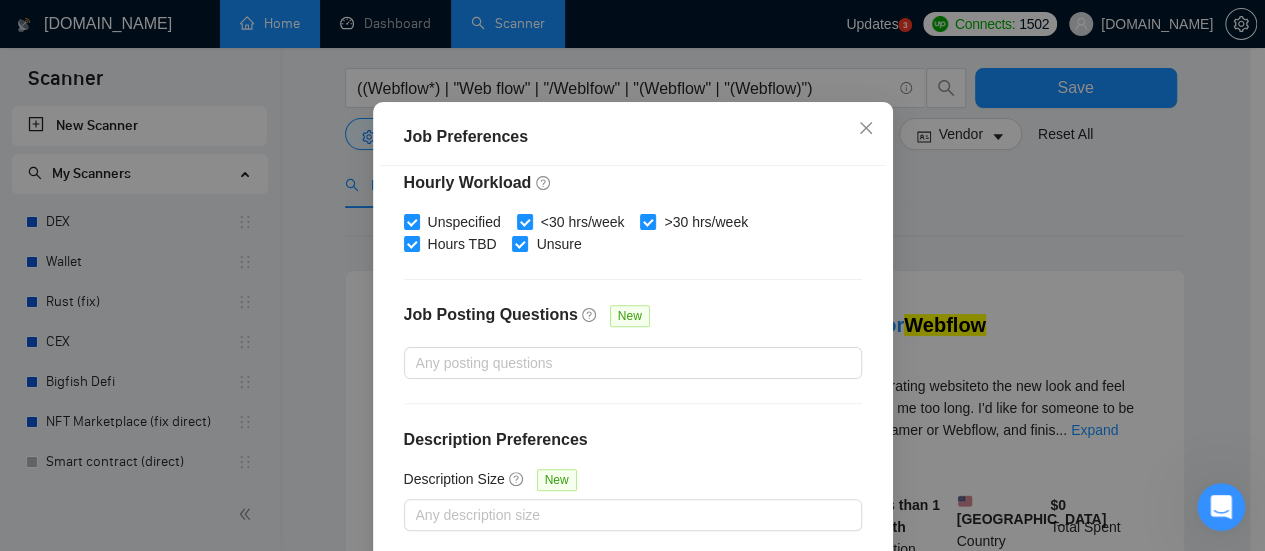 scroll, scrollTop: 164, scrollLeft: 0, axis: vertical 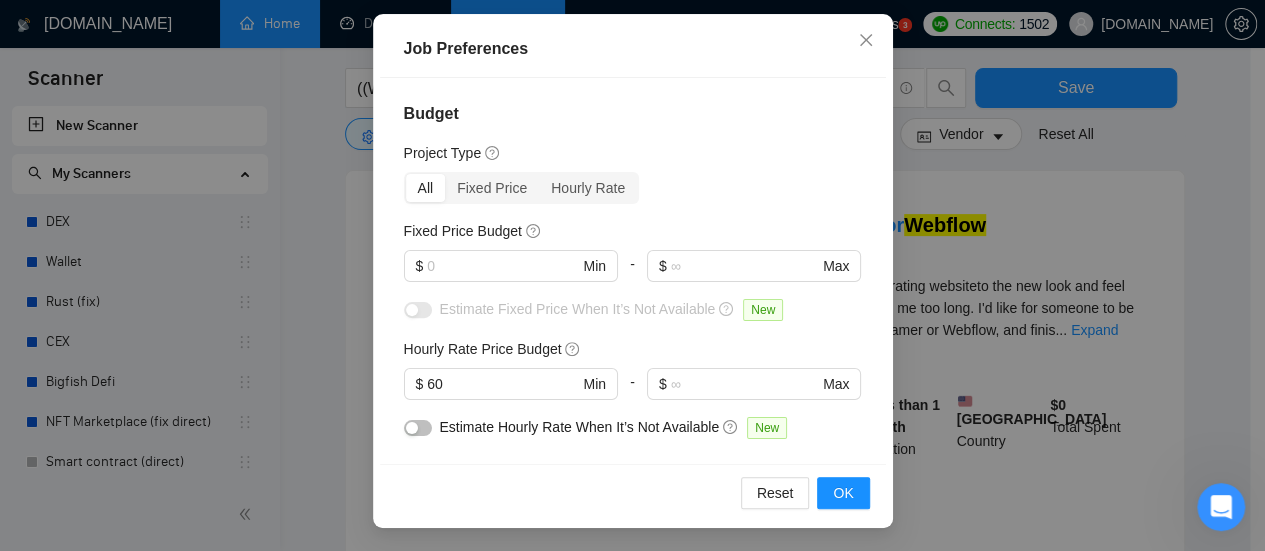 click on "Job Preferences Budget Project Type All Fixed Price Hourly Rate   Fixed Price Budget $ Min - $ Max Estimate Fixed Price When It’s Not Available New   Hourly Rate Price Budget $ 60 Min - $ Max Estimate Hourly Rate When It’s Not Available New Include Budget Placeholders Include Jobs with Unspecified Budget   Connects Price New Min - Max Project Duration   Unspecified Less than 1 month 1 to 3 months 3 to 6 months More than 6 months Hourly Workload   Unspecified <30 hrs/week >30 hrs/week Hours TBD Unsure Job Posting Questions New   Any posting questions Description Preferences Description Size New   Any description size Reset OK" at bounding box center (632, 275) 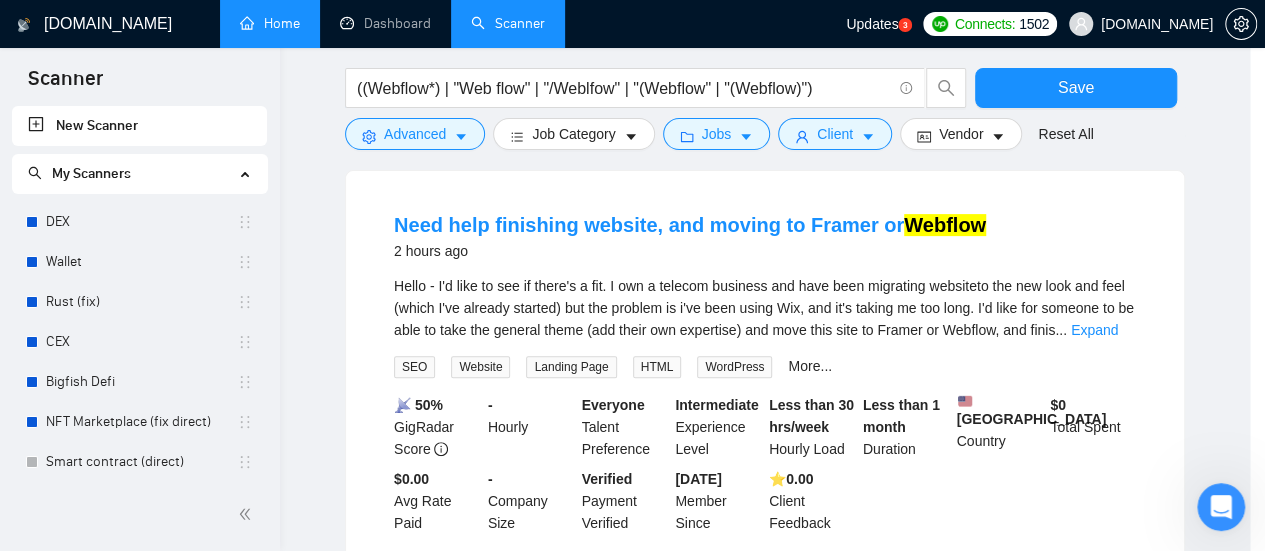 scroll, scrollTop: 106, scrollLeft: 0, axis: vertical 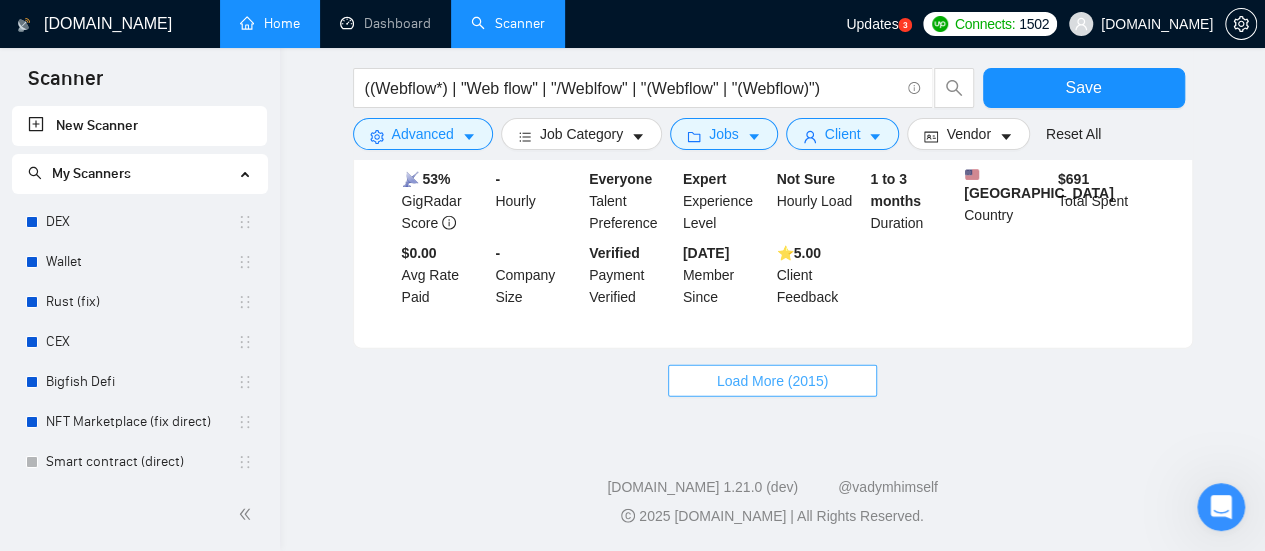 click on "Load More (2015)" at bounding box center (772, 381) 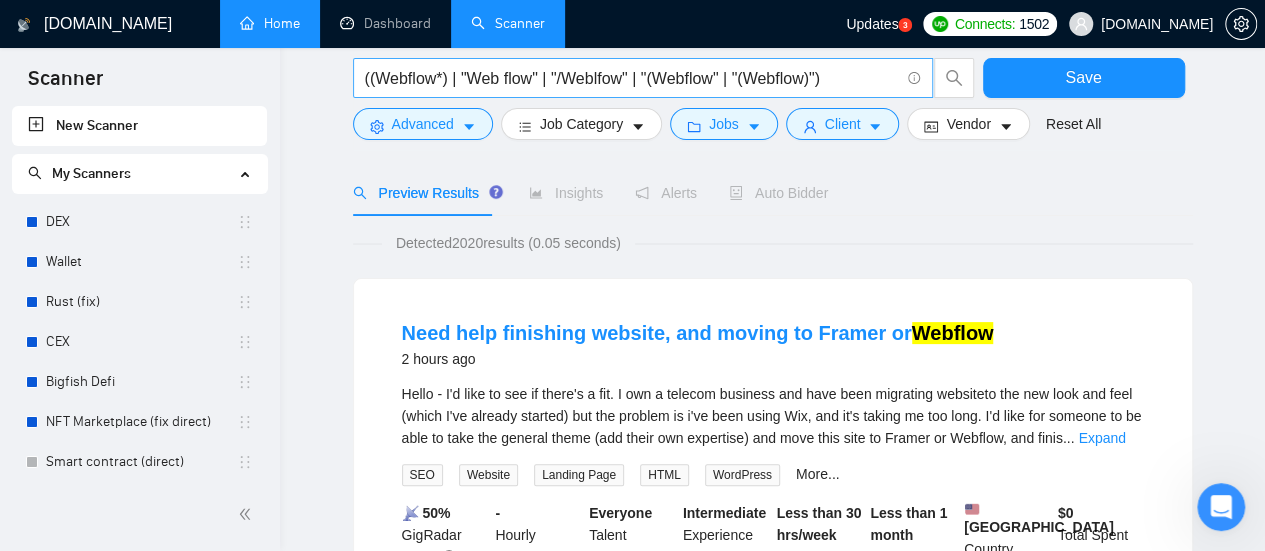 scroll, scrollTop: 0, scrollLeft: 0, axis: both 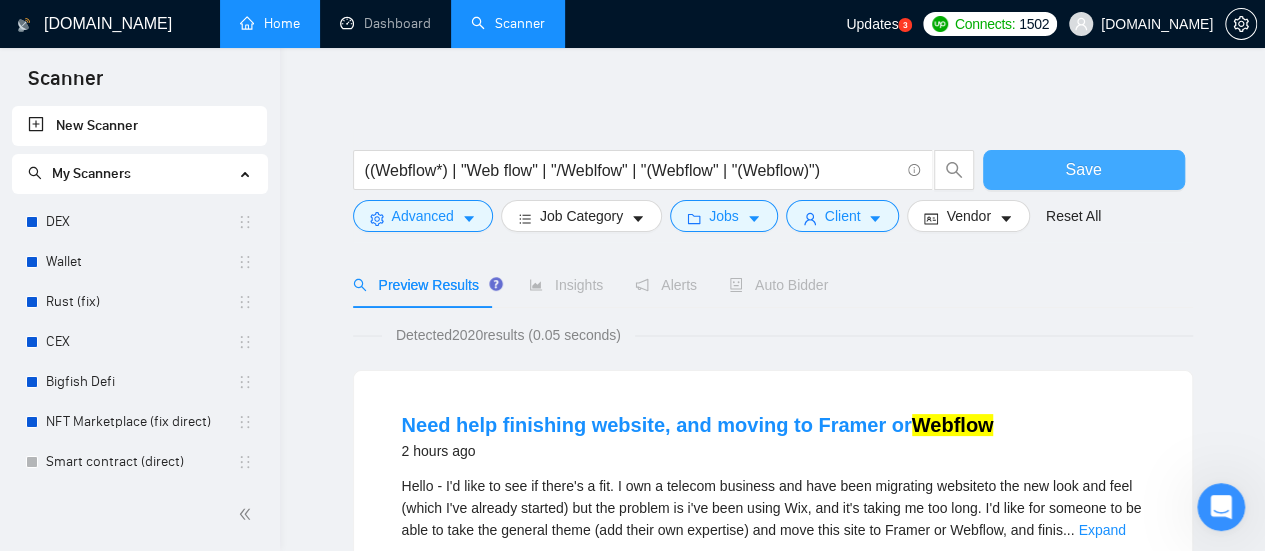 click on "Save" at bounding box center [1084, 170] 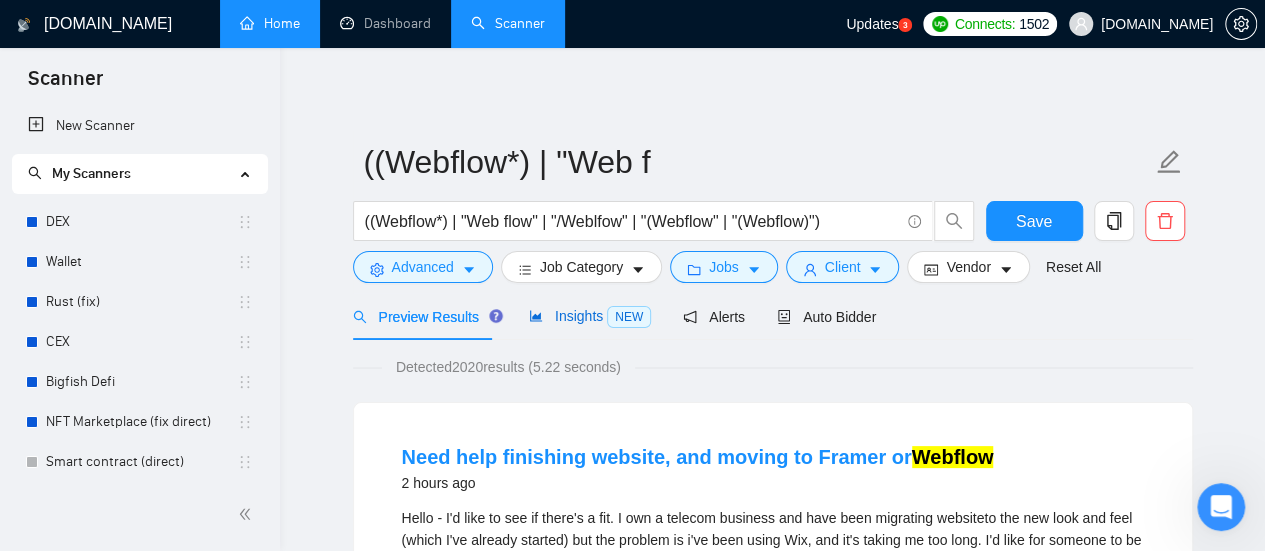 click on "Insights NEW" at bounding box center [590, 316] 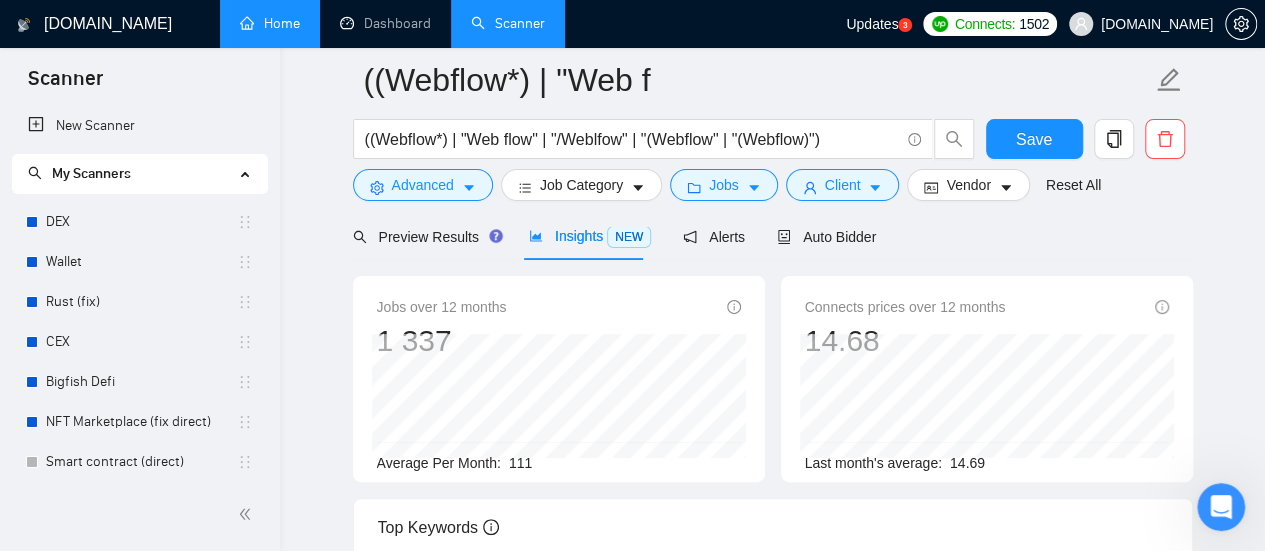 scroll, scrollTop: 100, scrollLeft: 0, axis: vertical 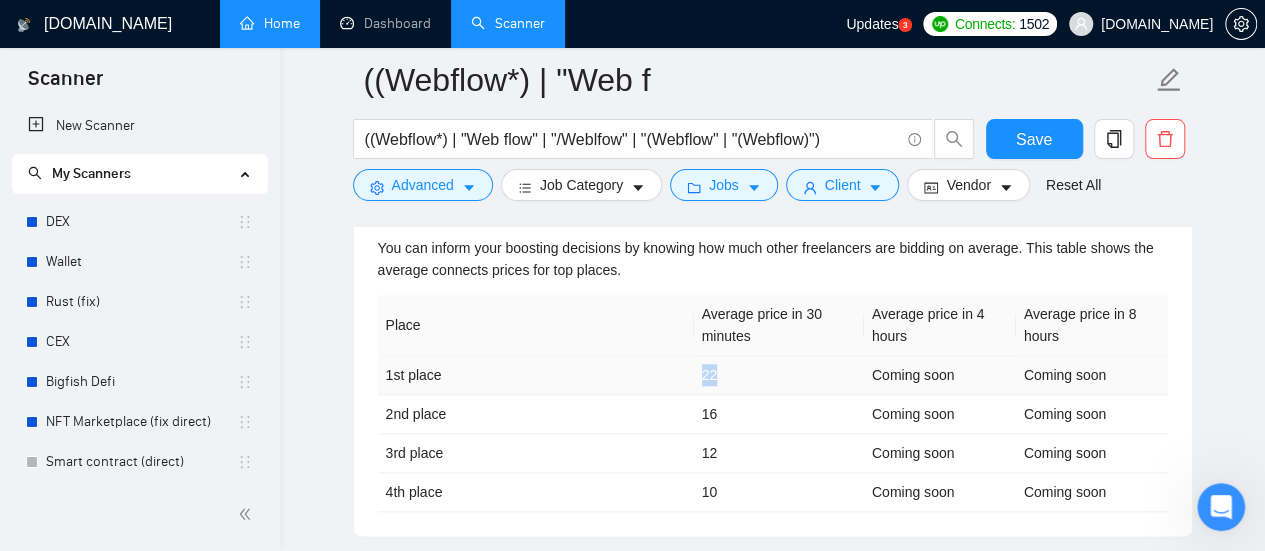drag, startPoint x: 699, startPoint y: 370, endPoint x: 713, endPoint y: 371, distance: 14.035668 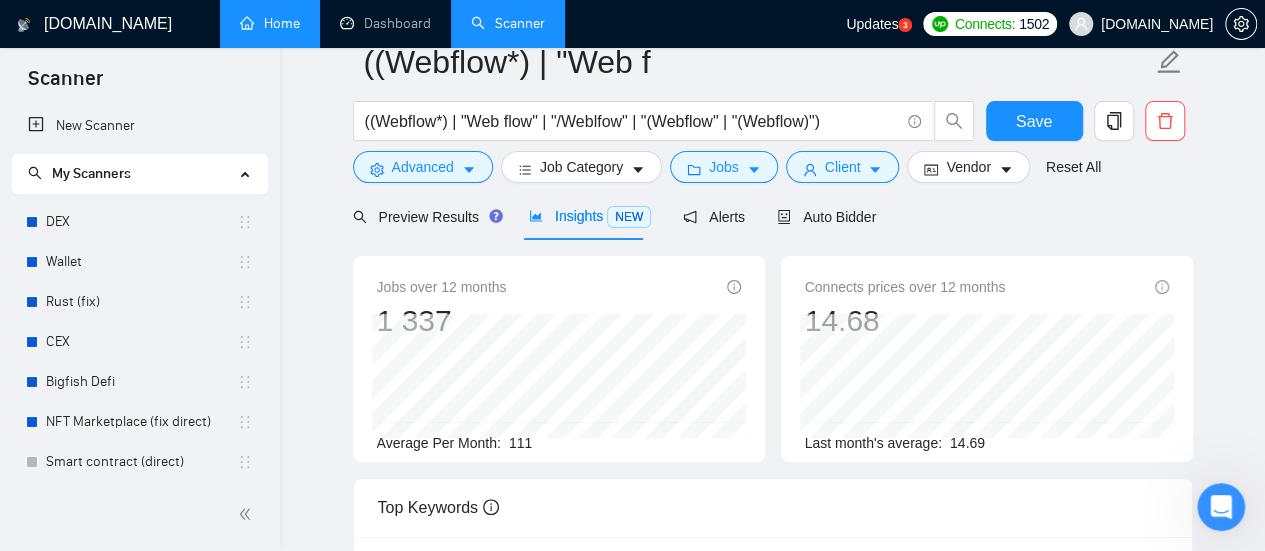 scroll, scrollTop: 0, scrollLeft: 0, axis: both 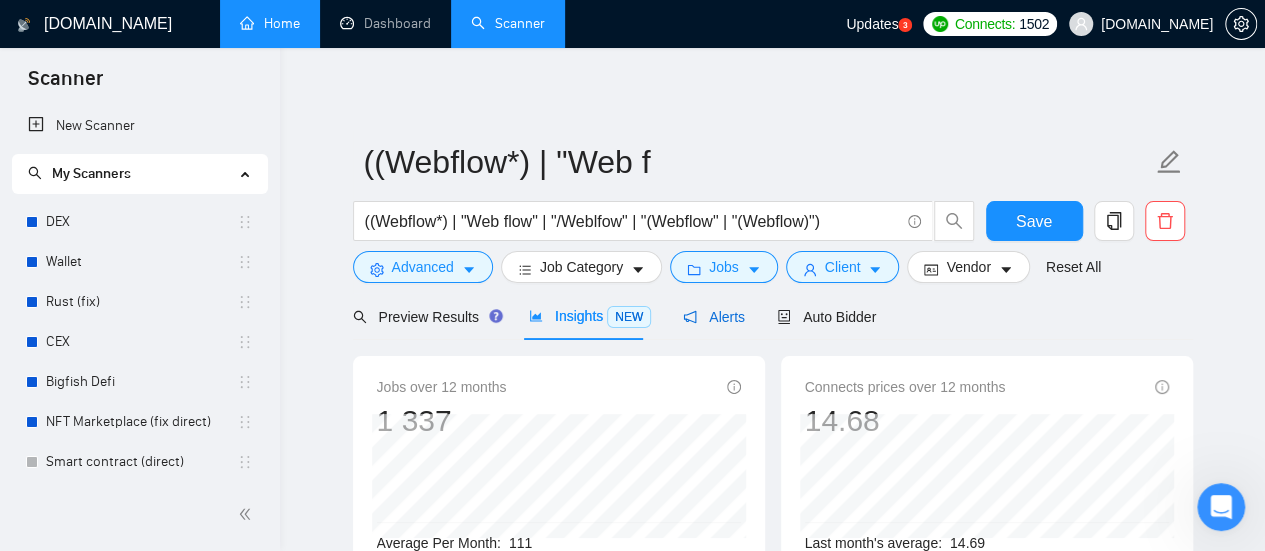 click on "Alerts" at bounding box center [714, 317] 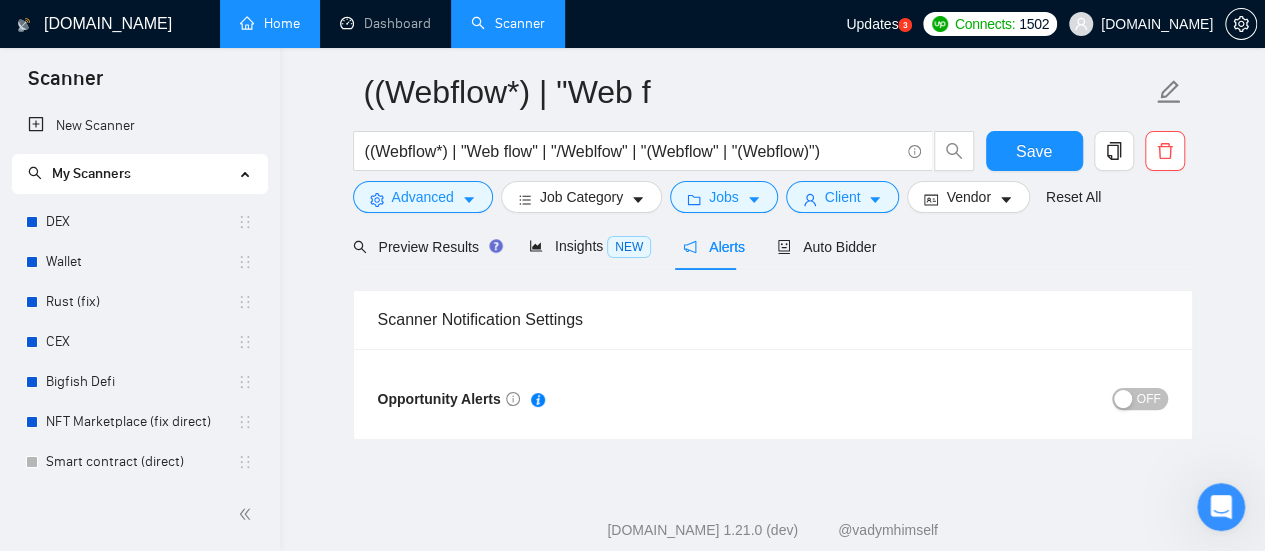 scroll, scrollTop: 10, scrollLeft: 0, axis: vertical 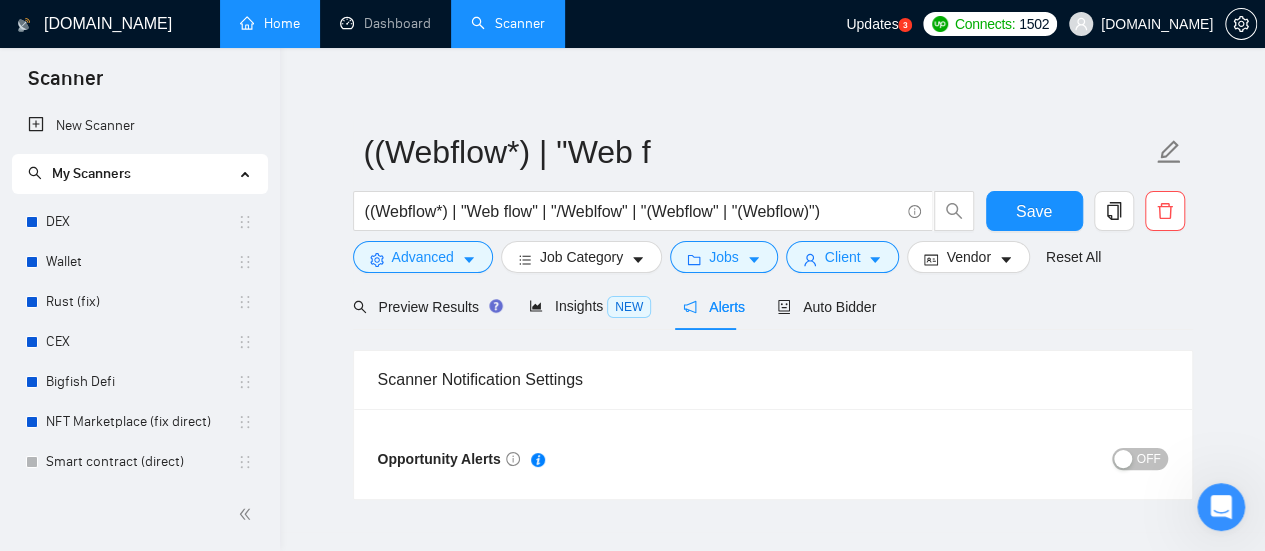 click on "OFF" at bounding box center [1149, 459] 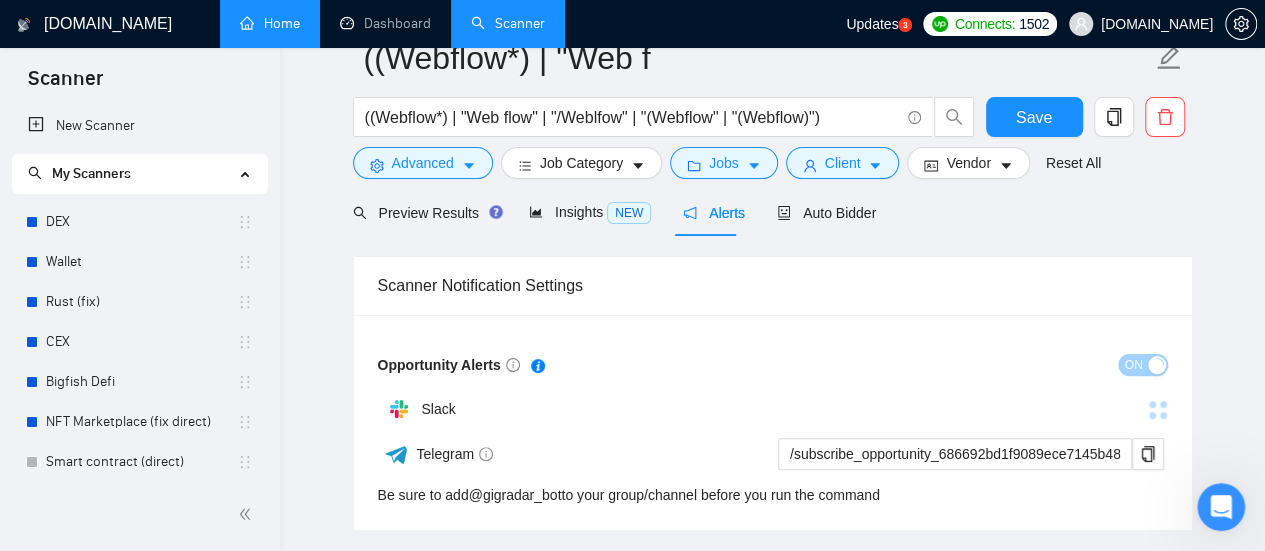 scroll, scrollTop: 0, scrollLeft: 0, axis: both 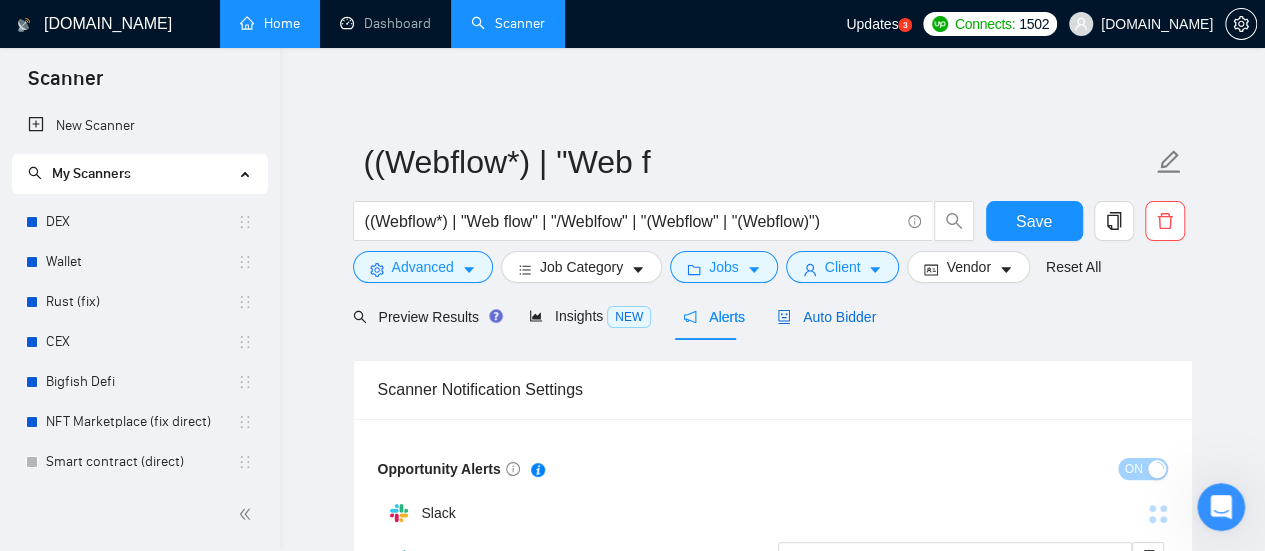 click on "Auto Bidder" at bounding box center (826, 317) 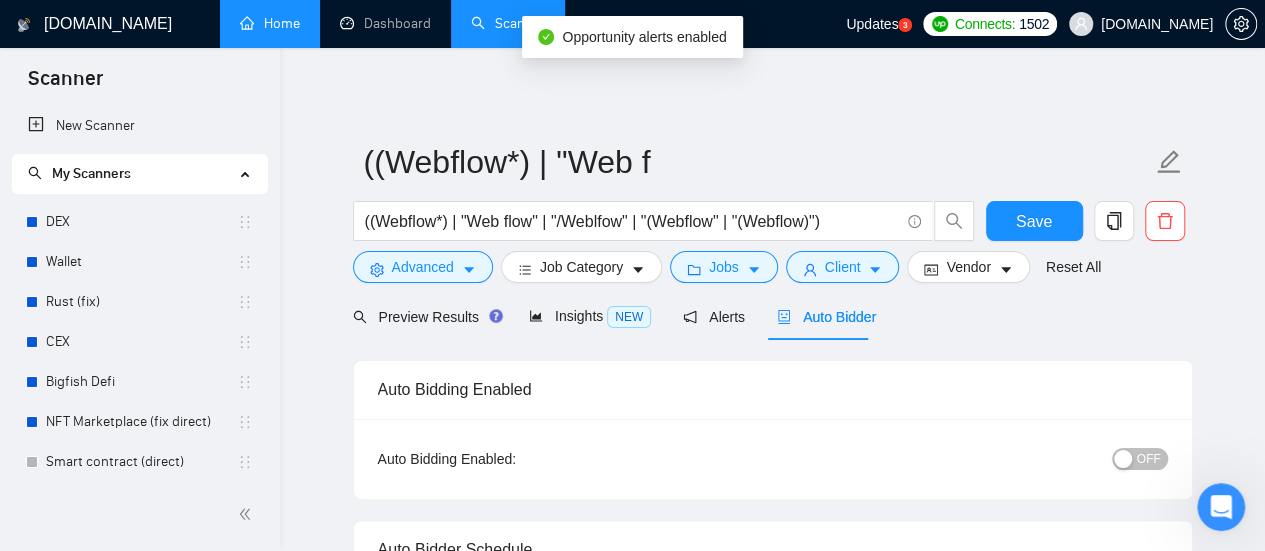 scroll, scrollTop: 300, scrollLeft: 0, axis: vertical 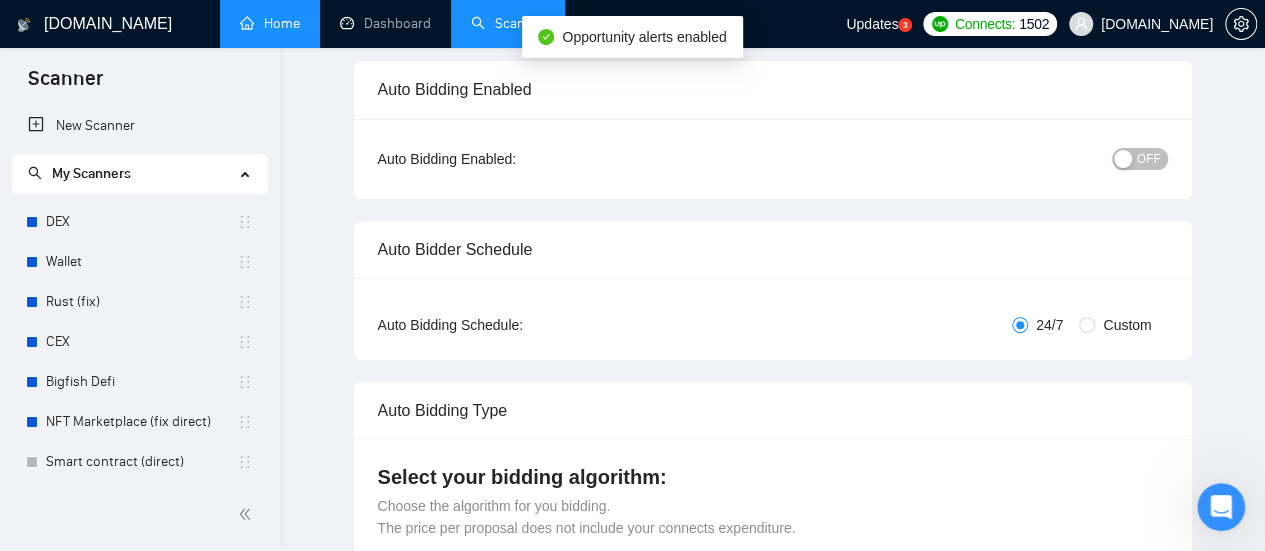 type 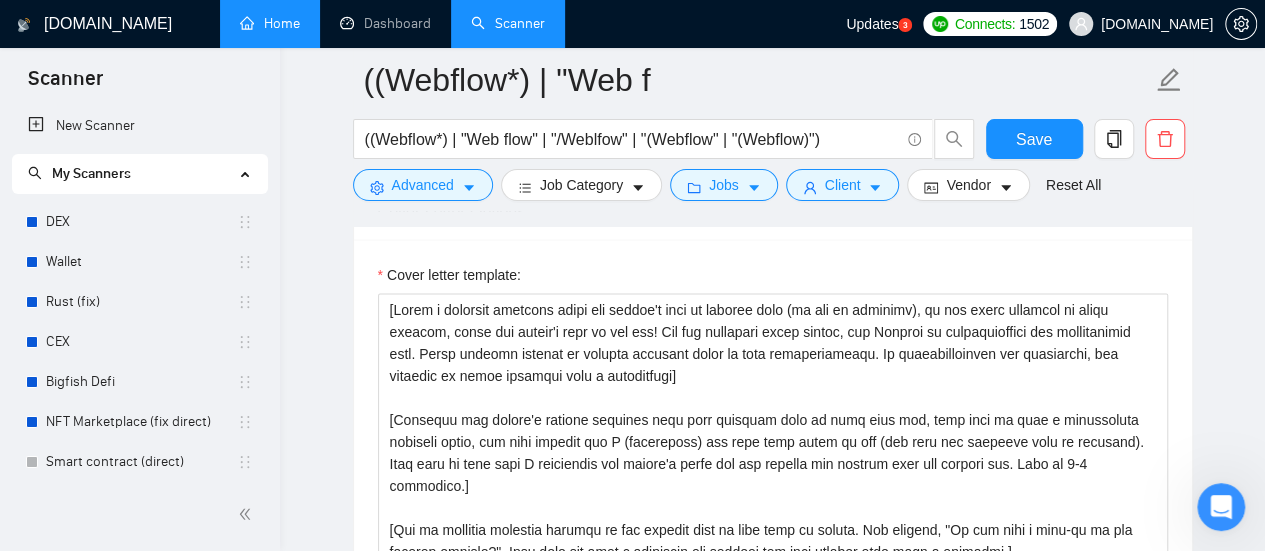 scroll, scrollTop: 1700, scrollLeft: 0, axis: vertical 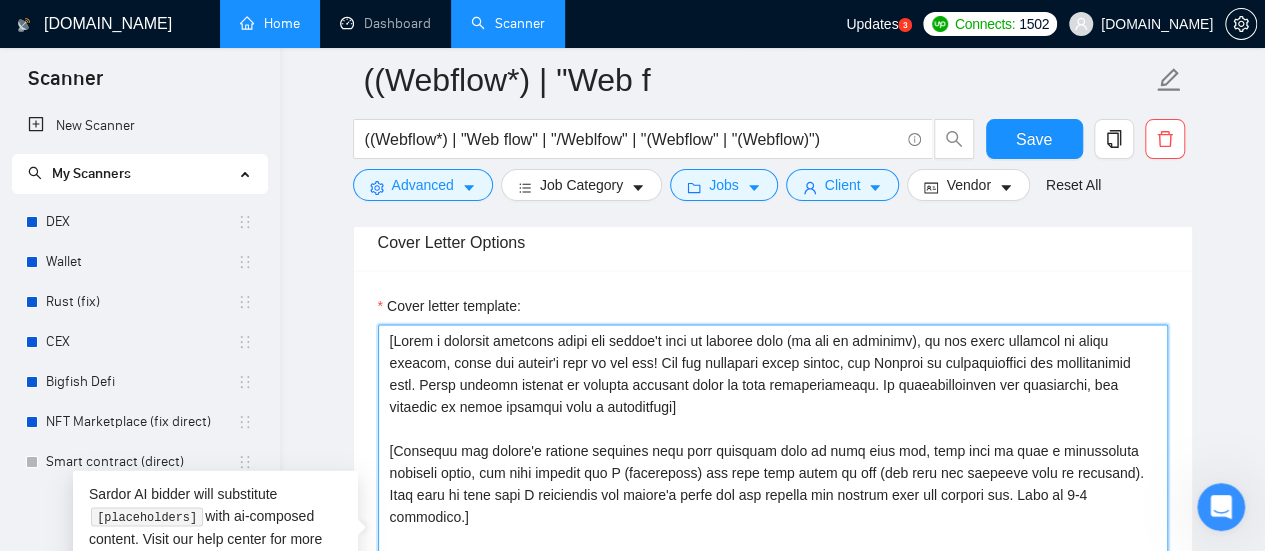 click on "Cover letter template:" at bounding box center [773, 549] 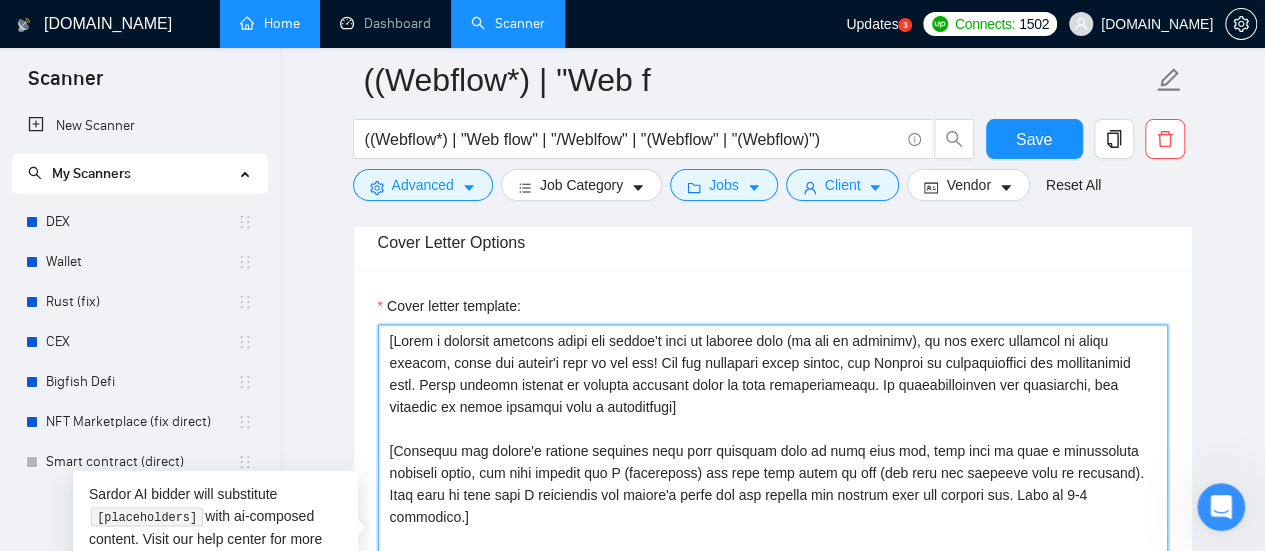 click on "Cover letter template:" at bounding box center (773, 549) 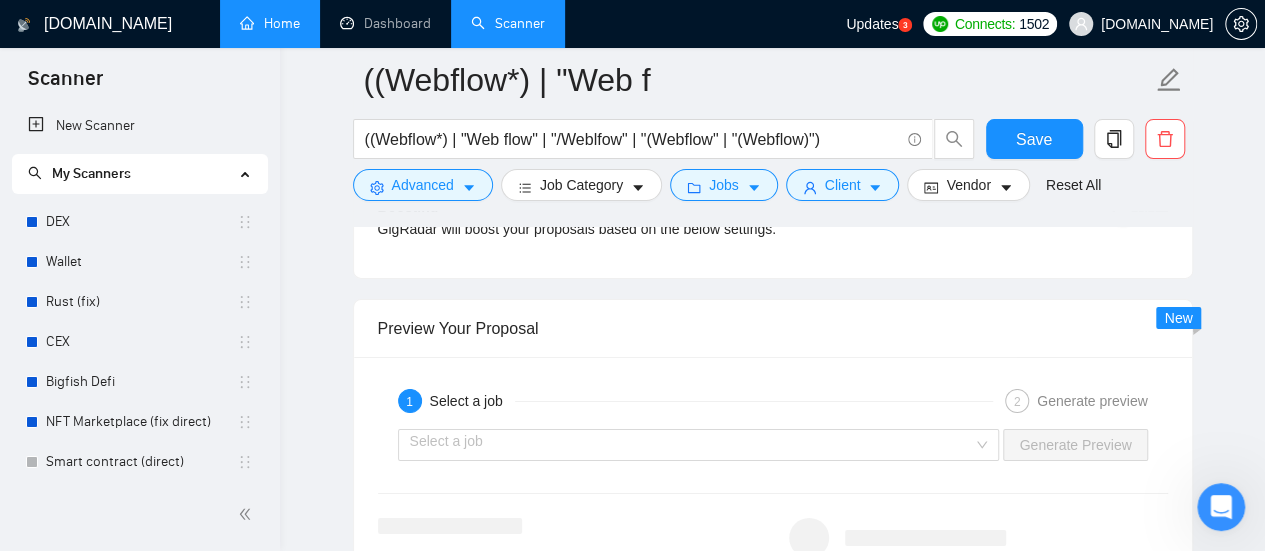 scroll, scrollTop: 3200, scrollLeft: 0, axis: vertical 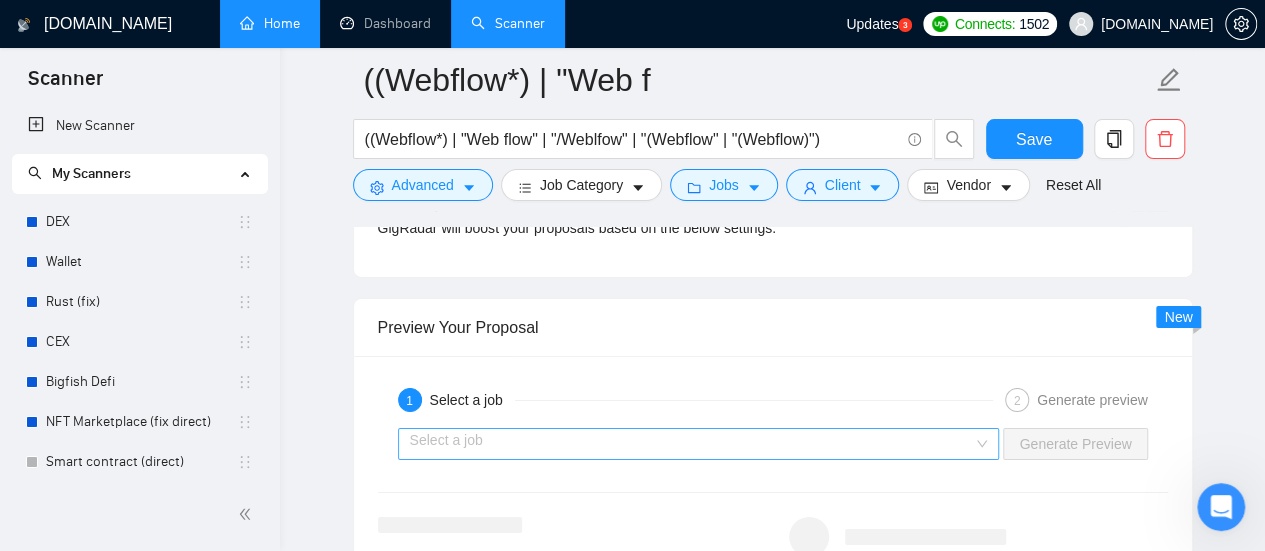 click at bounding box center (692, 444) 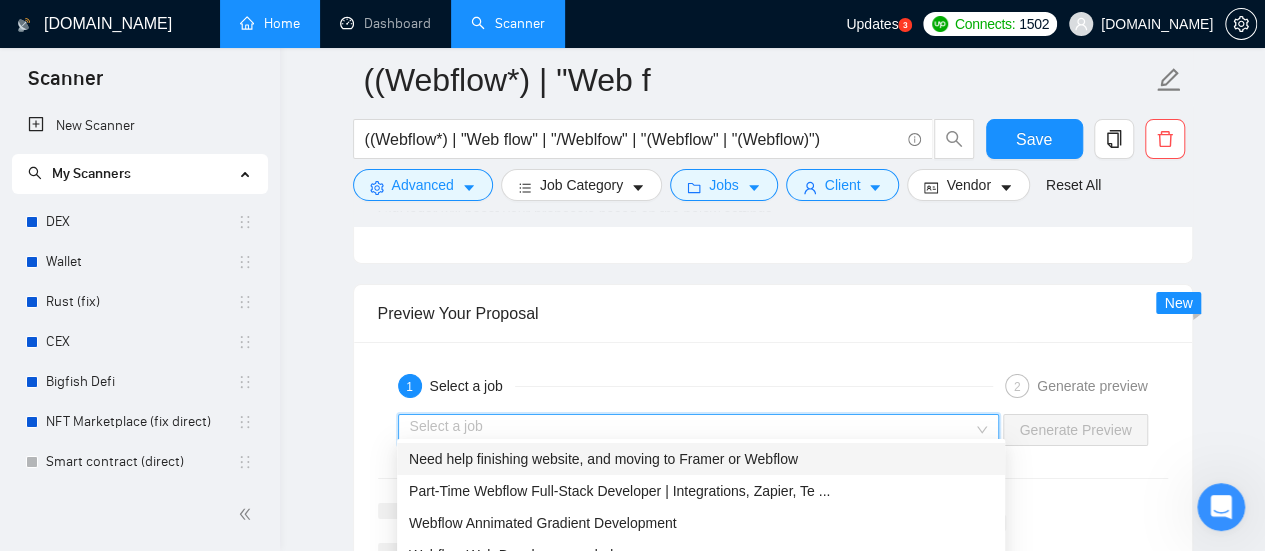 scroll, scrollTop: 3300, scrollLeft: 0, axis: vertical 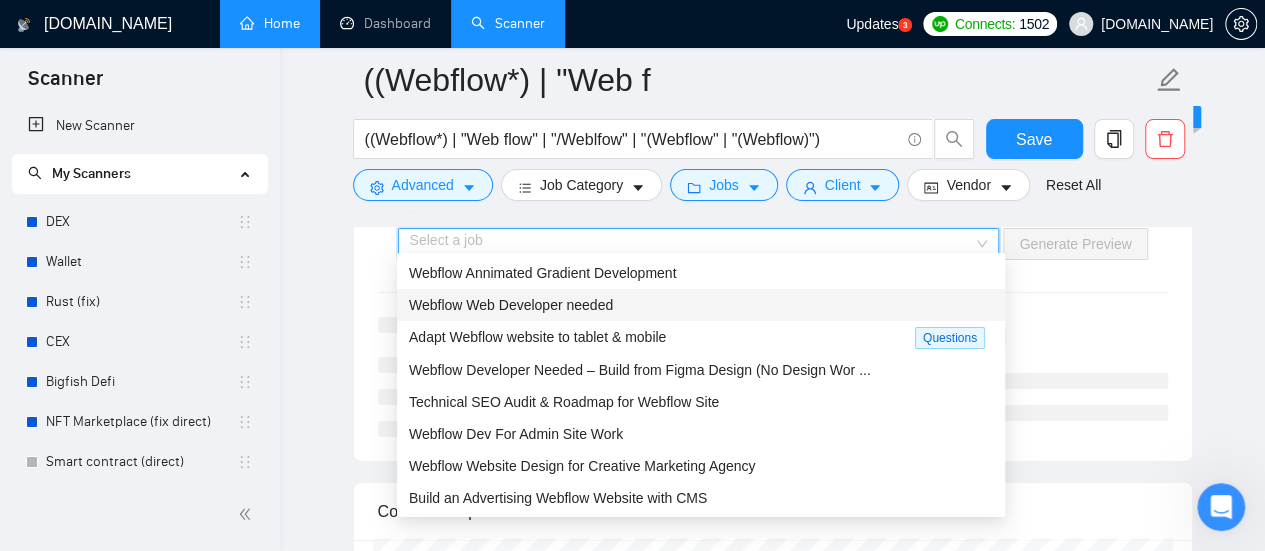 click at bounding box center [1006, 369] 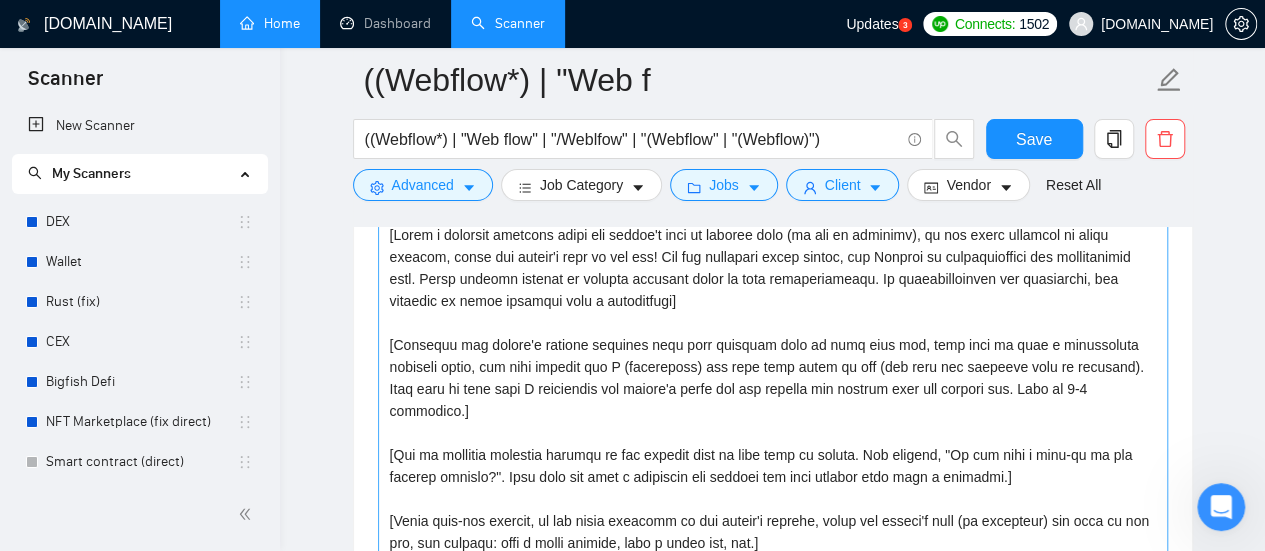 scroll, scrollTop: 1900, scrollLeft: 0, axis: vertical 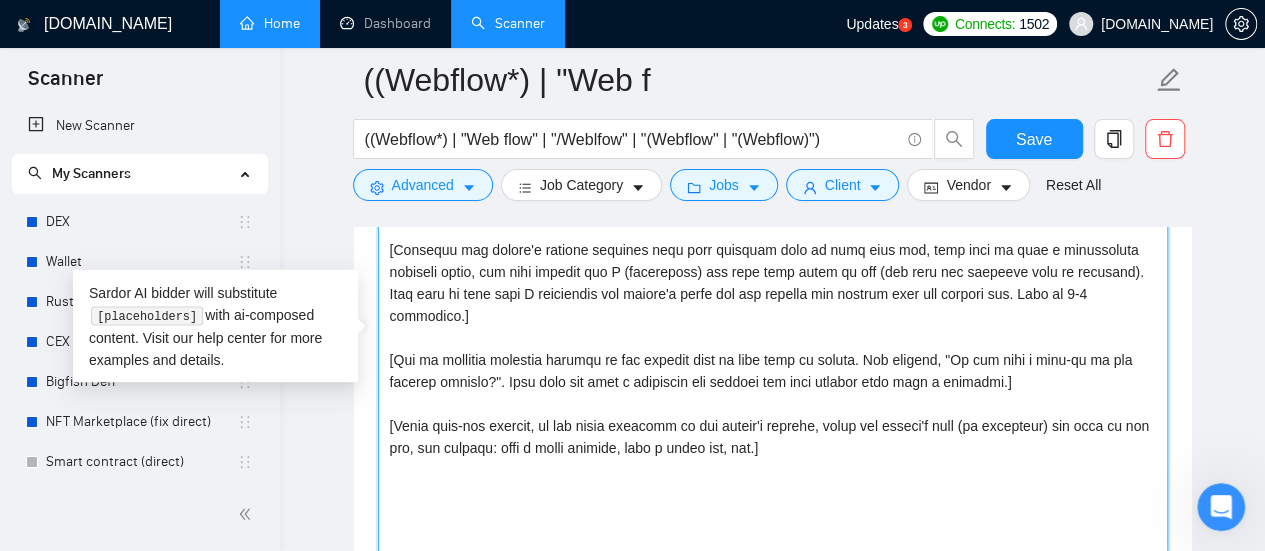 drag, startPoint x: 851, startPoint y: 417, endPoint x: 410, endPoint y: 377, distance: 442.81033 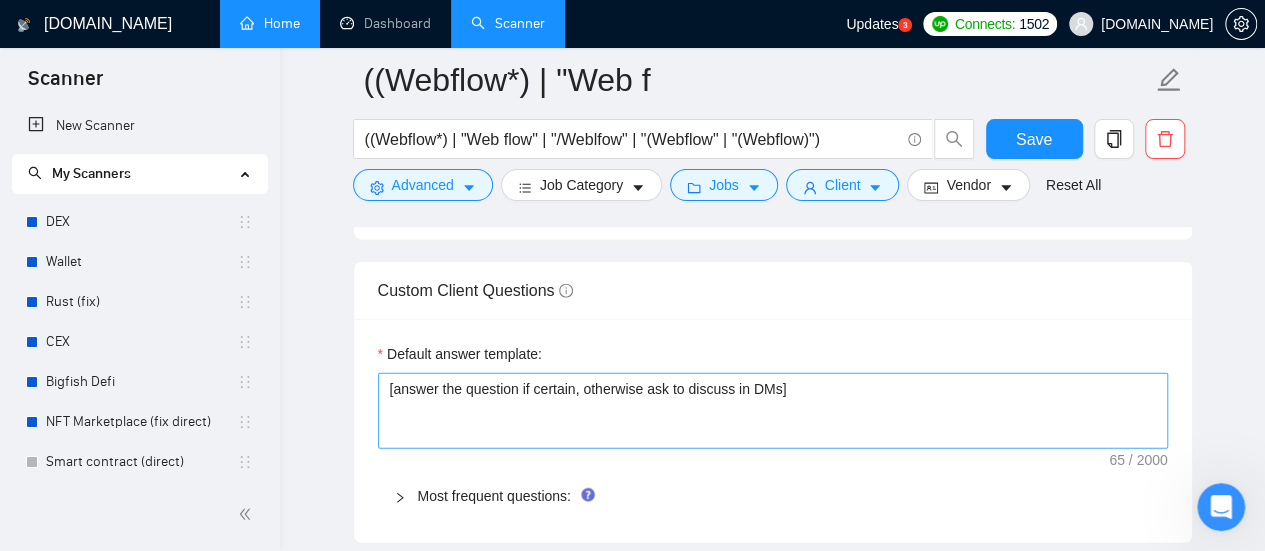 scroll, scrollTop: 2300, scrollLeft: 0, axis: vertical 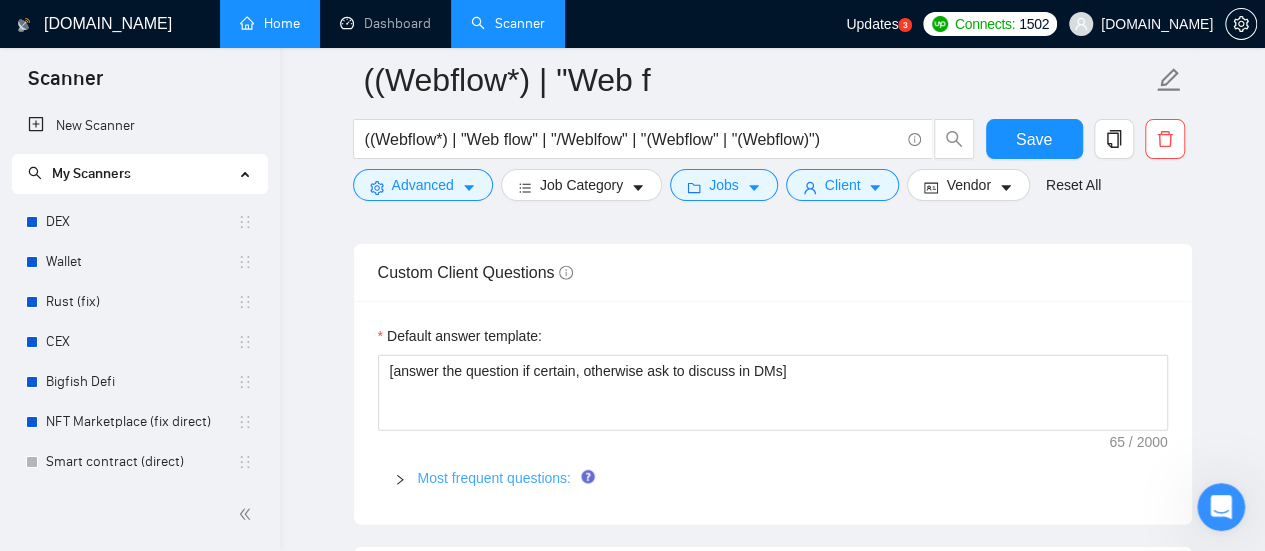 type on "[Write a personal greeting using the client's name or company name (if any is provided), in the local language of their country, using the client's time of the day! For the remaining cover letter, use English in conversational yet professional tone. Avoid generic phrases or cliches commonly found in such communications. Be straightforward and respectful, and remember to avoid sounding like a salesperson]
[Identify the client's biggest business pain that provoked them to post this job, hook into it with a provocative question first, and then explain how I (freelancer) can help them solve it too (not only the specific task in question). Make sure to show that I understand the client's needs and can deliver the results they are looking for. Make it 3-4 sentences.]
[Ask an engaging question related to the project that is very easy to answer. For example, "Do you have a mock-up of the designs already?". Show that you know a practical way forward for this project with such a question.]" 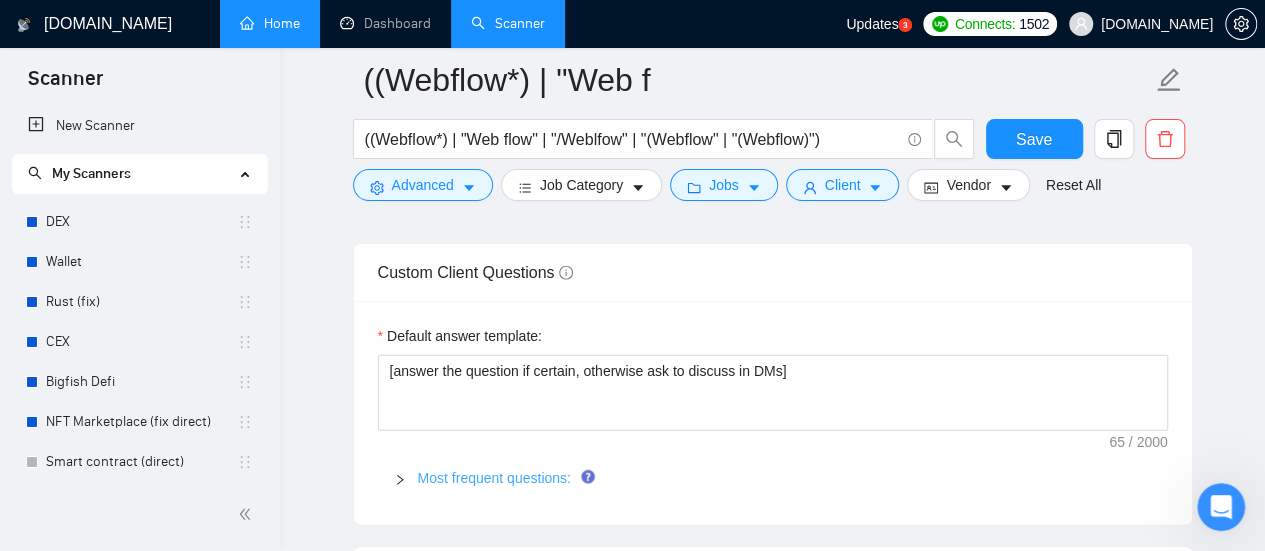 click on "Most frequent questions:" at bounding box center (494, 478) 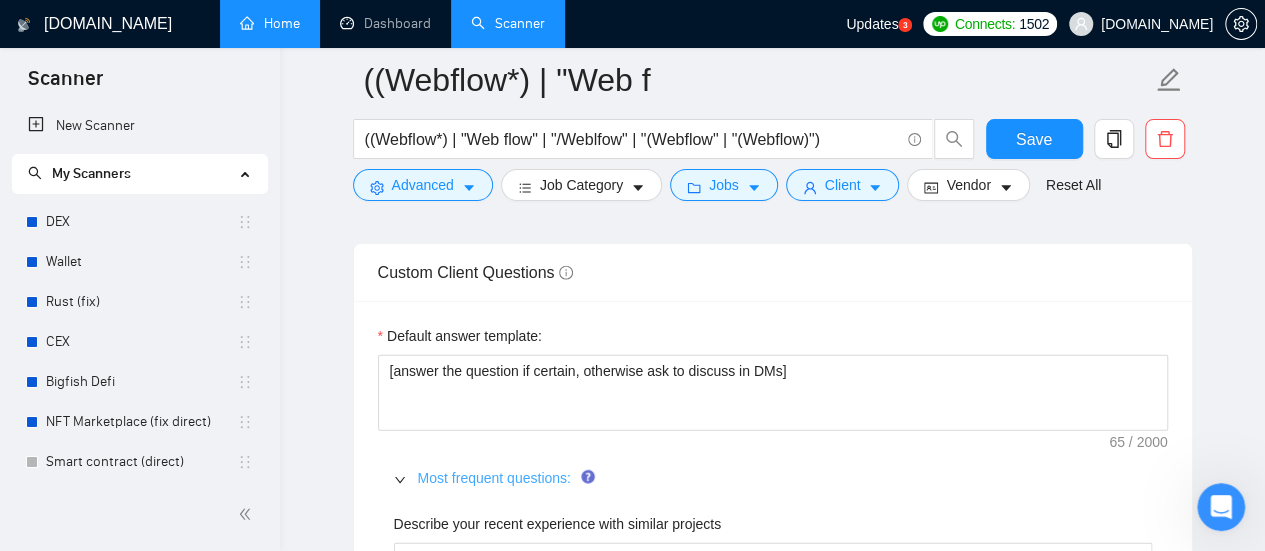 type 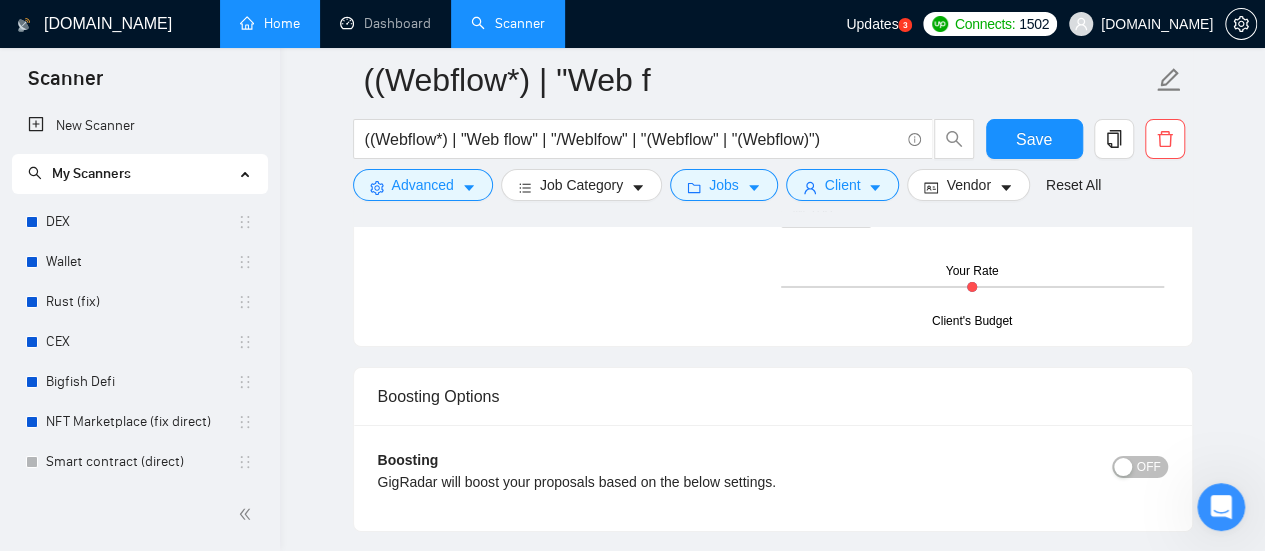 scroll, scrollTop: 3500, scrollLeft: 0, axis: vertical 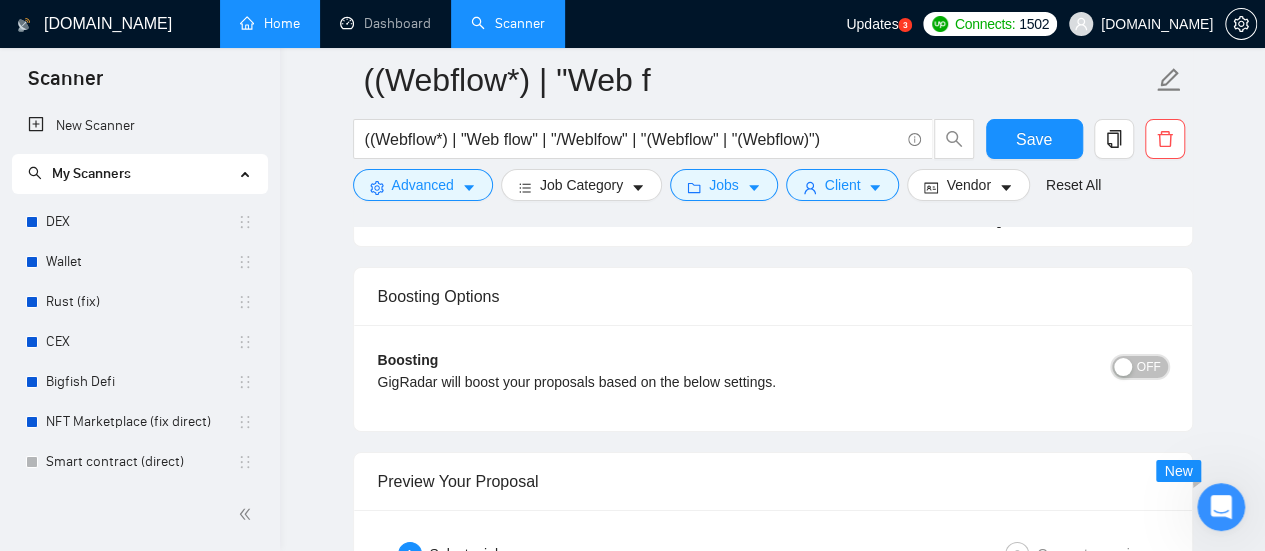 drag, startPoint x: 1148, startPoint y: 357, endPoint x: 1083, endPoint y: 423, distance: 92.63369 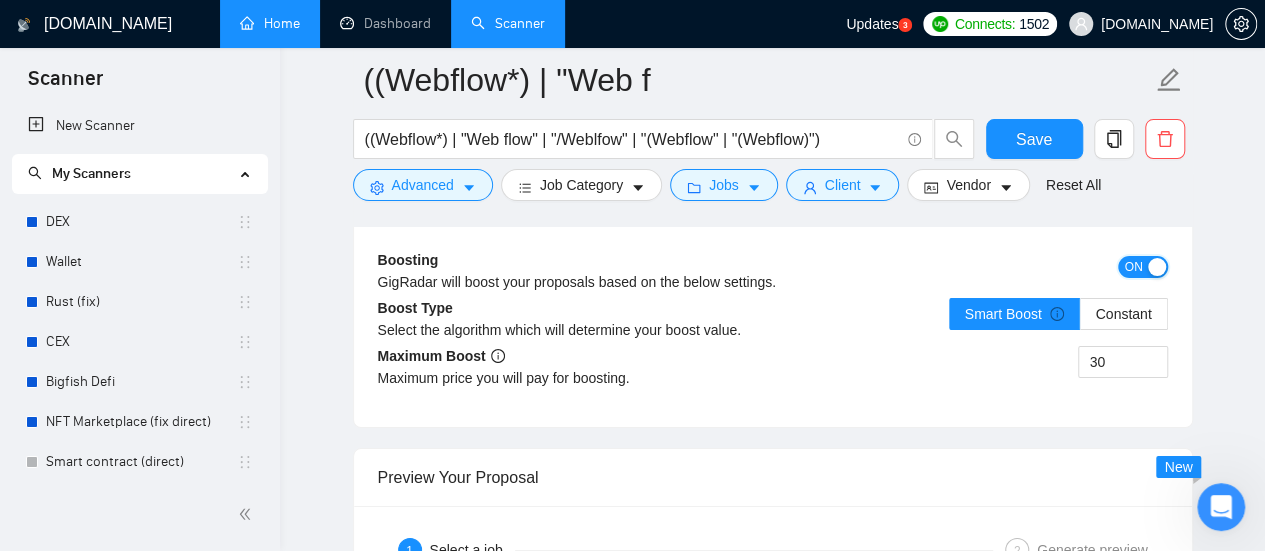 scroll, scrollTop: 3700, scrollLeft: 0, axis: vertical 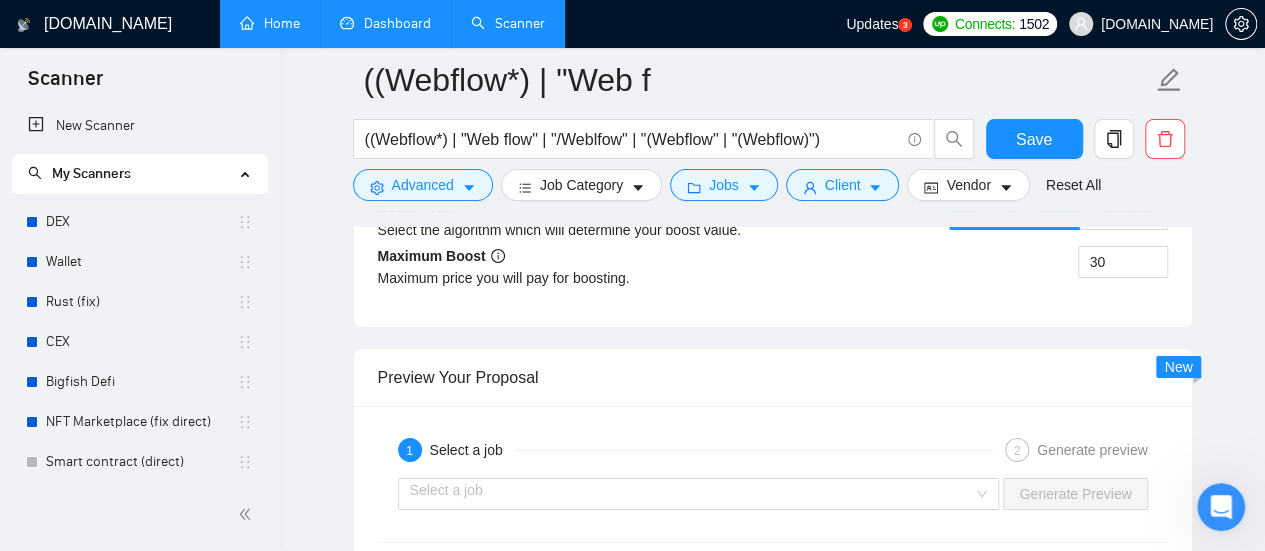 click on "Dashboard" at bounding box center (385, 23) 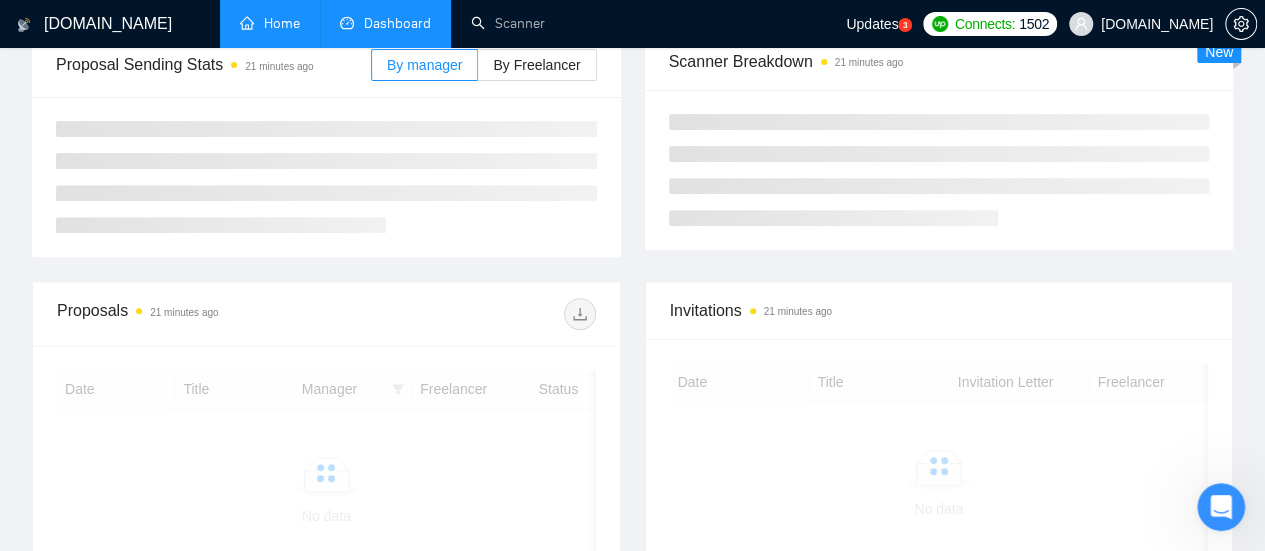 scroll, scrollTop: 0, scrollLeft: 0, axis: both 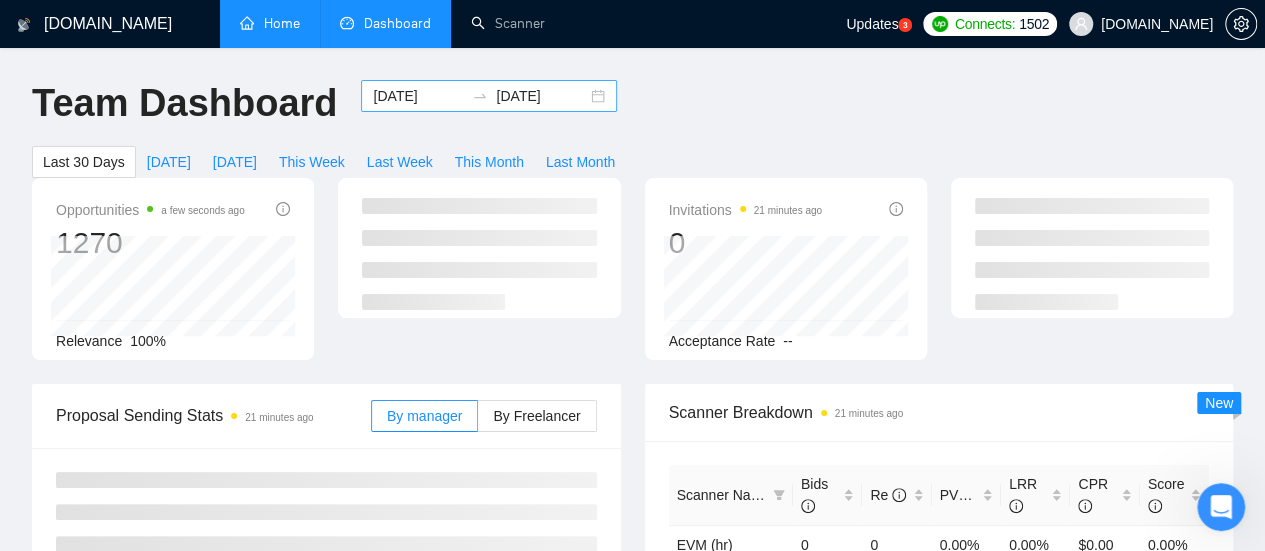 click on "[DATE]" at bounding box center (418, 96) 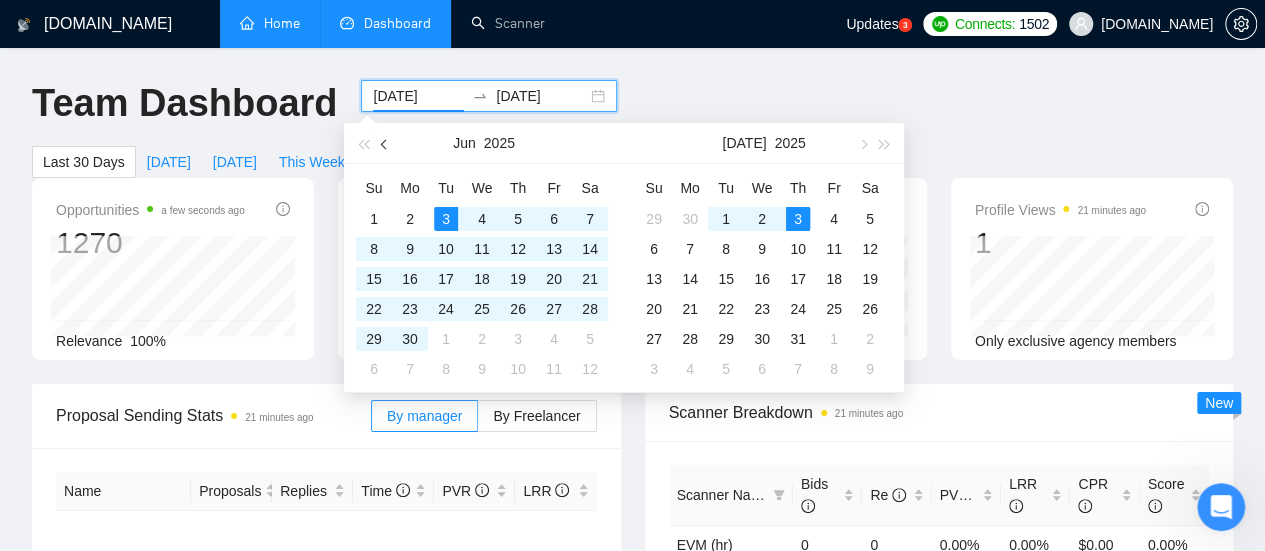 click at bounding box center [386, 144] 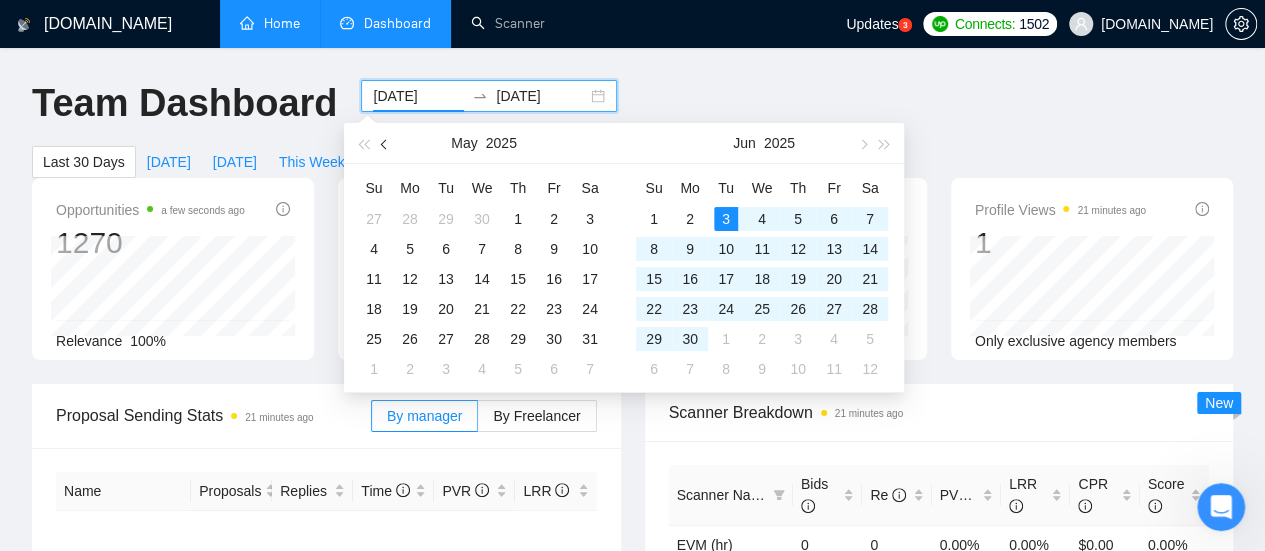 click at bounding box center (386, 144) 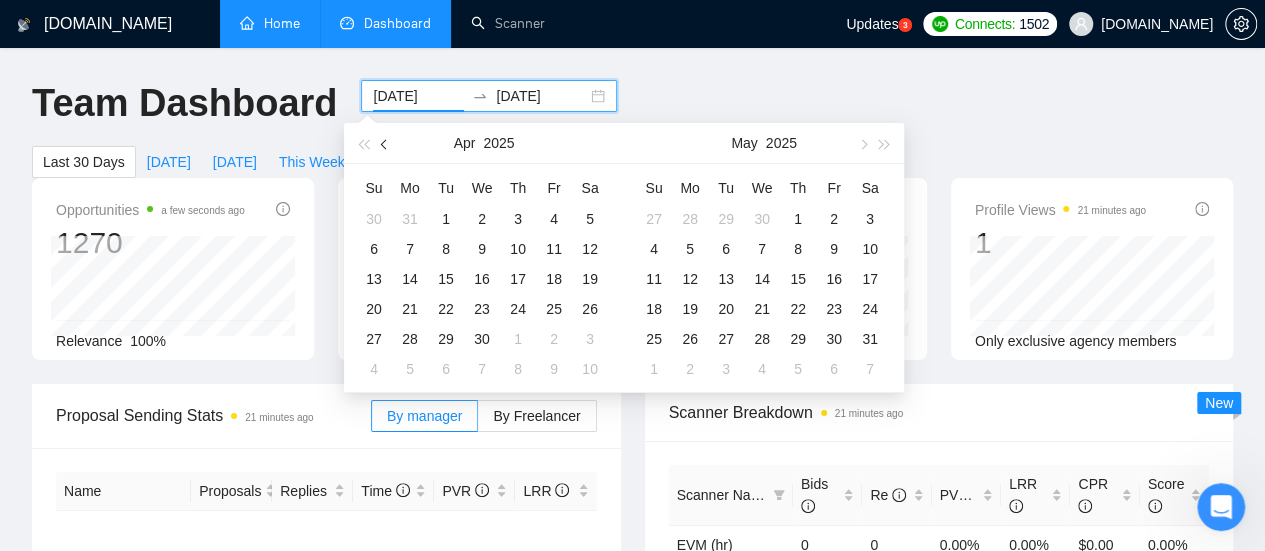 click at bounding box center (385, 143) 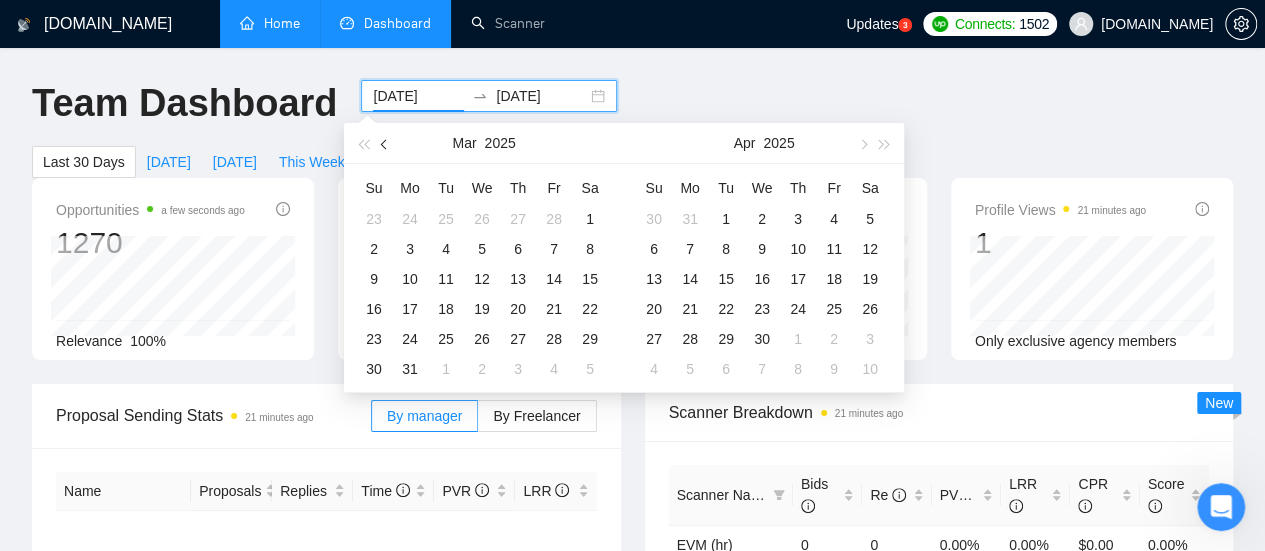 click at bounding box center (385, 143) 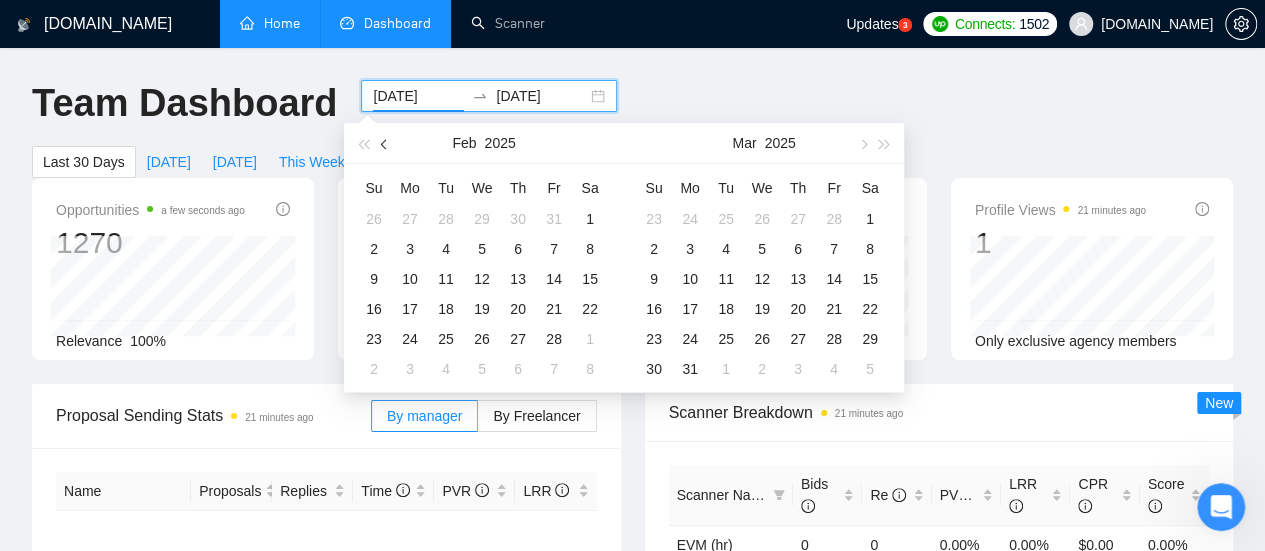 click at bounding box center [385, 143] 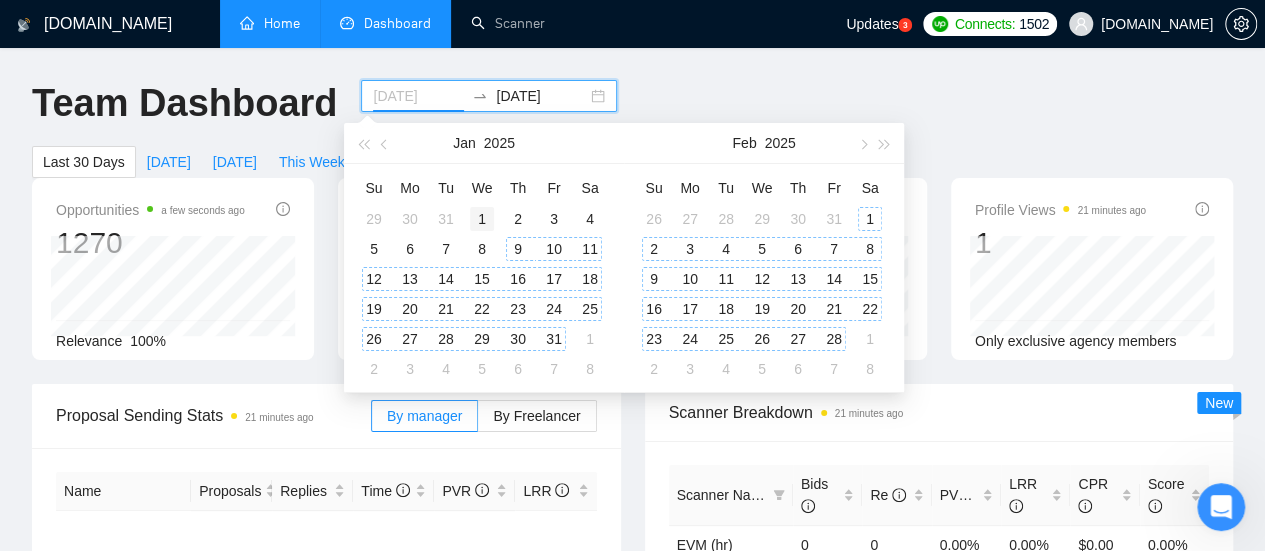 type on "[DATE]" 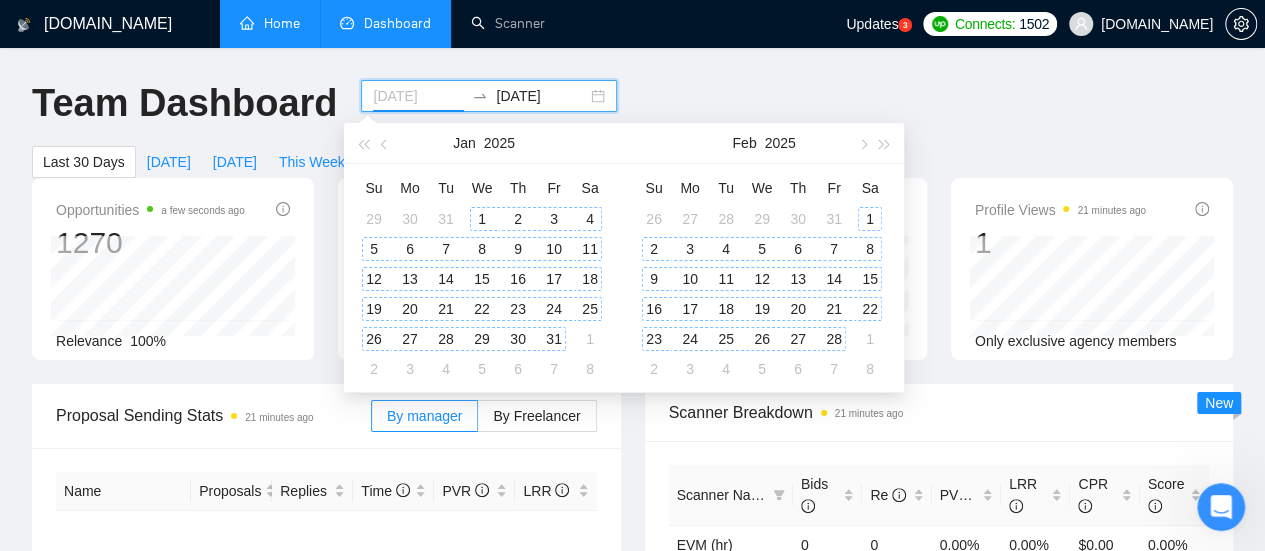 click on "1" at bounding box center (482, 219) 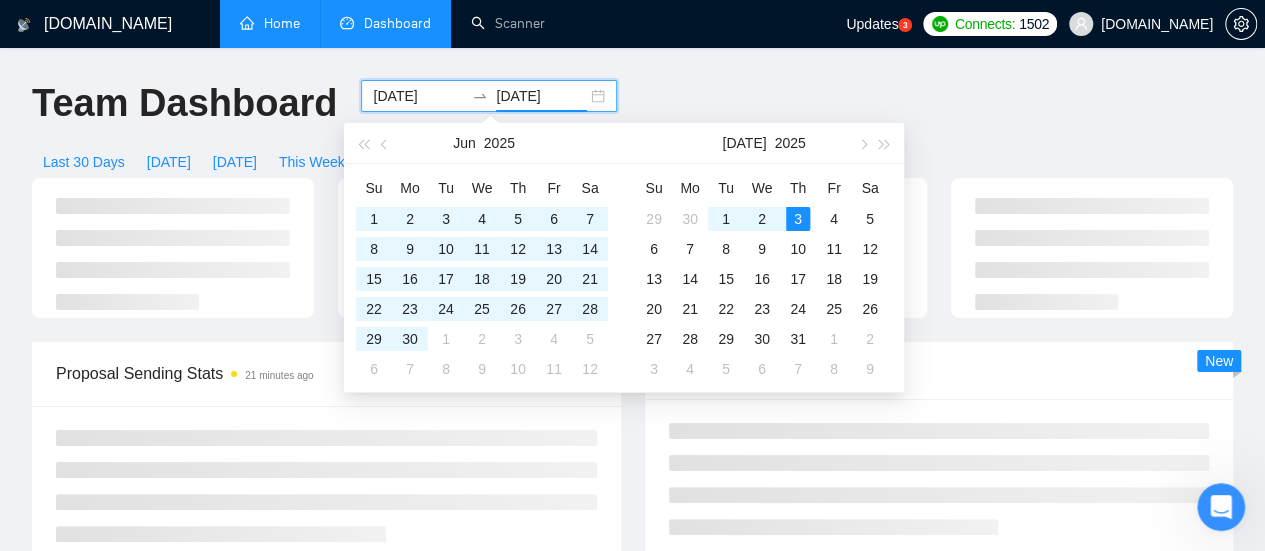 click on "[DATE]" at bounding box center [541, 96] 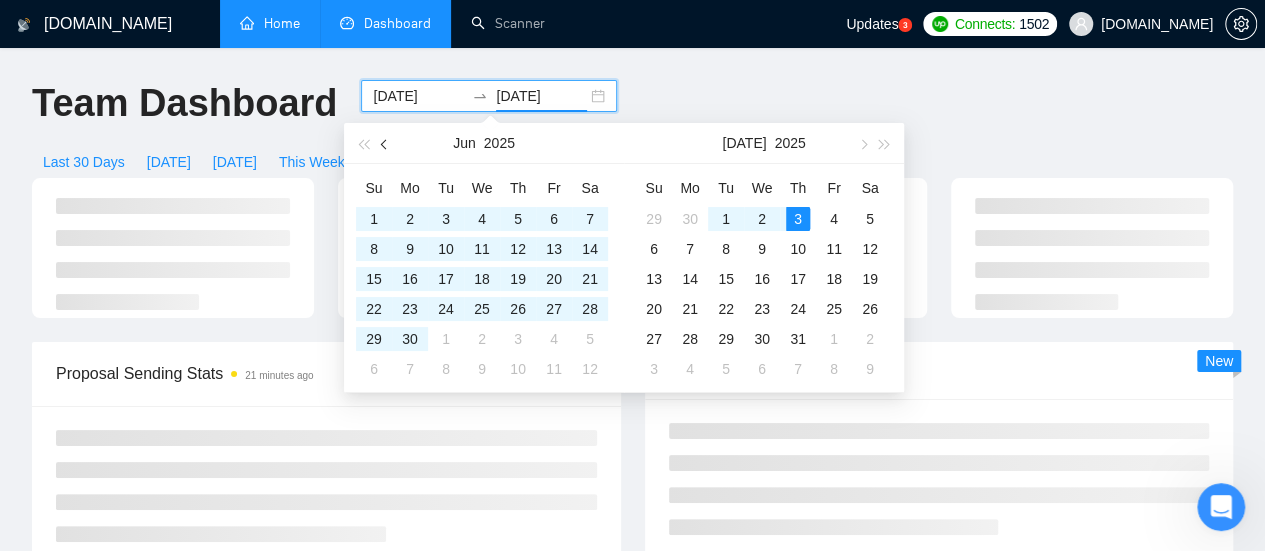 click at bounding box center (385, 143) 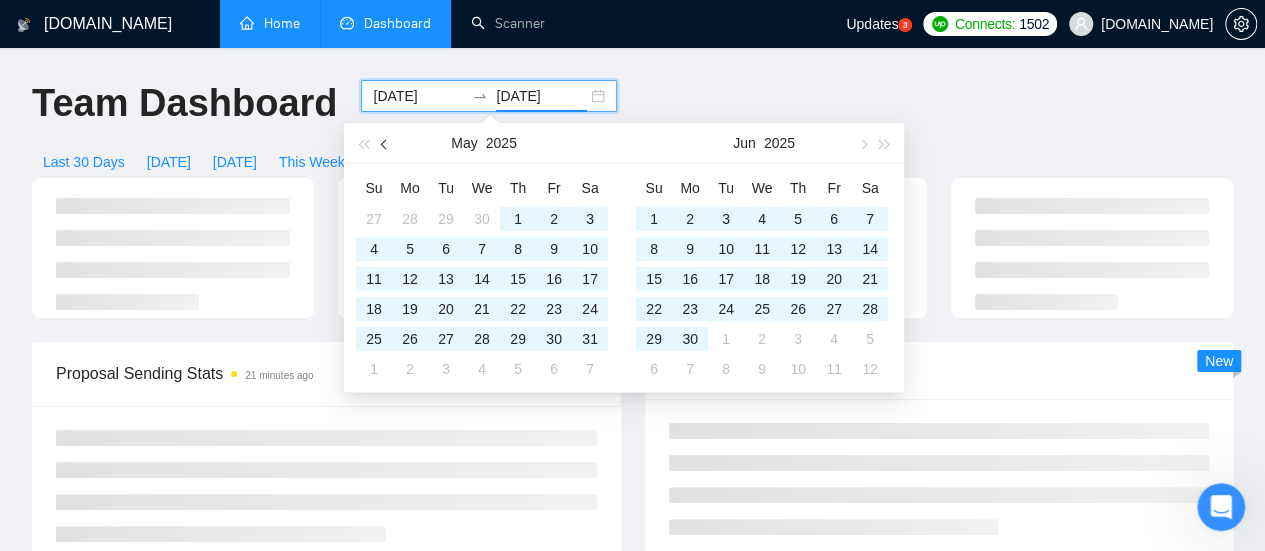 click at bounding box center [385, 143] 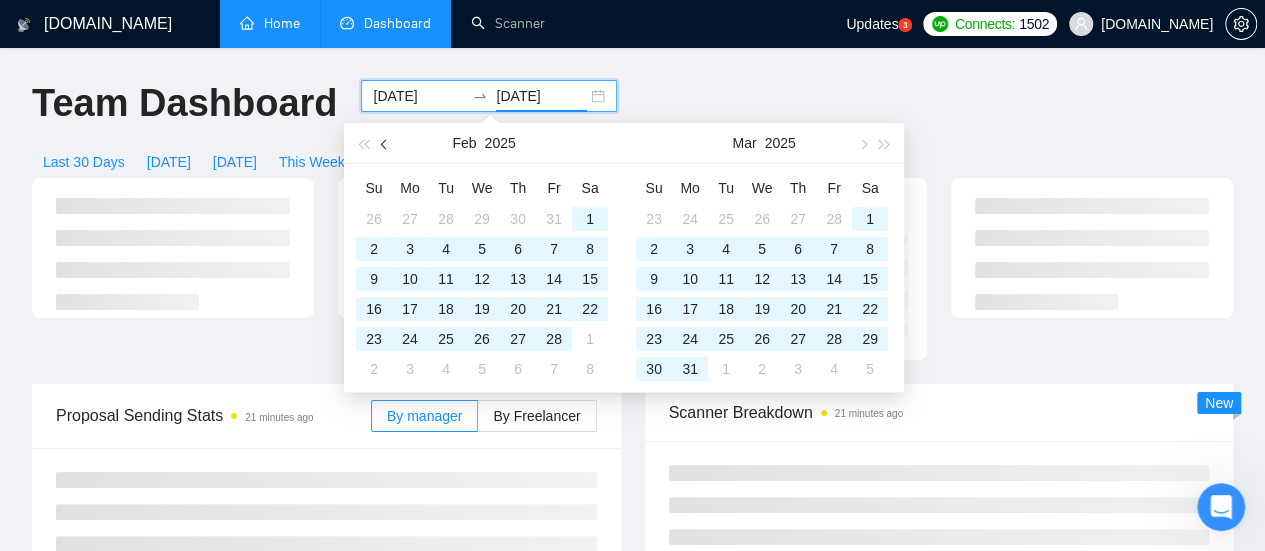 click at bounding box center (385, 143) 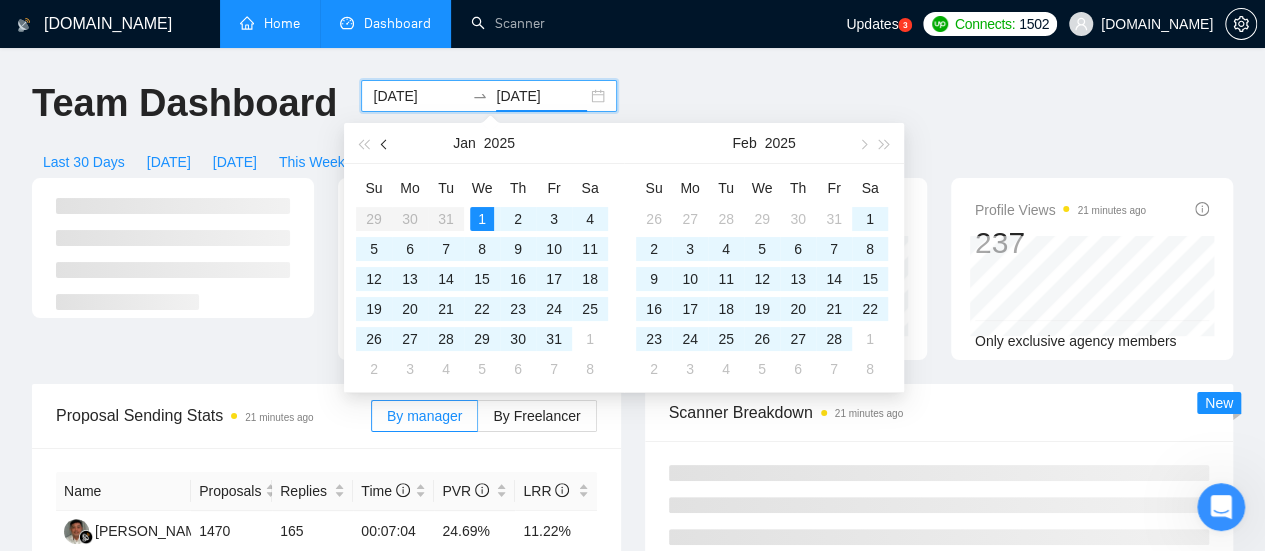 click at bounding box center [385, 143] 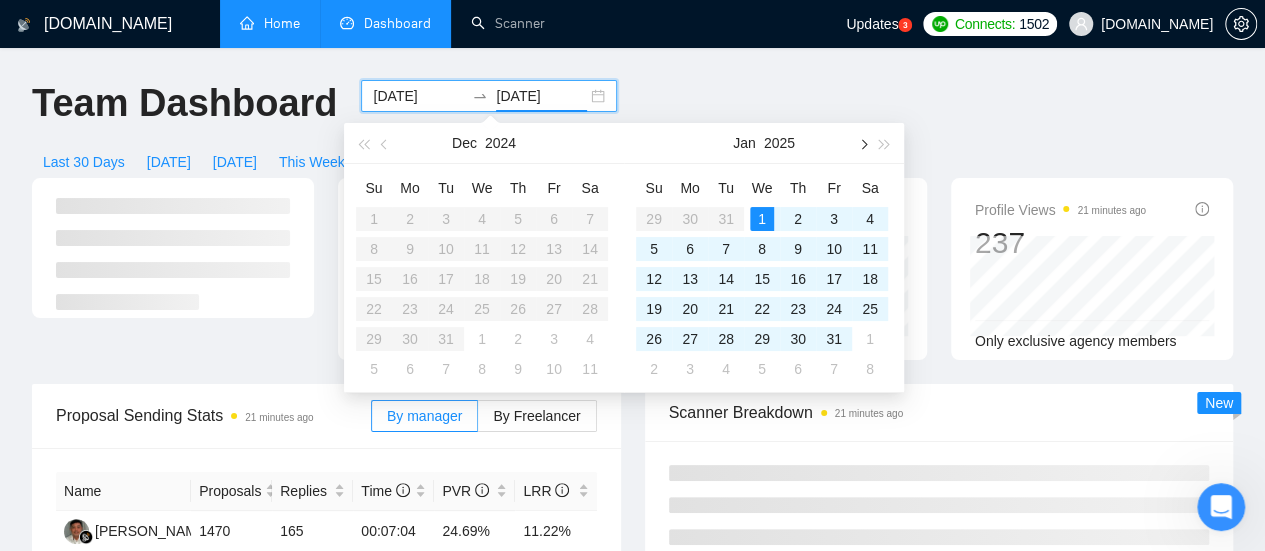 click at bounding box center (862, 144) 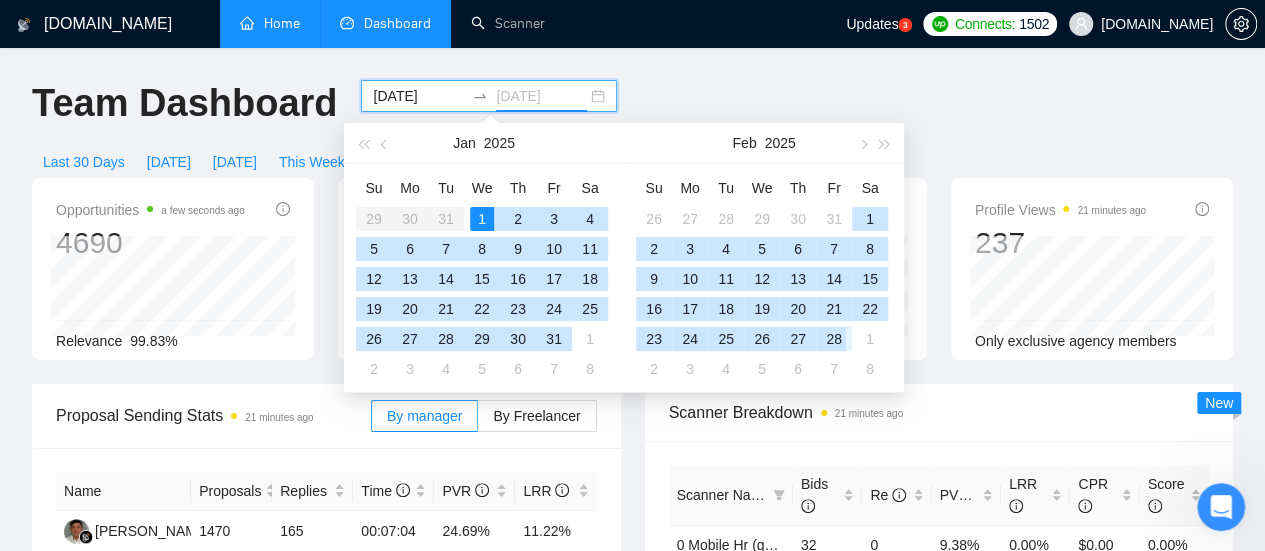 click on "28" at bounding box center [834, 339] 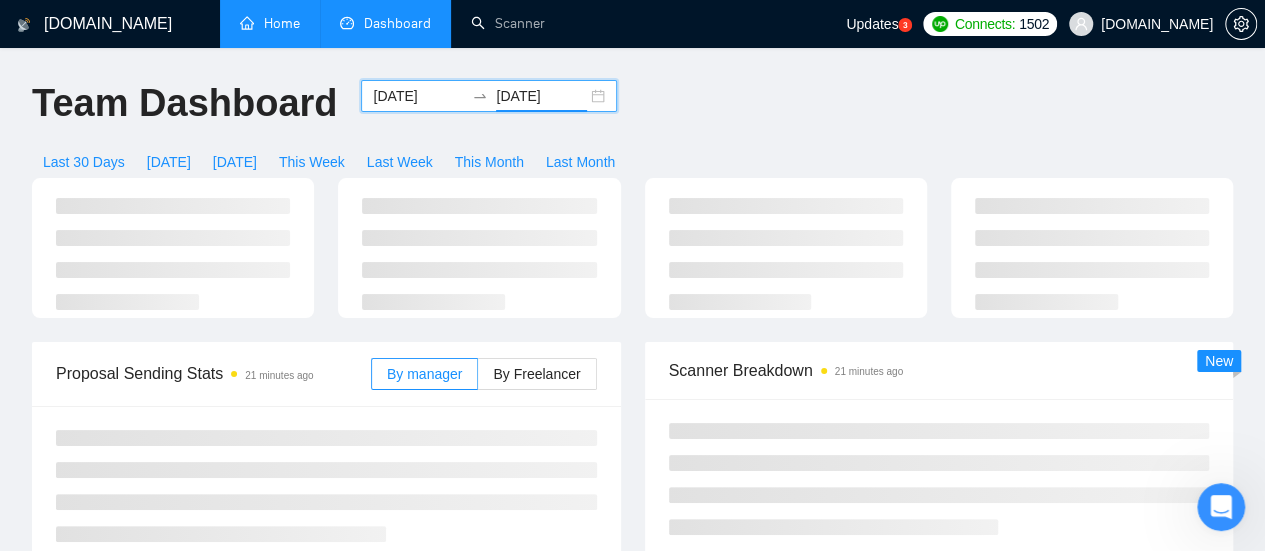 type on "[DATE]" 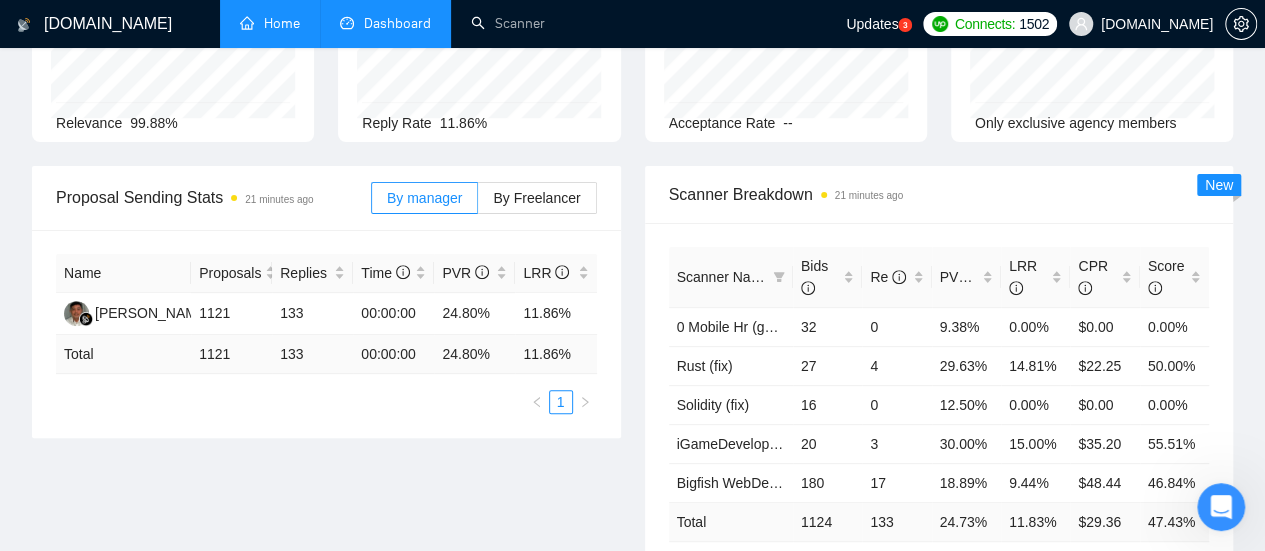 scroll, scrollTop: 200, scrollLeft: 0, axis: vertical 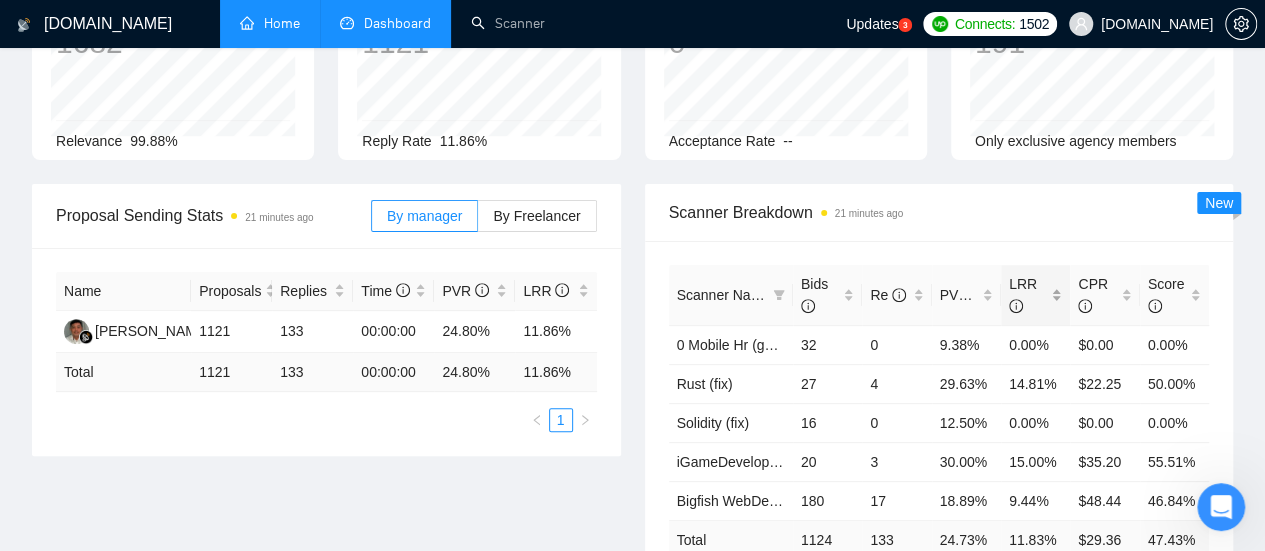 click on "LRR" at bounding box center [1028, 295] 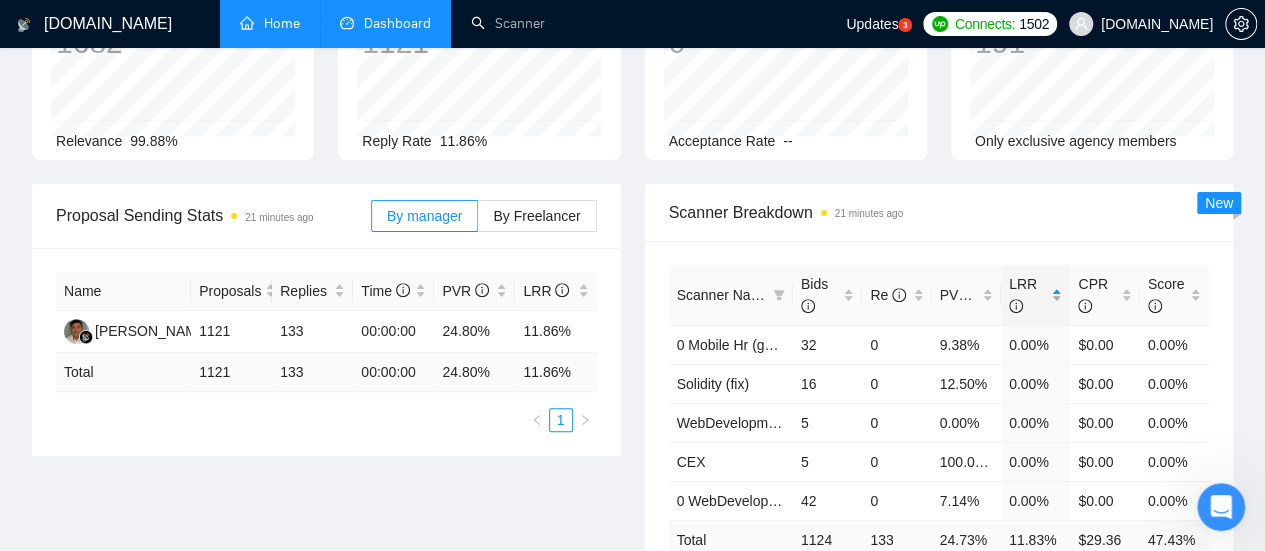 click on "LRR" at bounding box center (1028, 295) 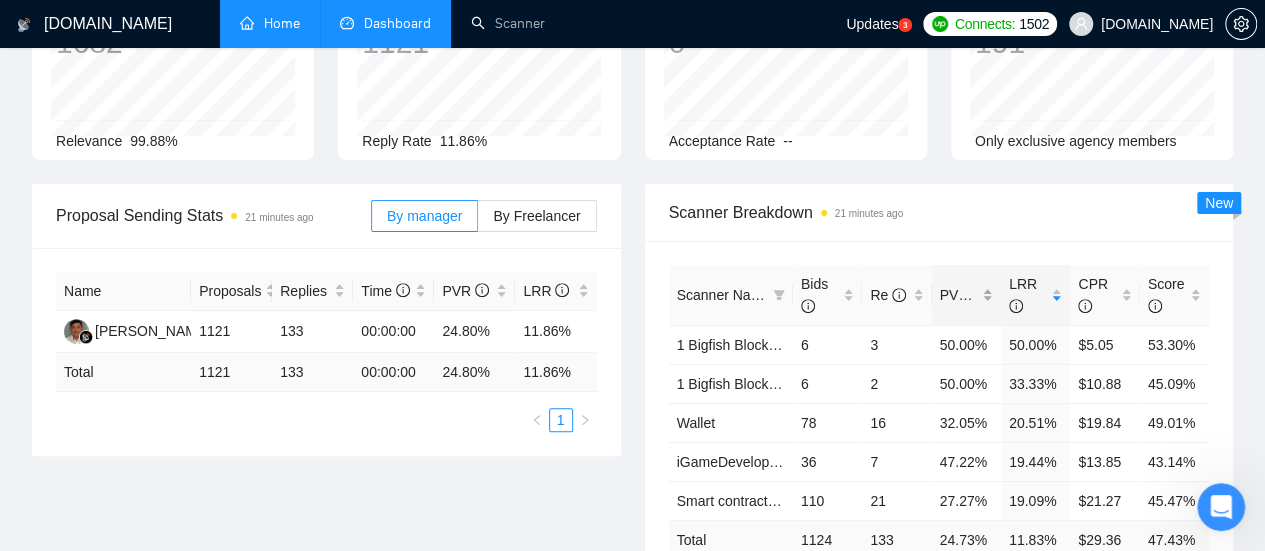 click on "PVR" at bounding box center [966, 295] 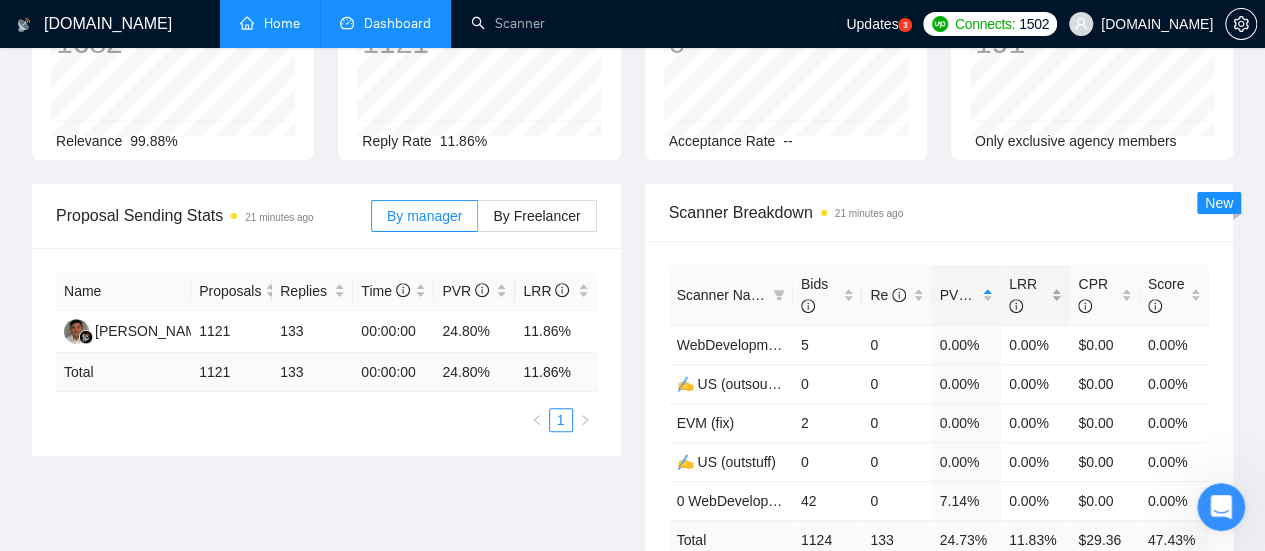 click on "LRR" at bounding box center [1028, 295] 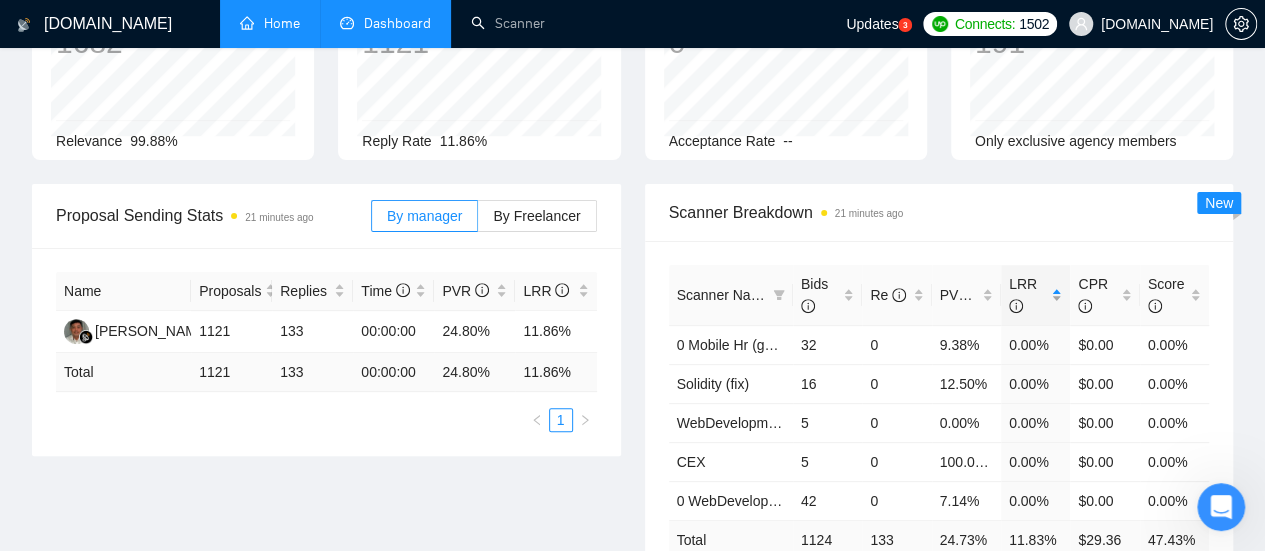 click on "LRR" at bounding box center [1035, 295] 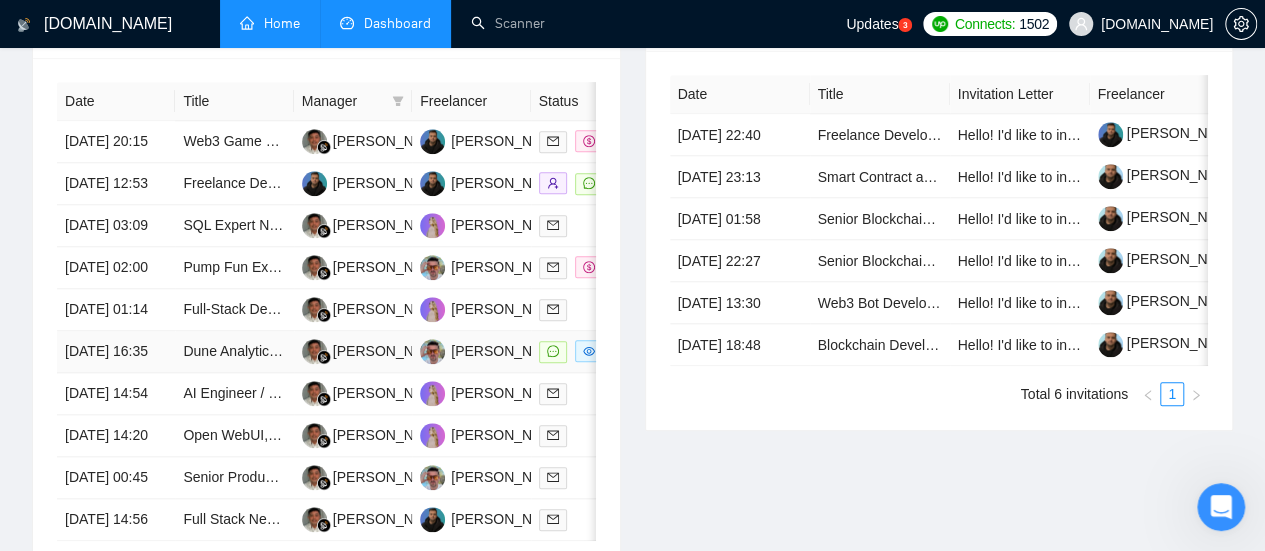 scroll, scrollTop: 900, scrollLeft: 0, axis: vertical 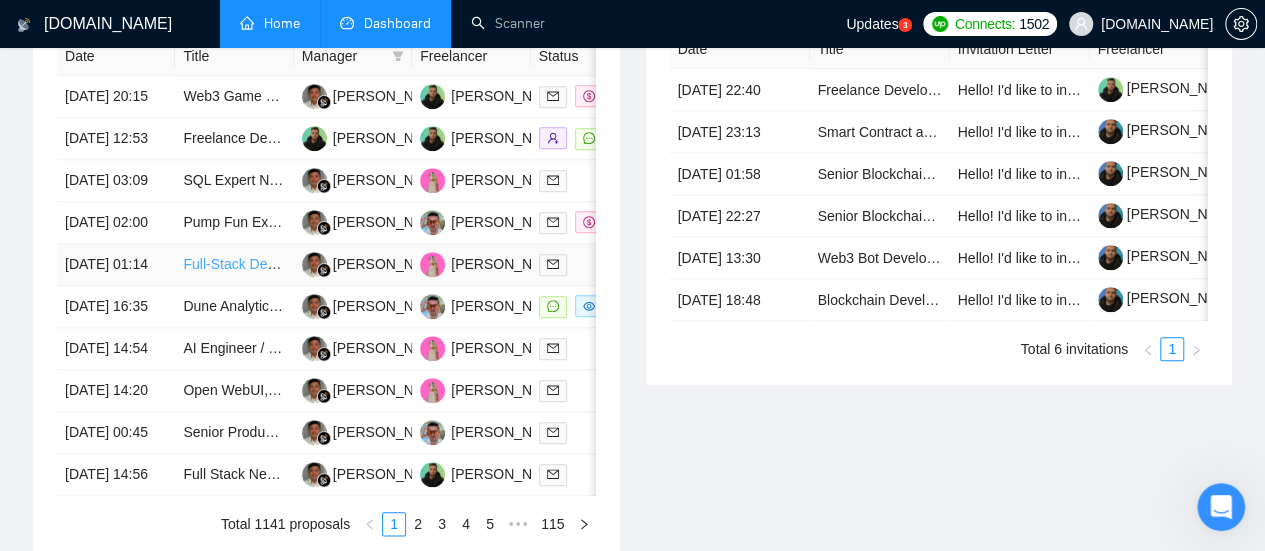 click on "Full-Stack Developer for Advanced Data AI Platform - ML NLP" at bounding box center [375, 264] 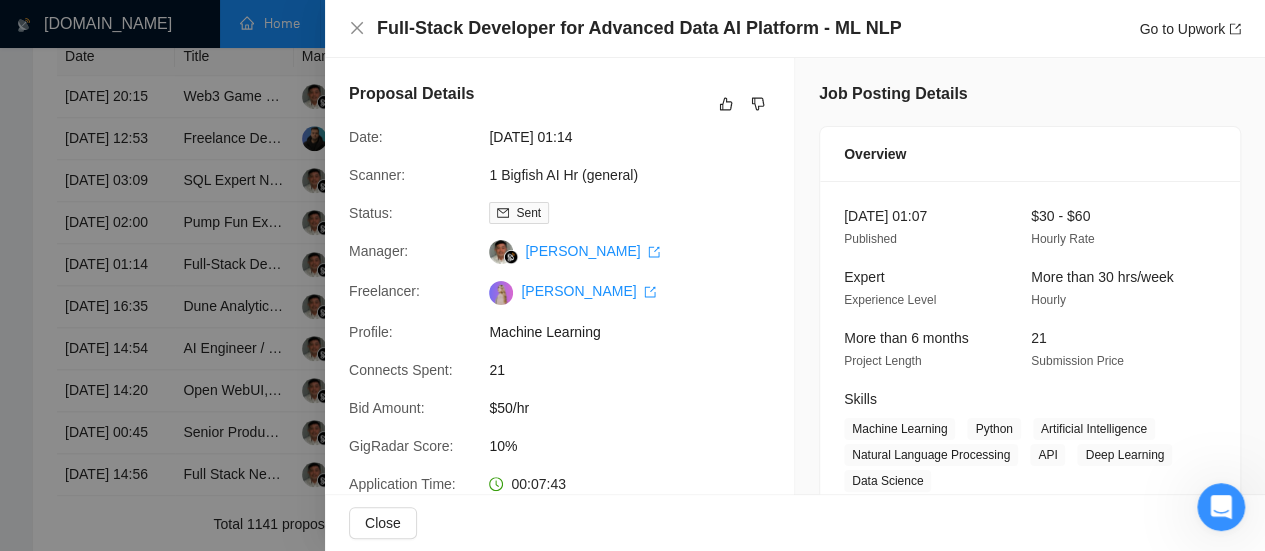 scroll, scrollTop: 100, scrollLeft: 0, axis: vertical 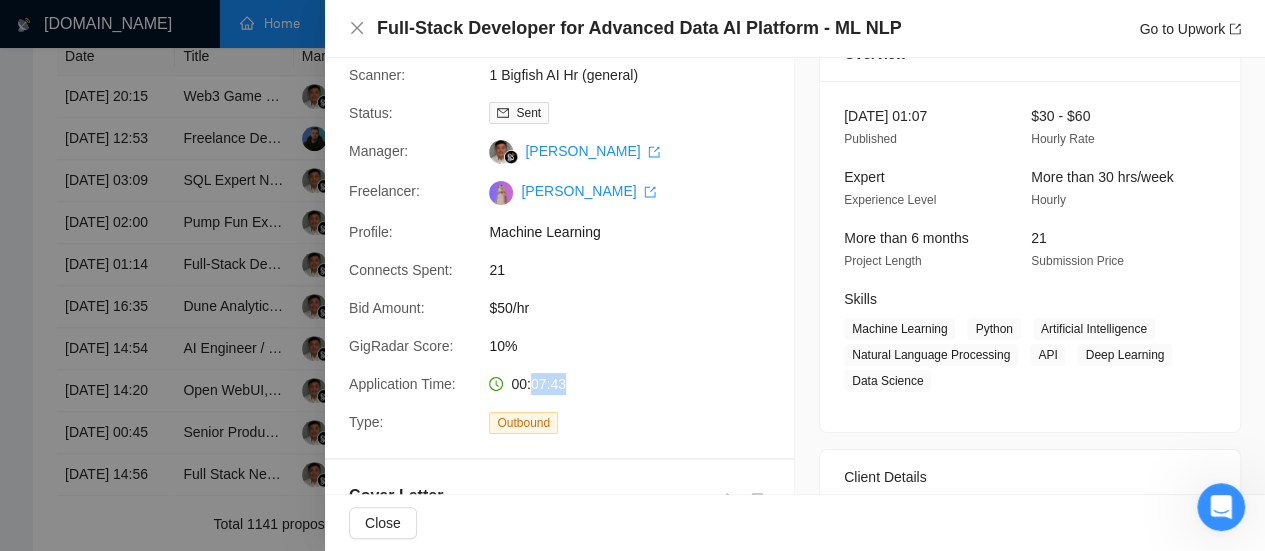 drag, startPoint x: 529, startPoint y: 387, endPoint x: 569, endPoint y: 389, distance: 40.04997 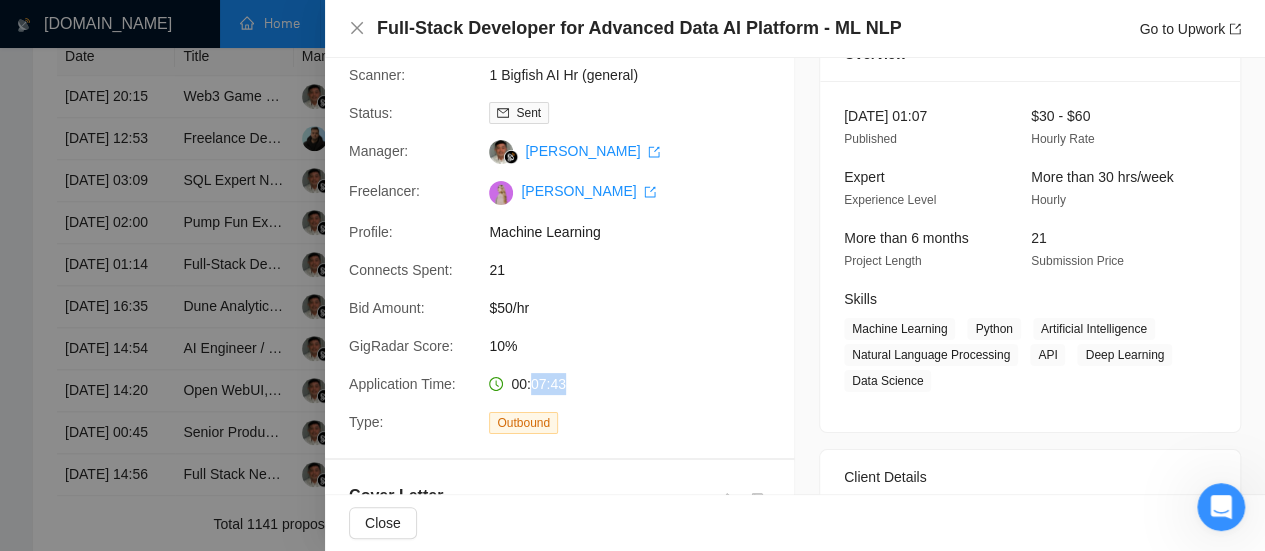 click on "00:07:43" at bounding box center (586, 384) 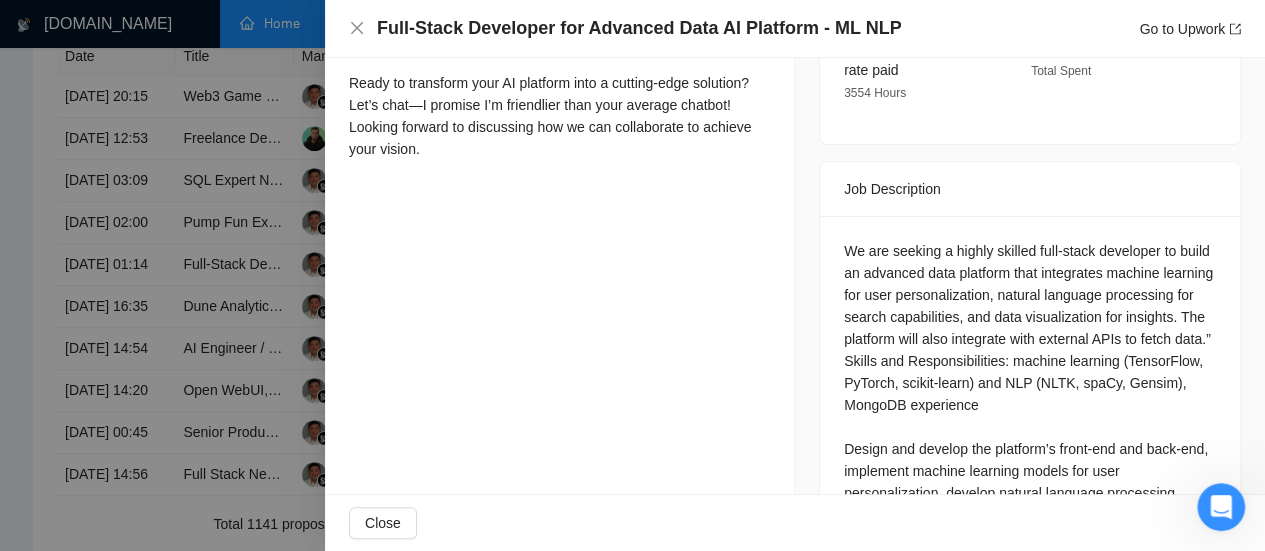 scroll, scrollTop: 998, scrollLeft: 0, axis: vertical 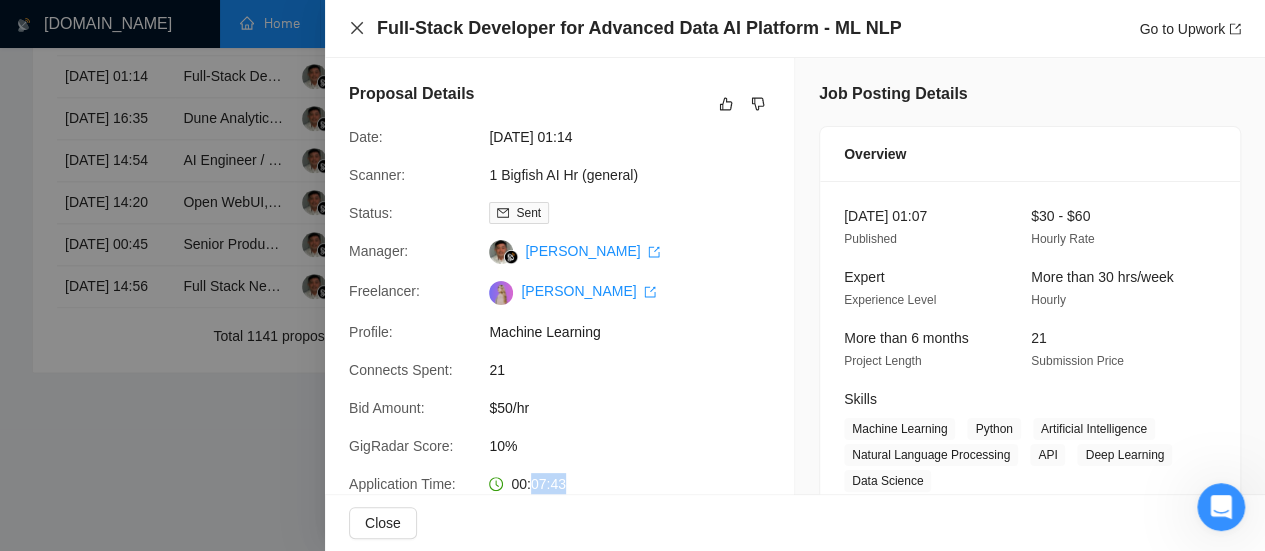 click 